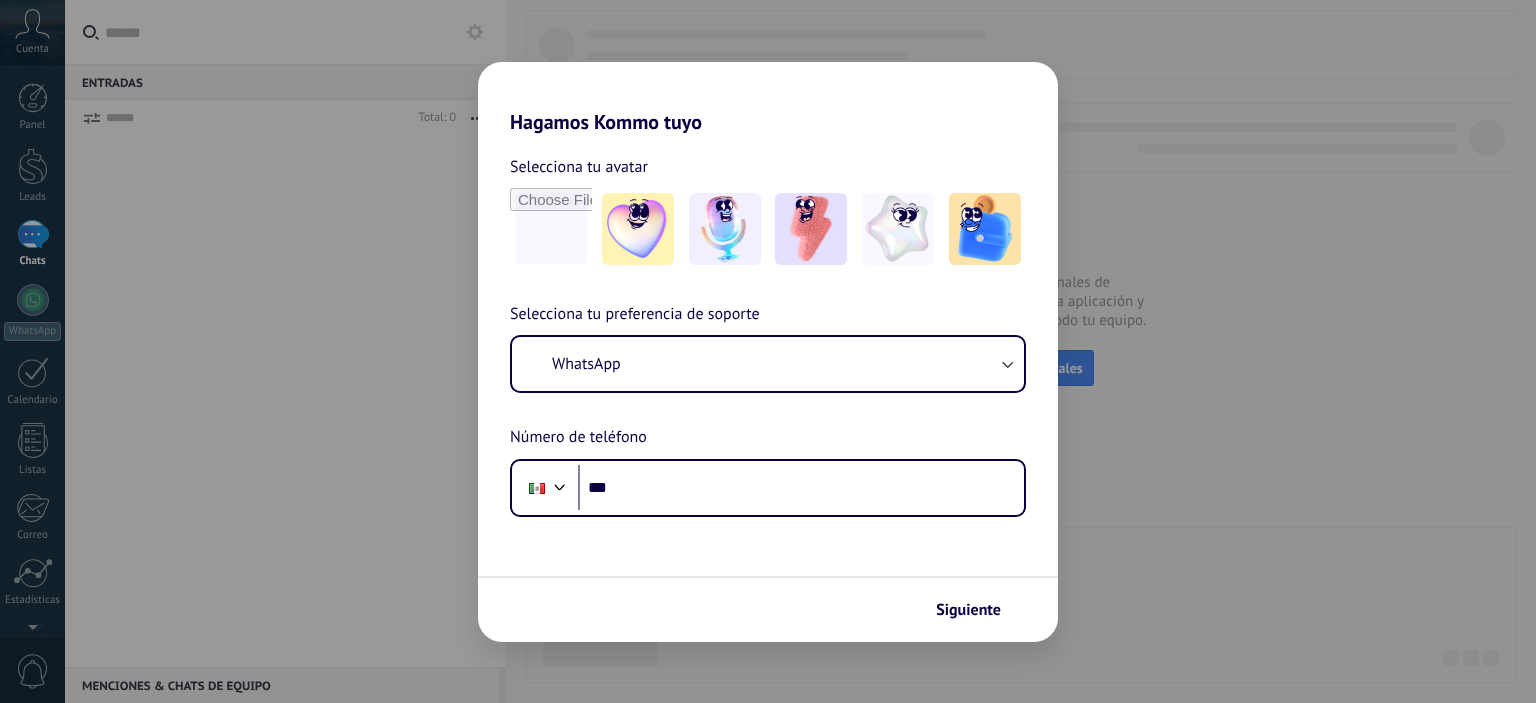 scroll, scrollTop: 0, scrollLeft: 0, axis: both 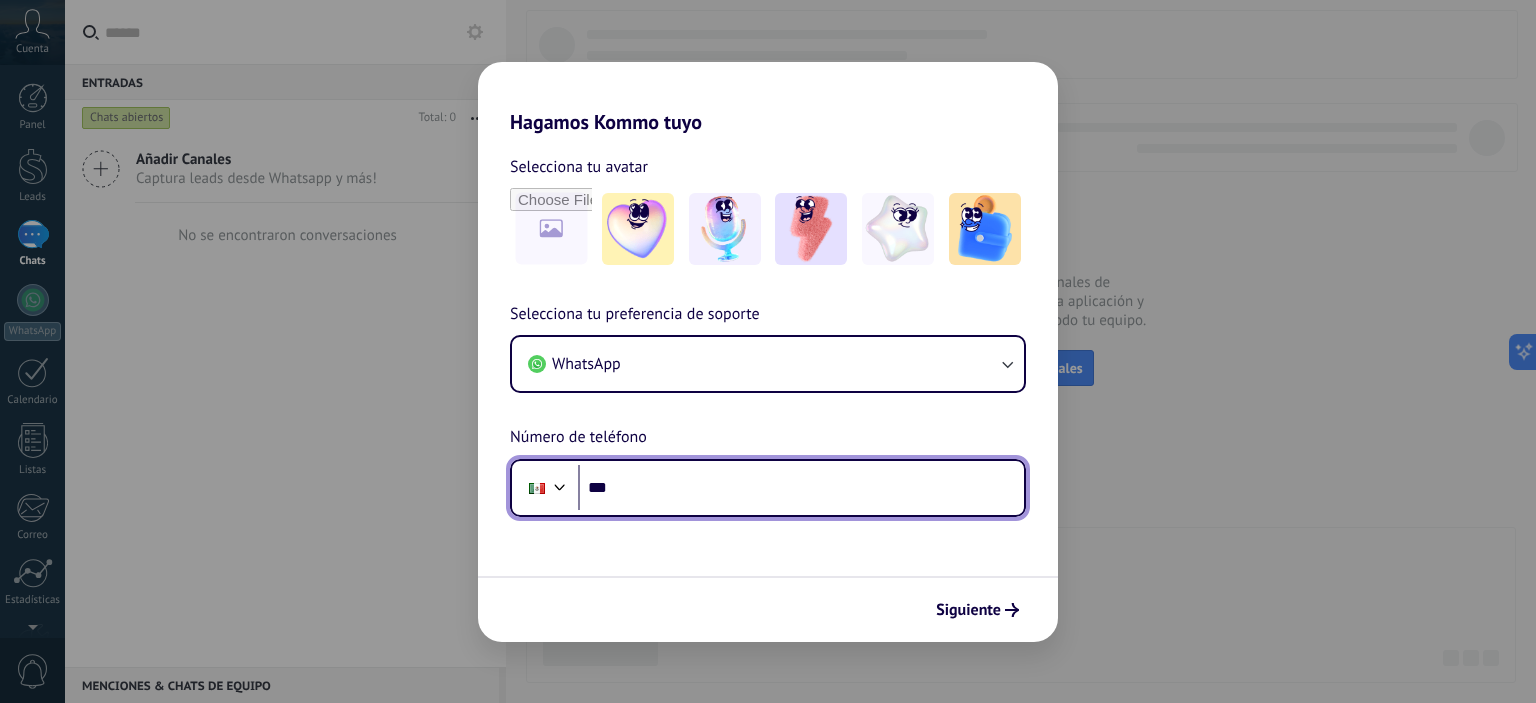 click on "***" at bounding box center (801, 488) 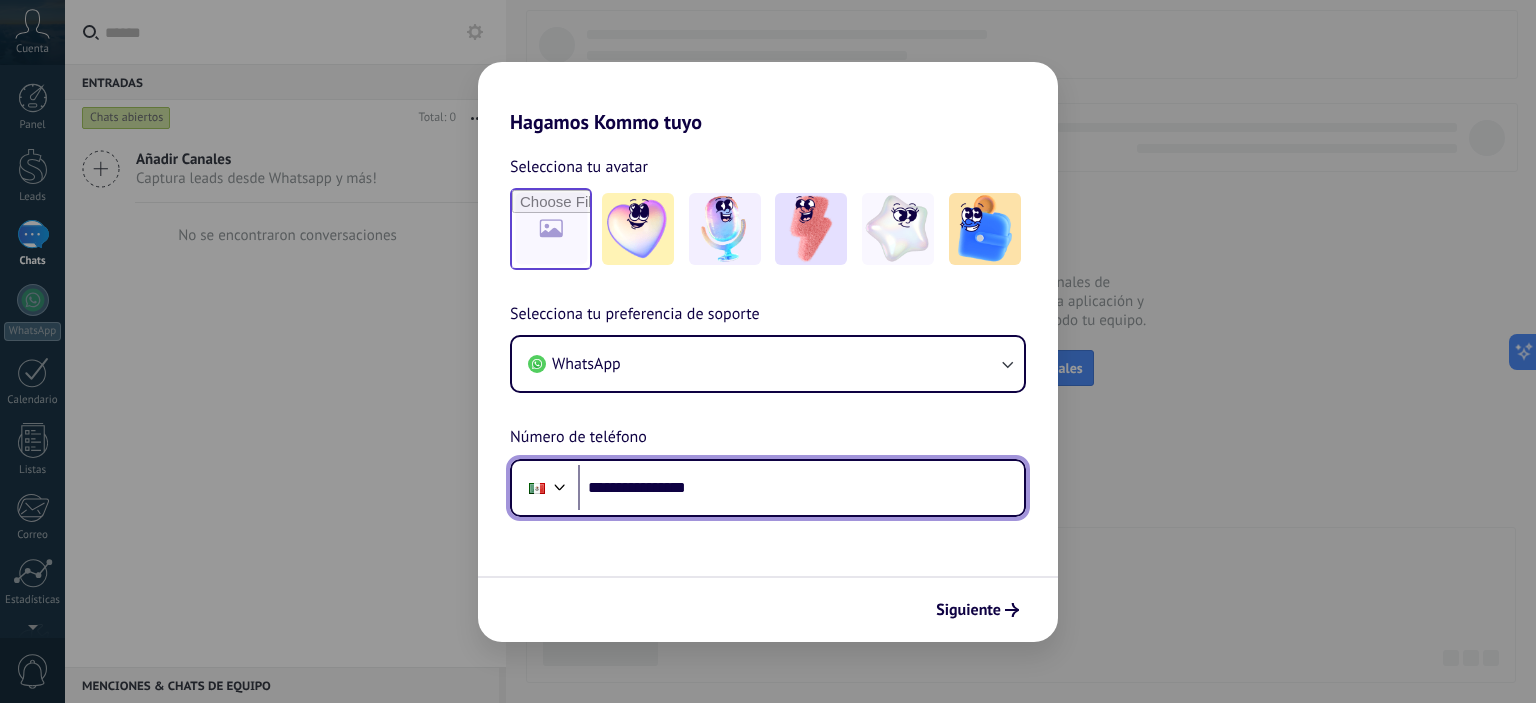 type on "**********" 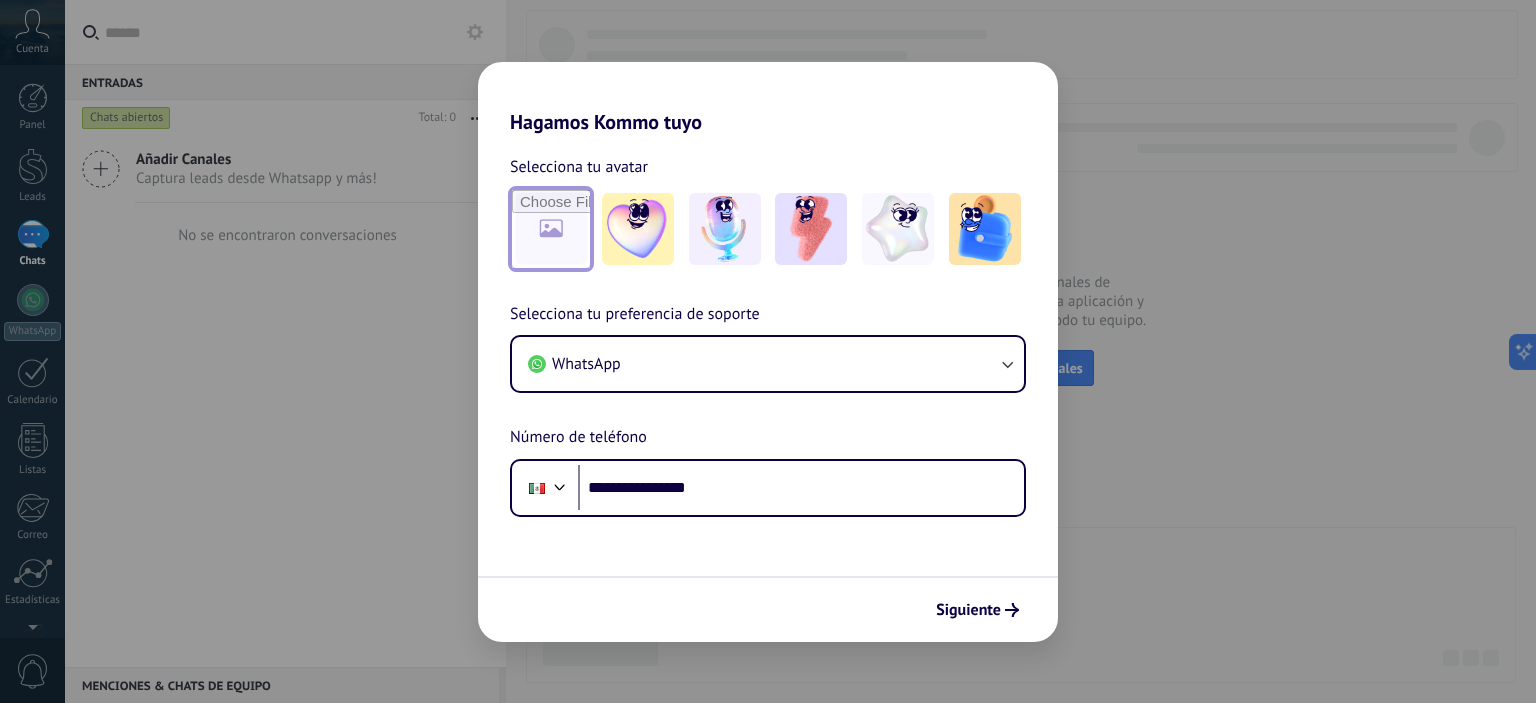 click at bounding box center (551, 229) 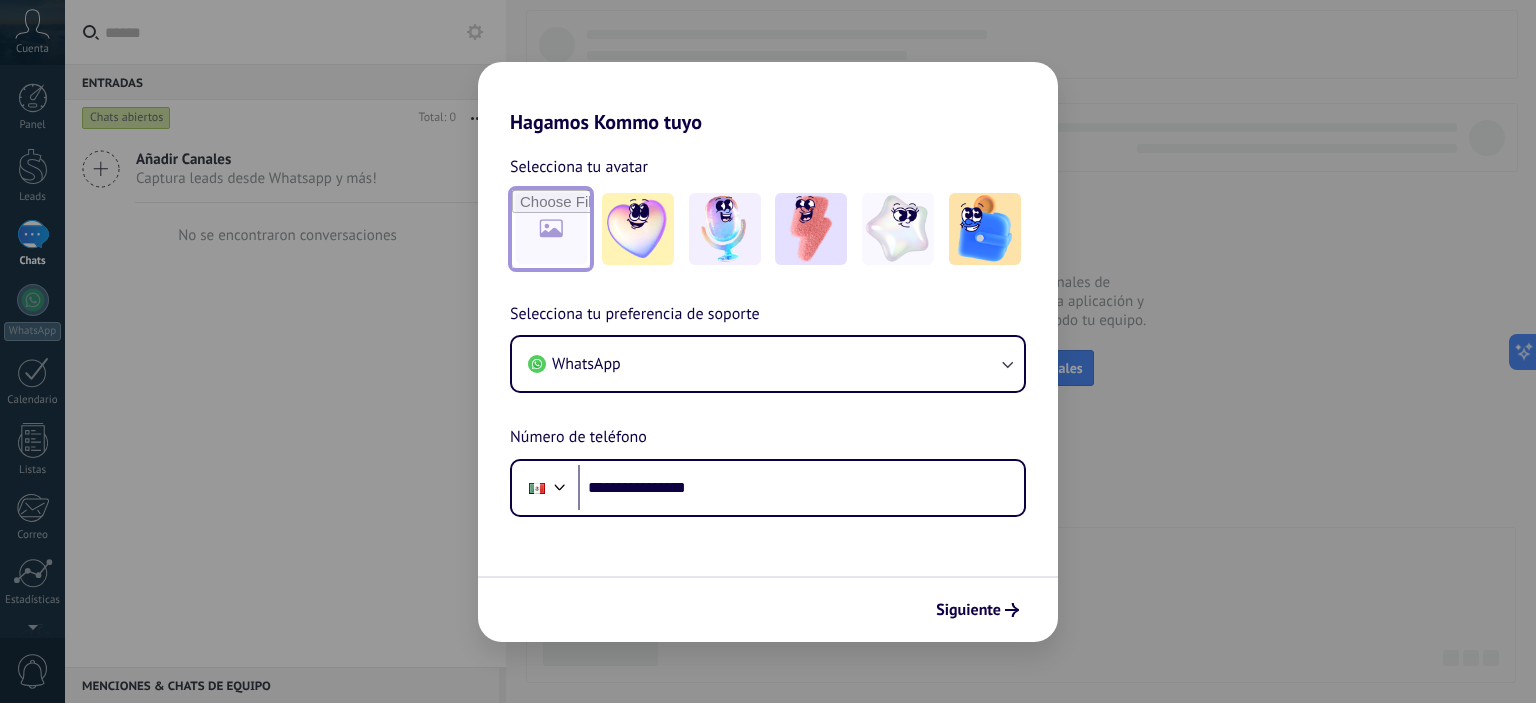 type on "**********" 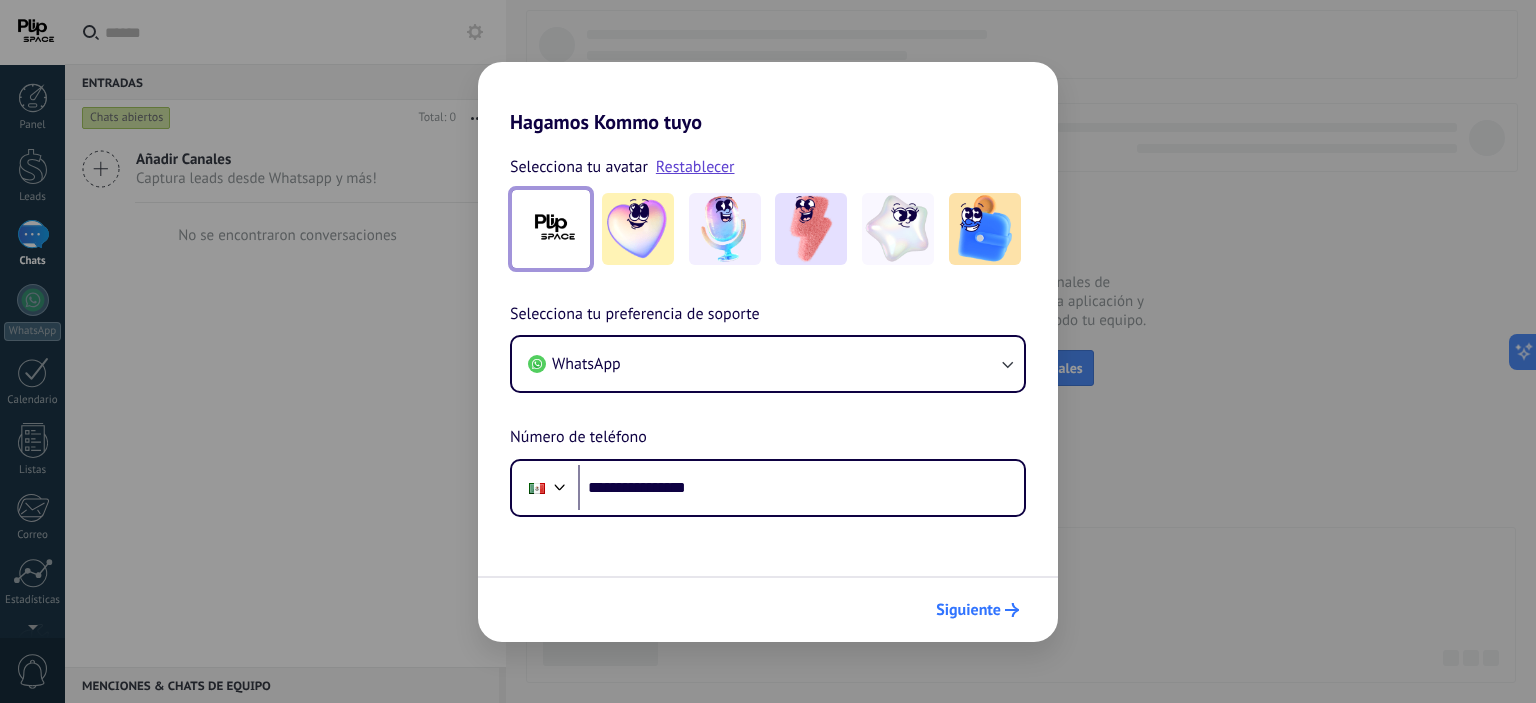 click on "Siguiente" at bounding box center (968, 610) 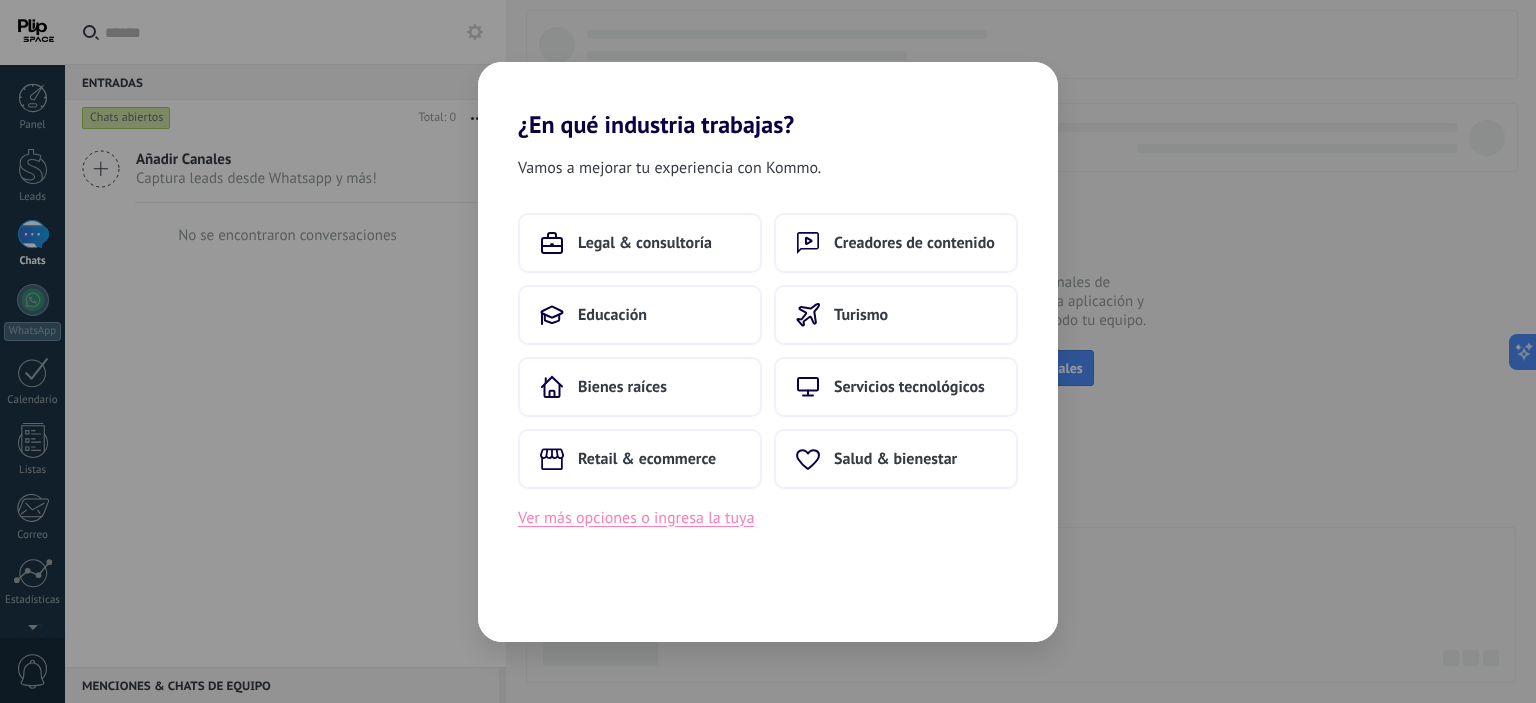 click on "Ver más opciones o ingresa la tuya" at bounding box center [636, 518] 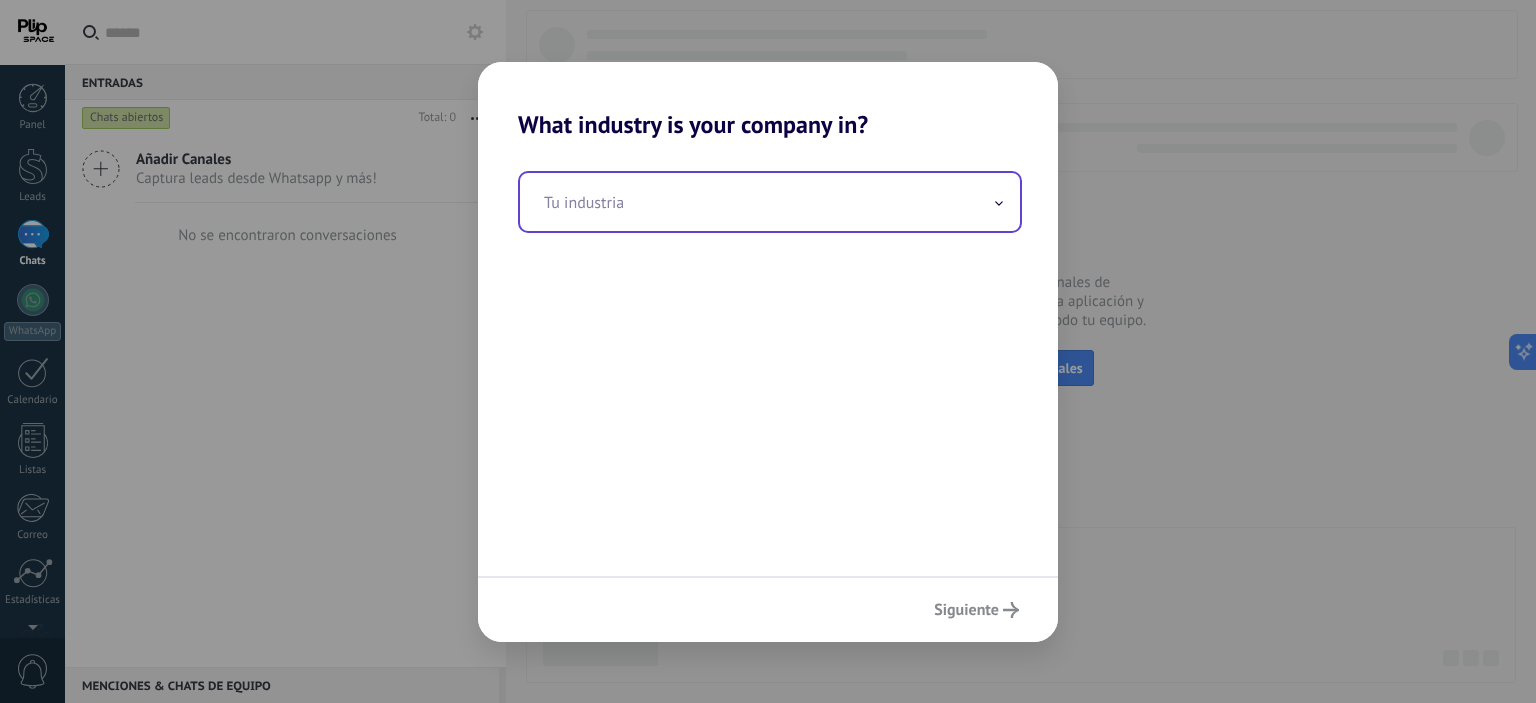 click at bounding box center (770, 202) 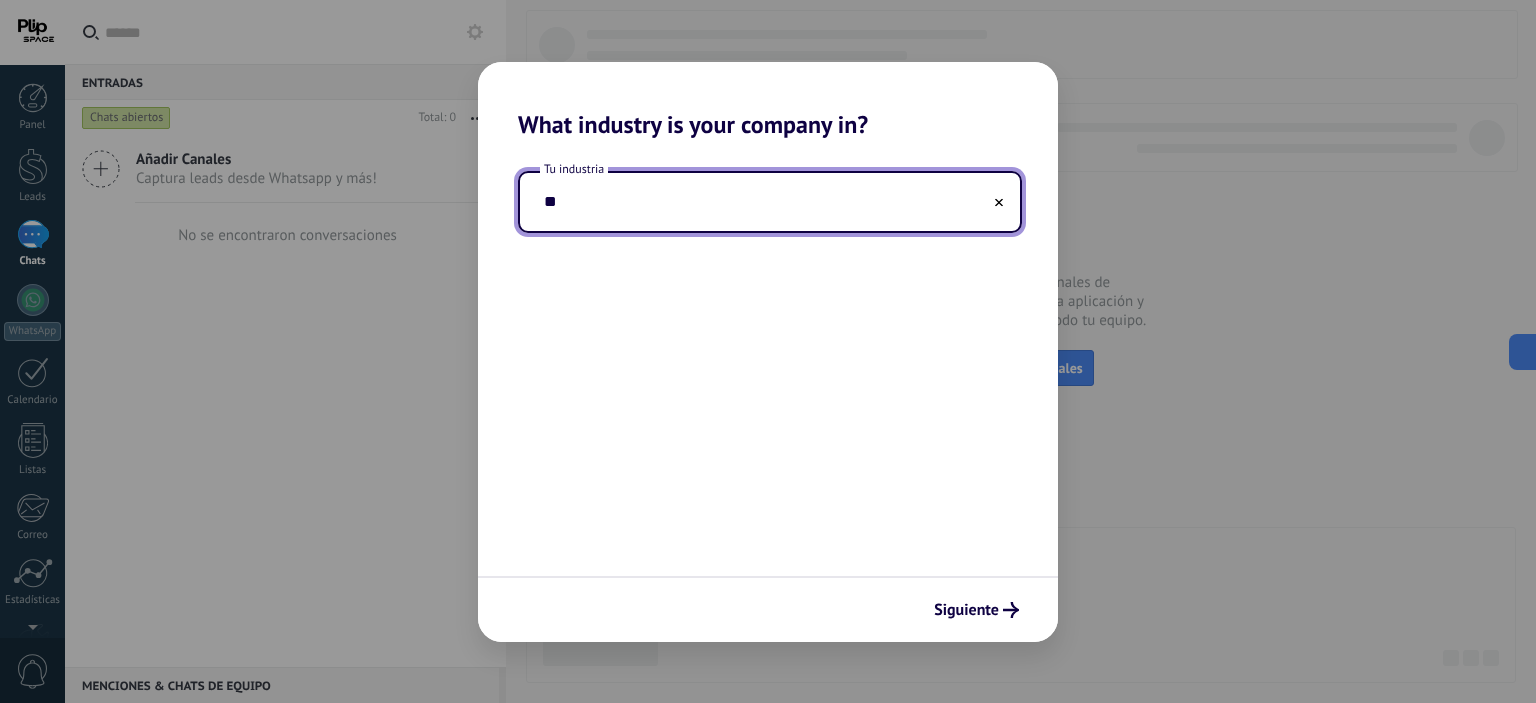 type on "*" 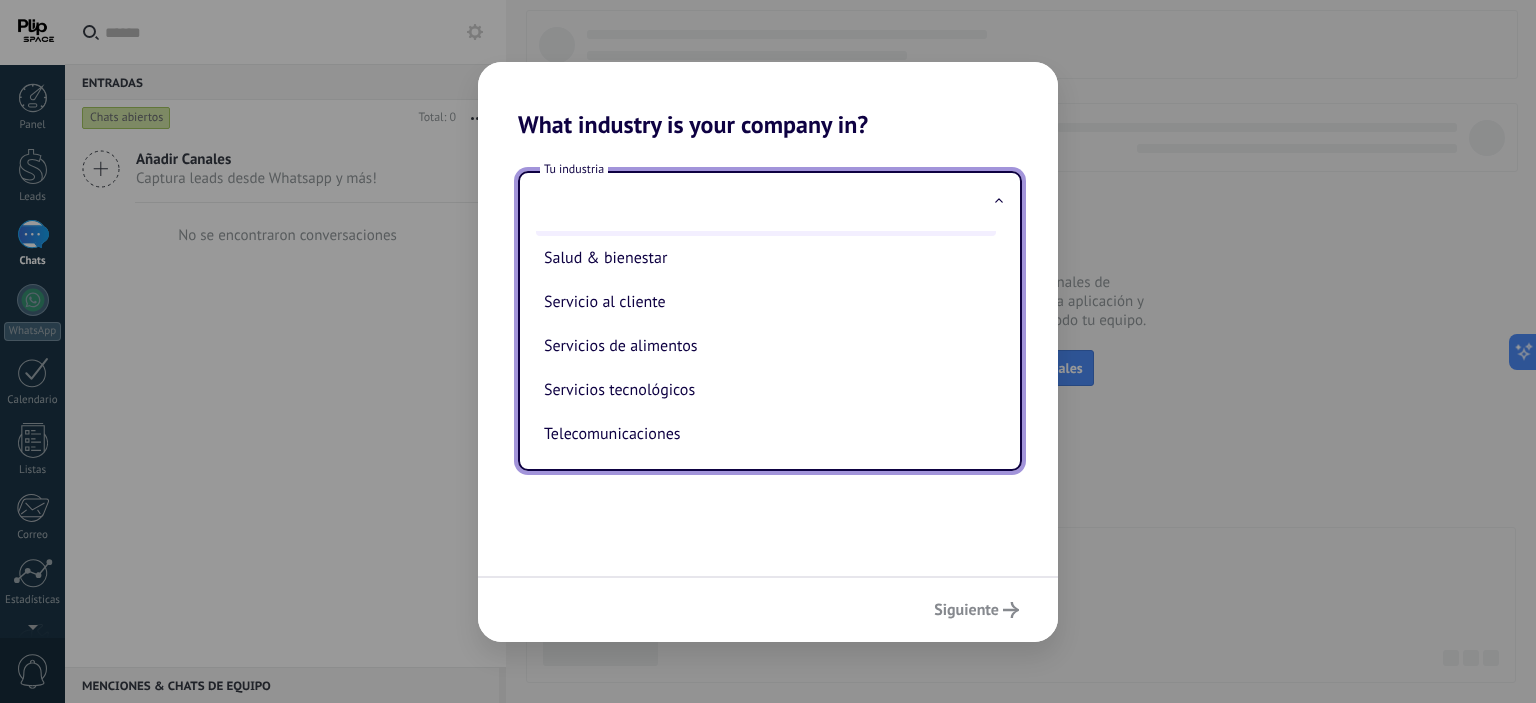 scroll, scrollTop: 447, scrollLeft: 0, axis: vertical 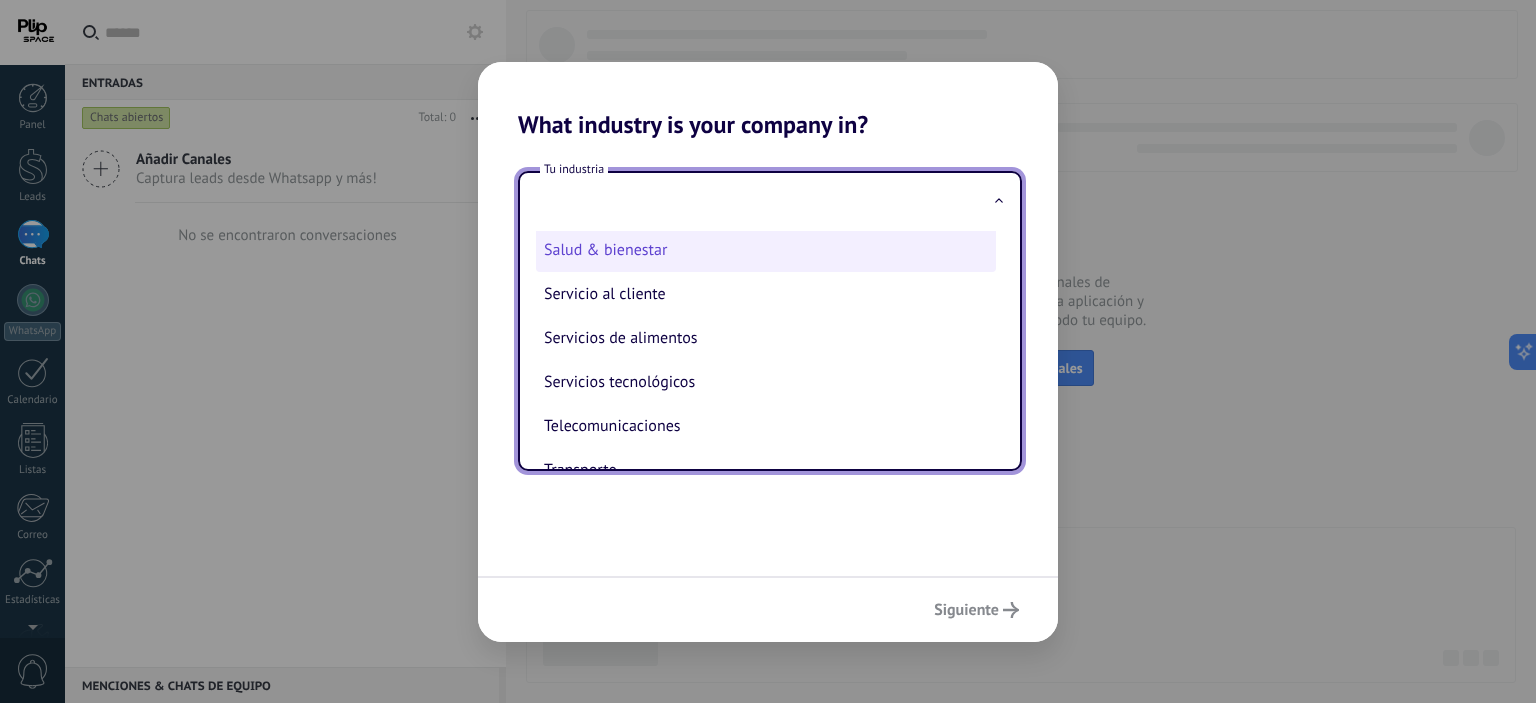 click on "Salud & bienestar" at bounding box center (766, 250) 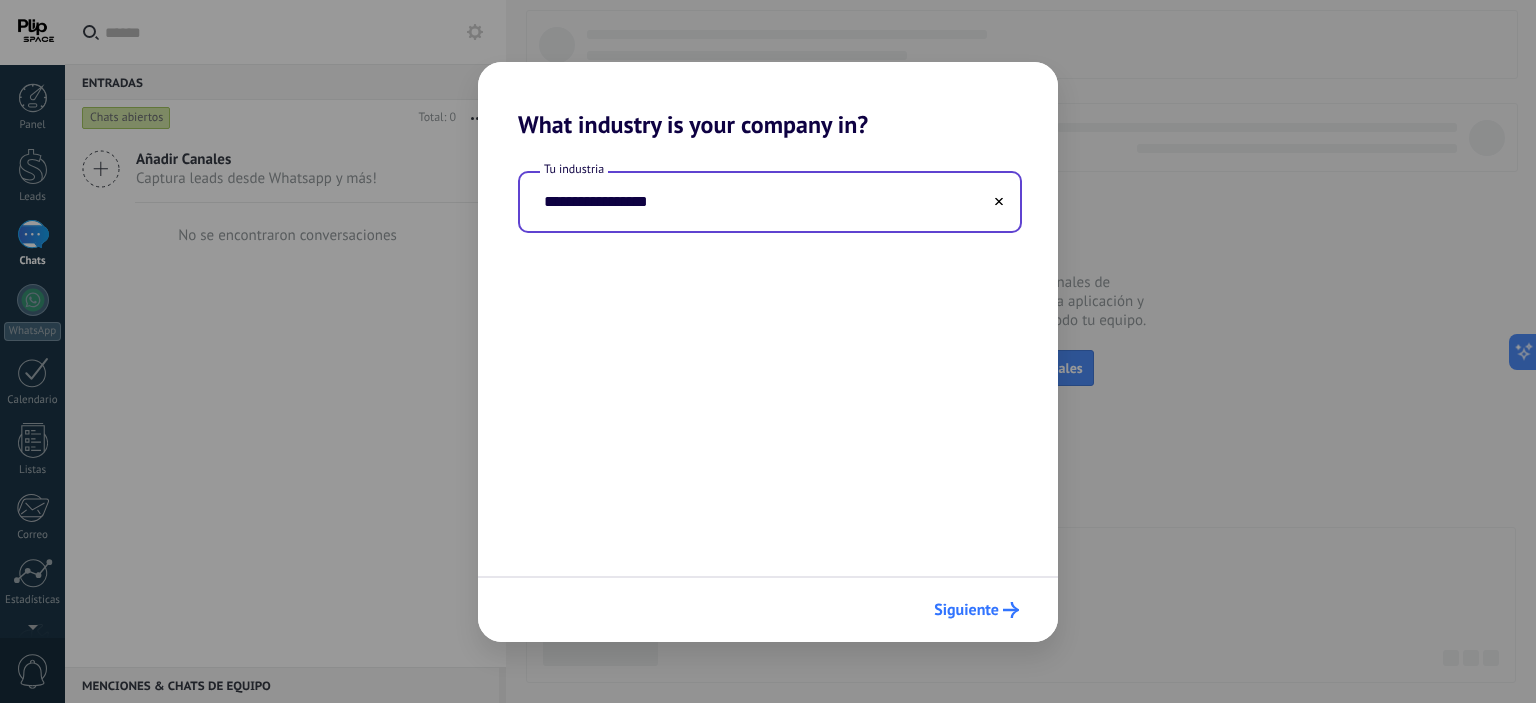 click on "Siguiente" at bounding box center (966, 610) 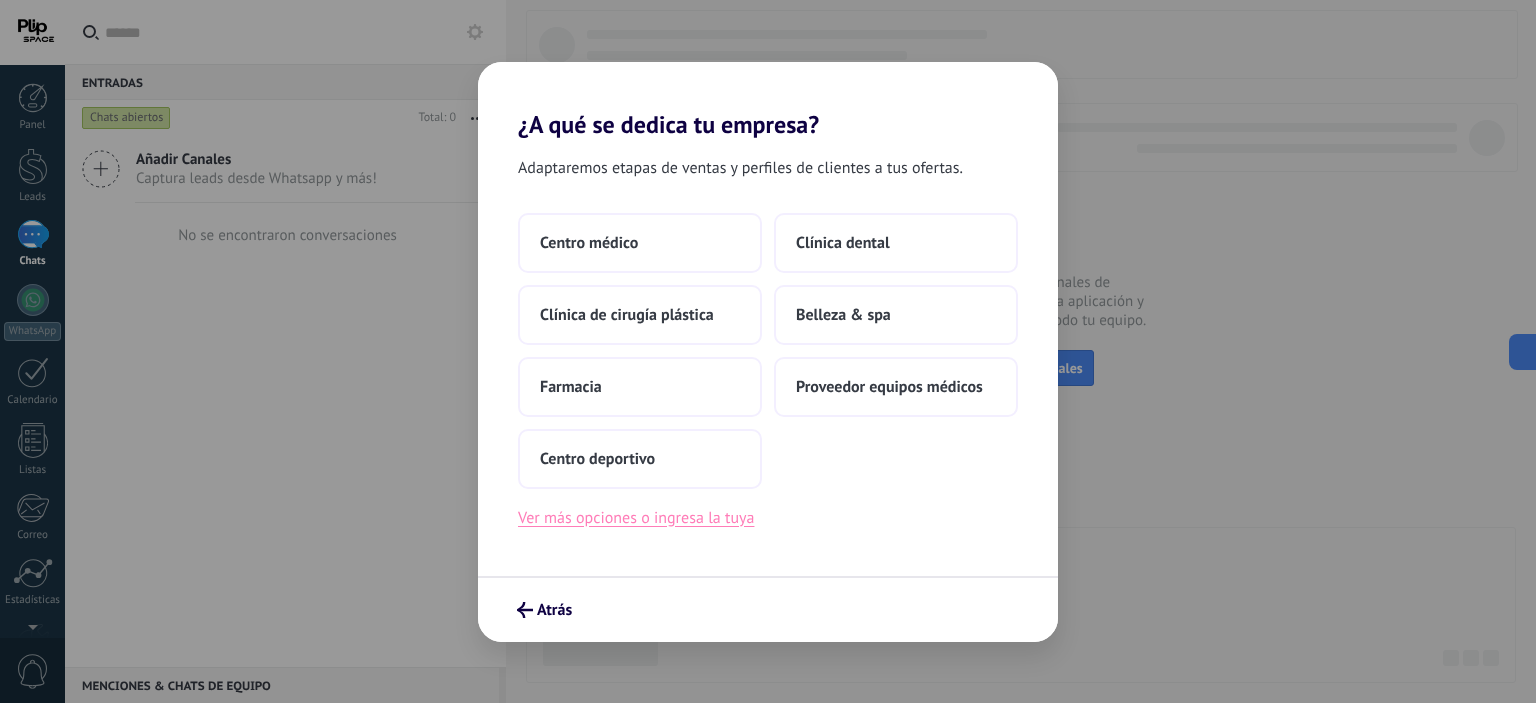 click on "Ver más opciones o ingresa la tuya" at bounding box center (636, 518) 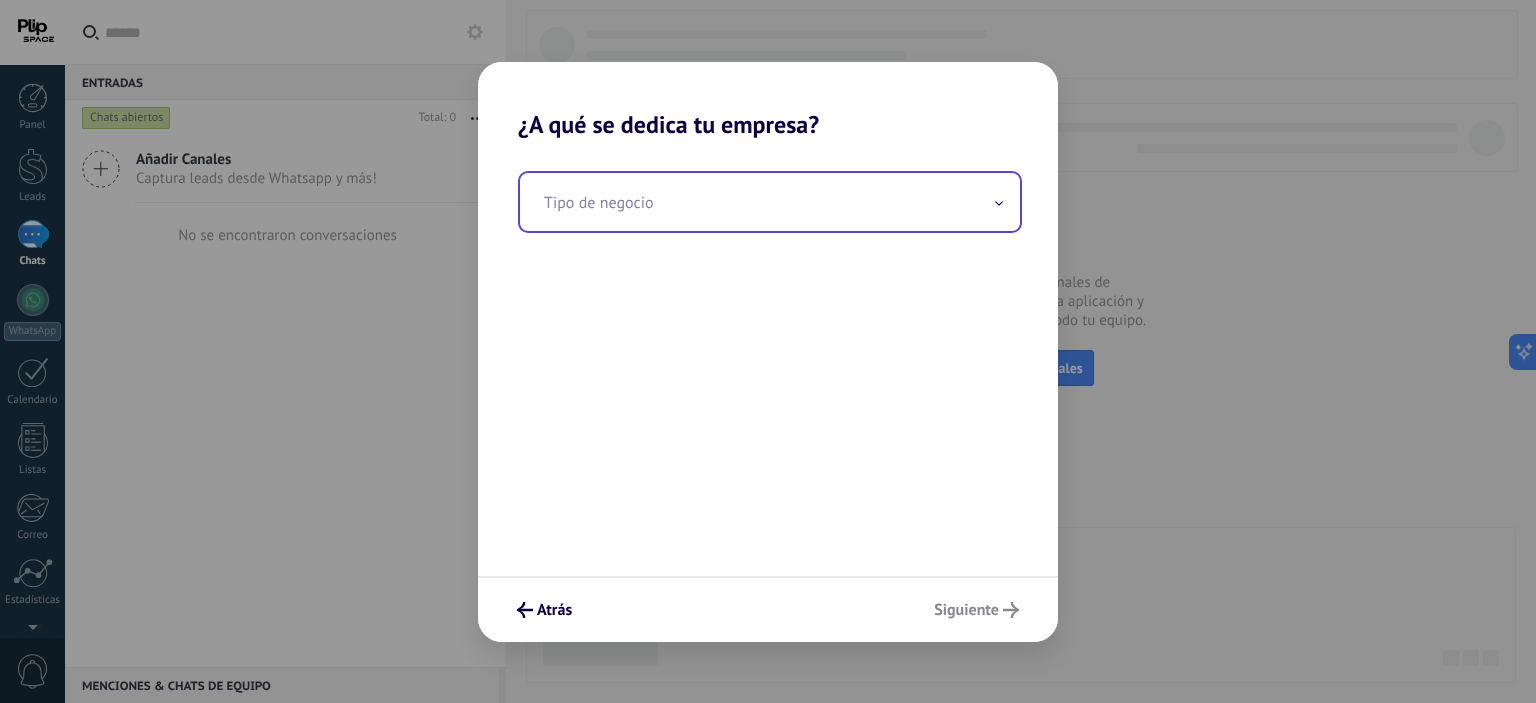 click at bounding box center [770, 202] 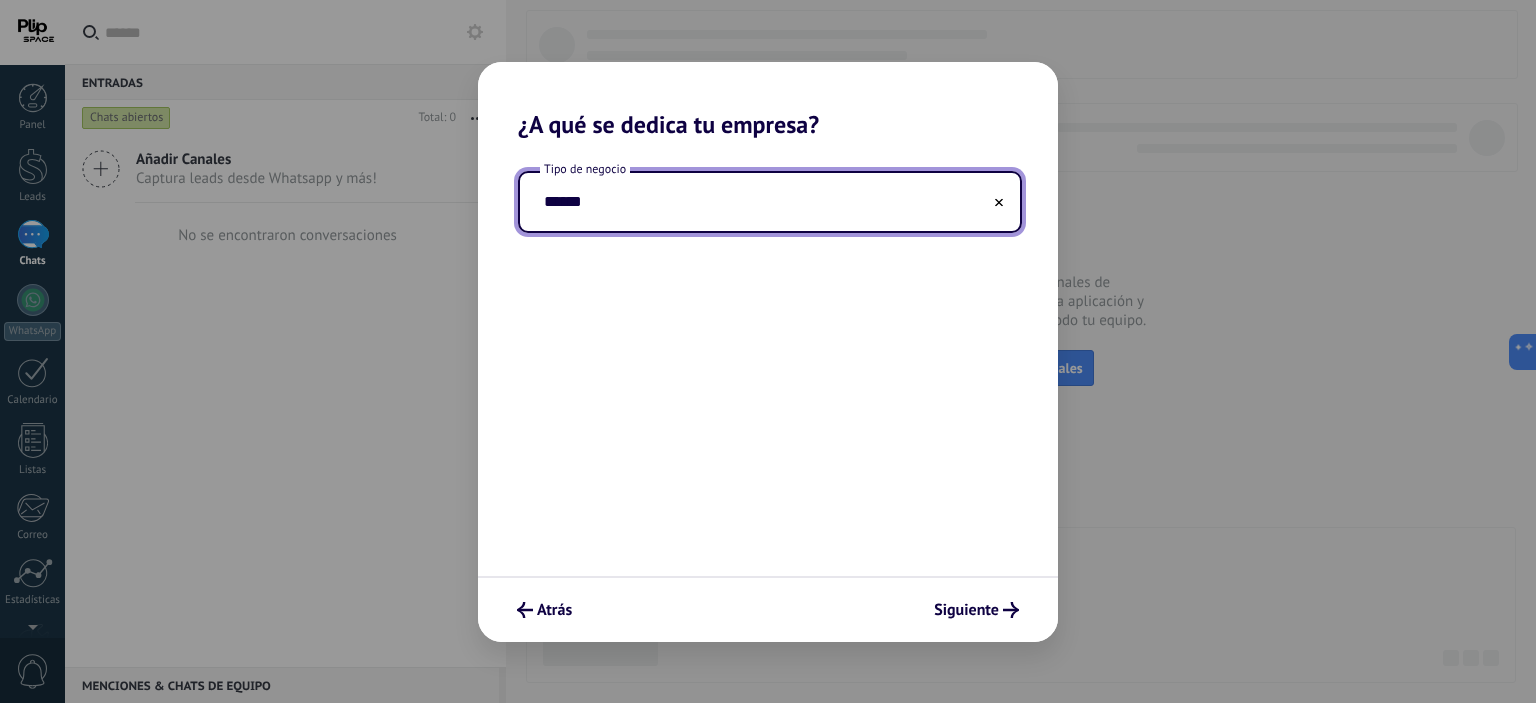 click on "******" at bounding box center [770, 202] 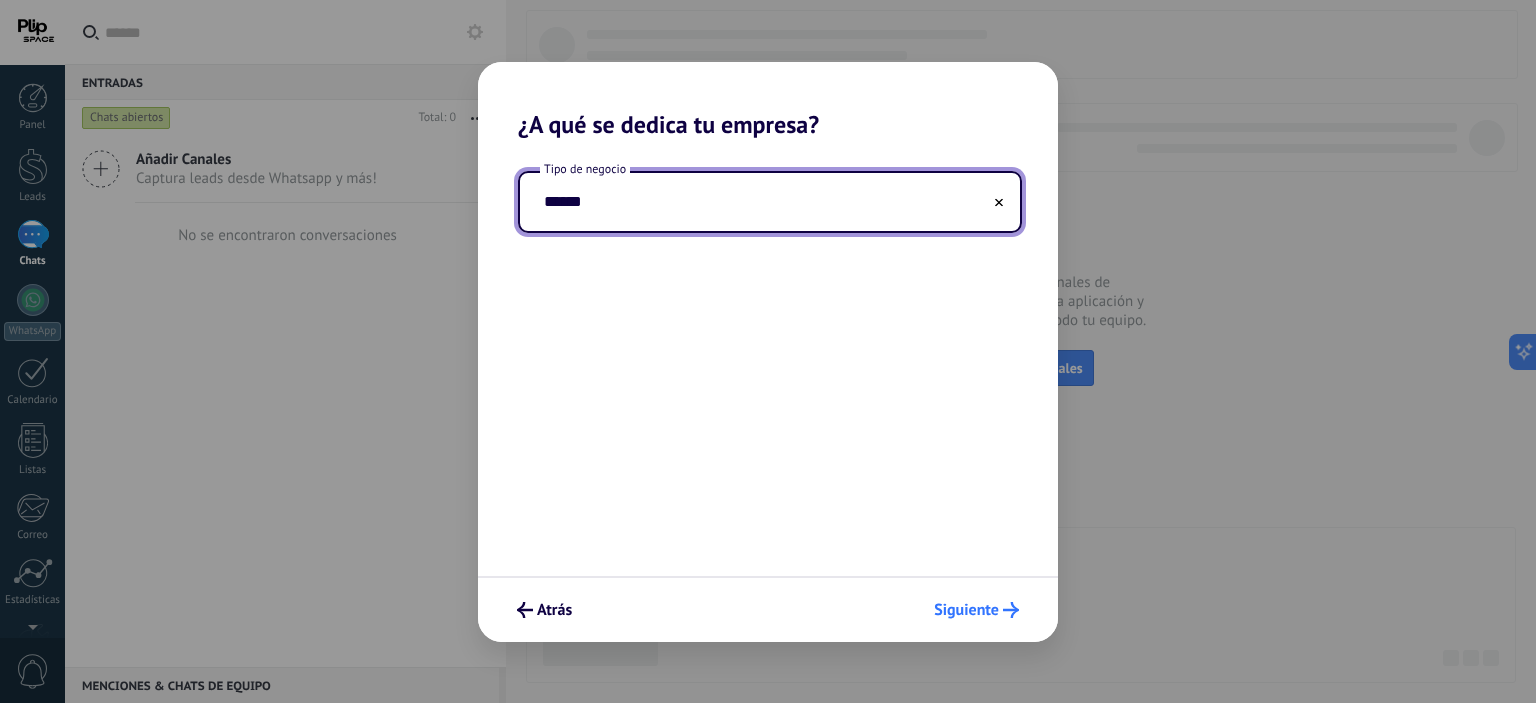type on "******" 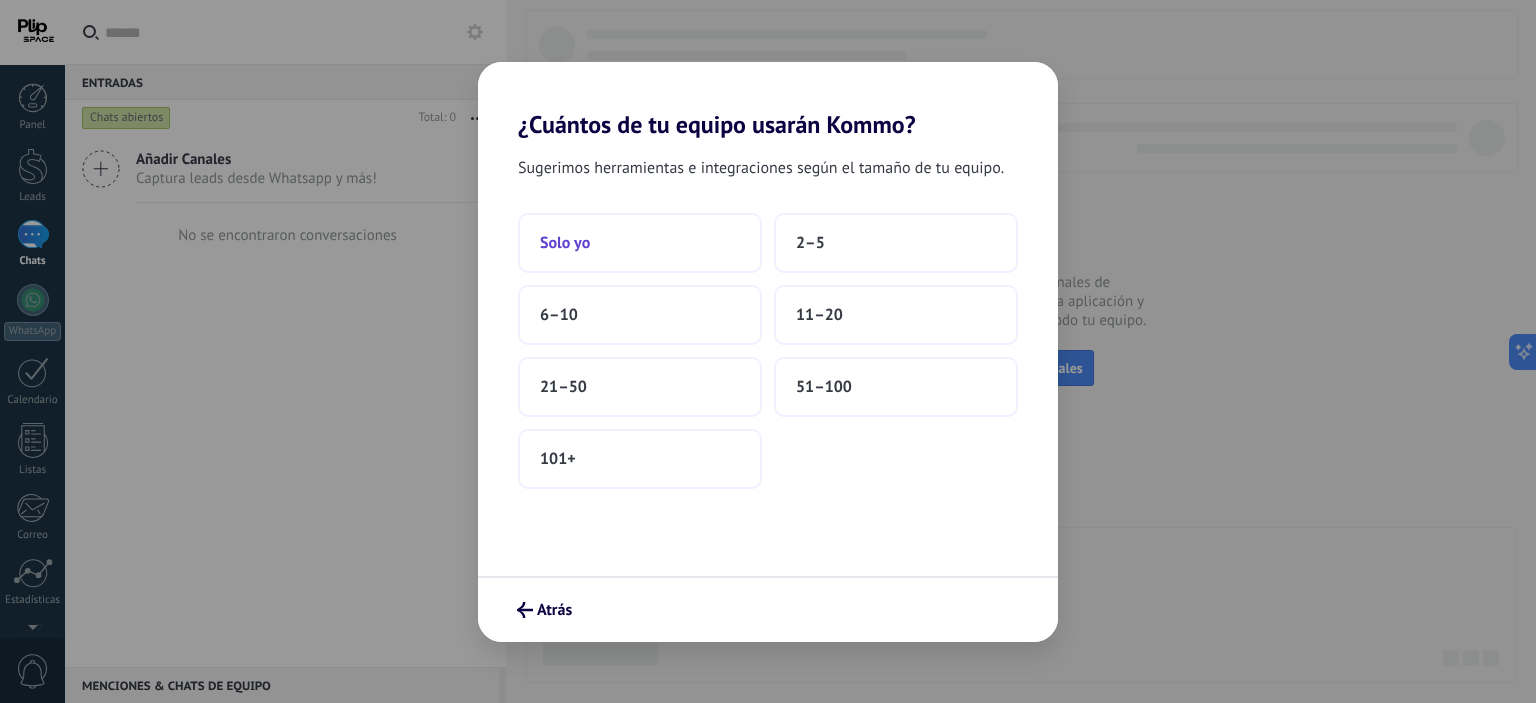 click on "Solo yo" at bounding box center (640, 243) 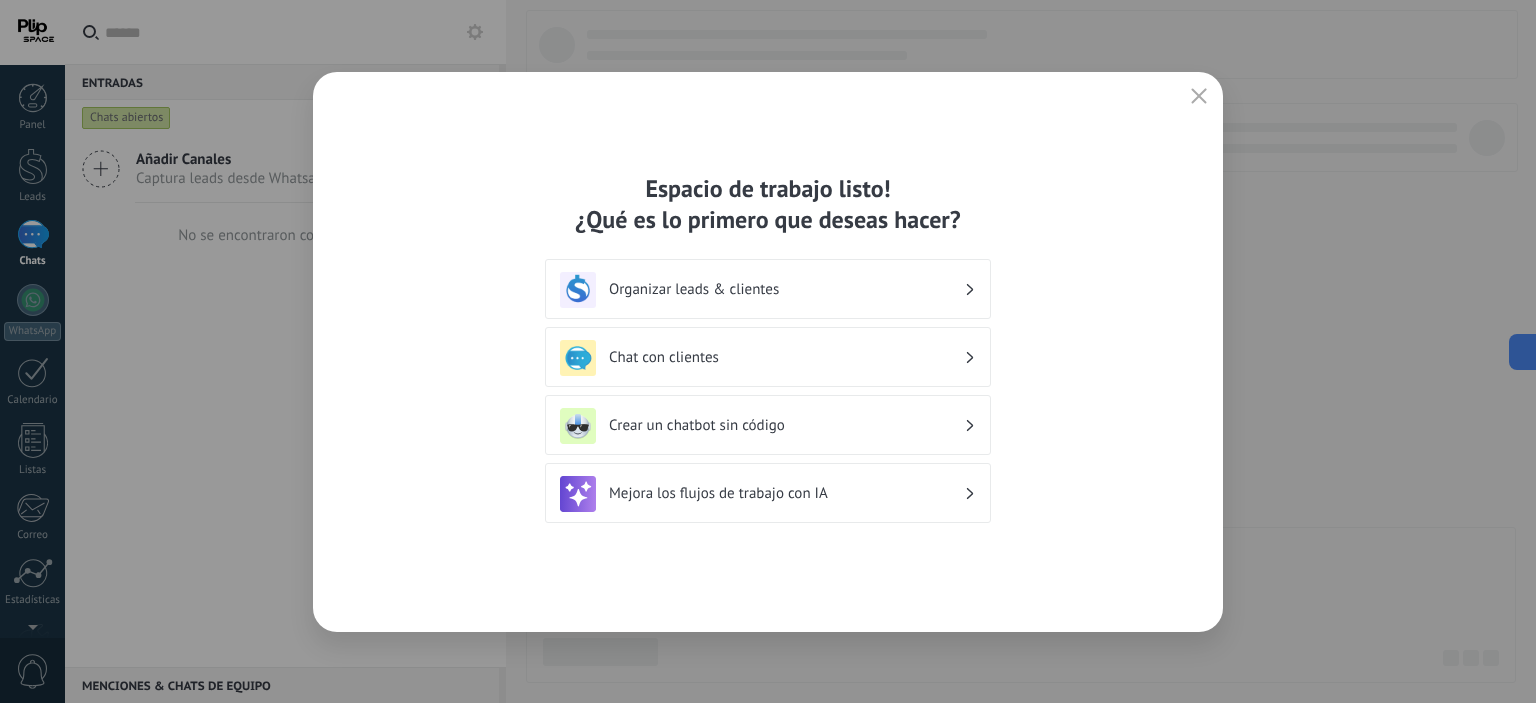 click on "Organizar leads & clientes" at bounding box center (786, 289) 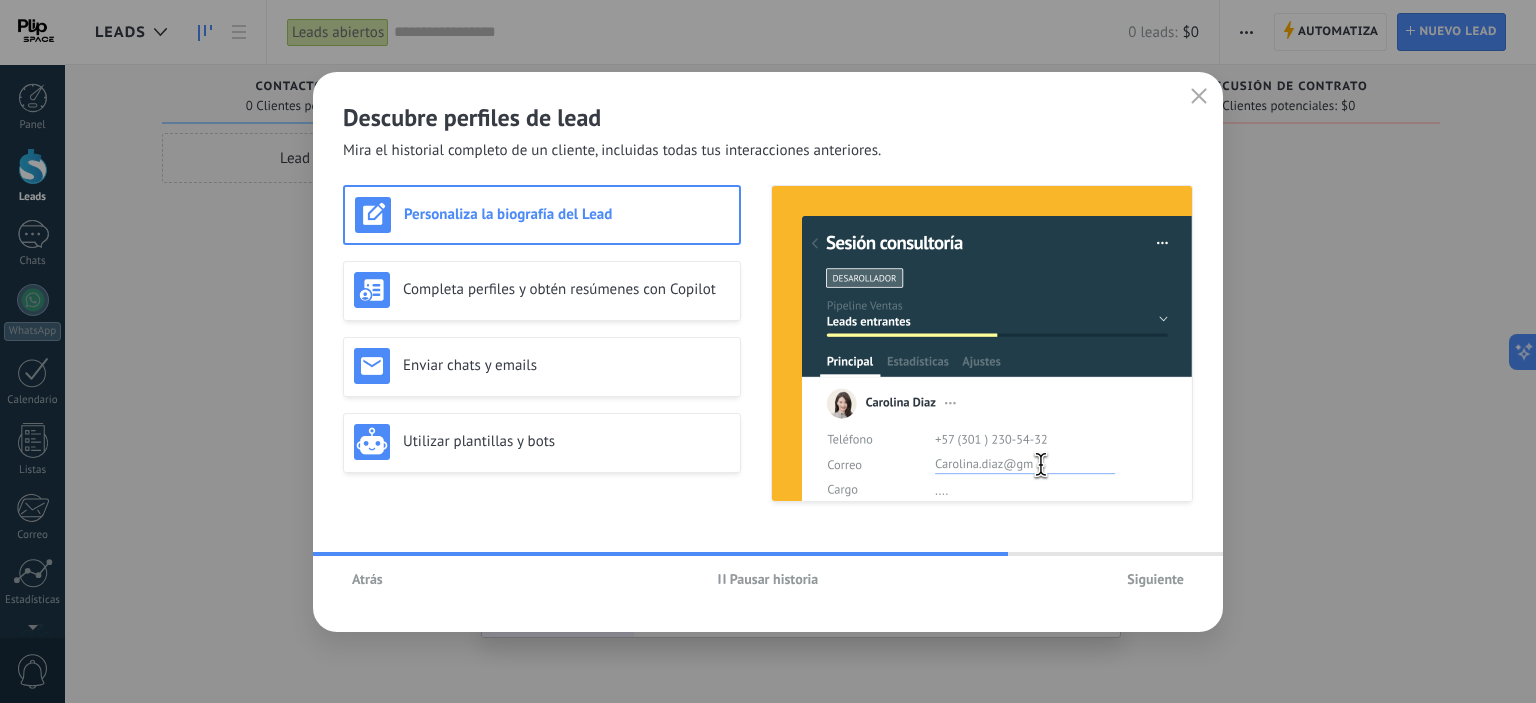 click on "Siguiente" at bounding box center [1155, 579] 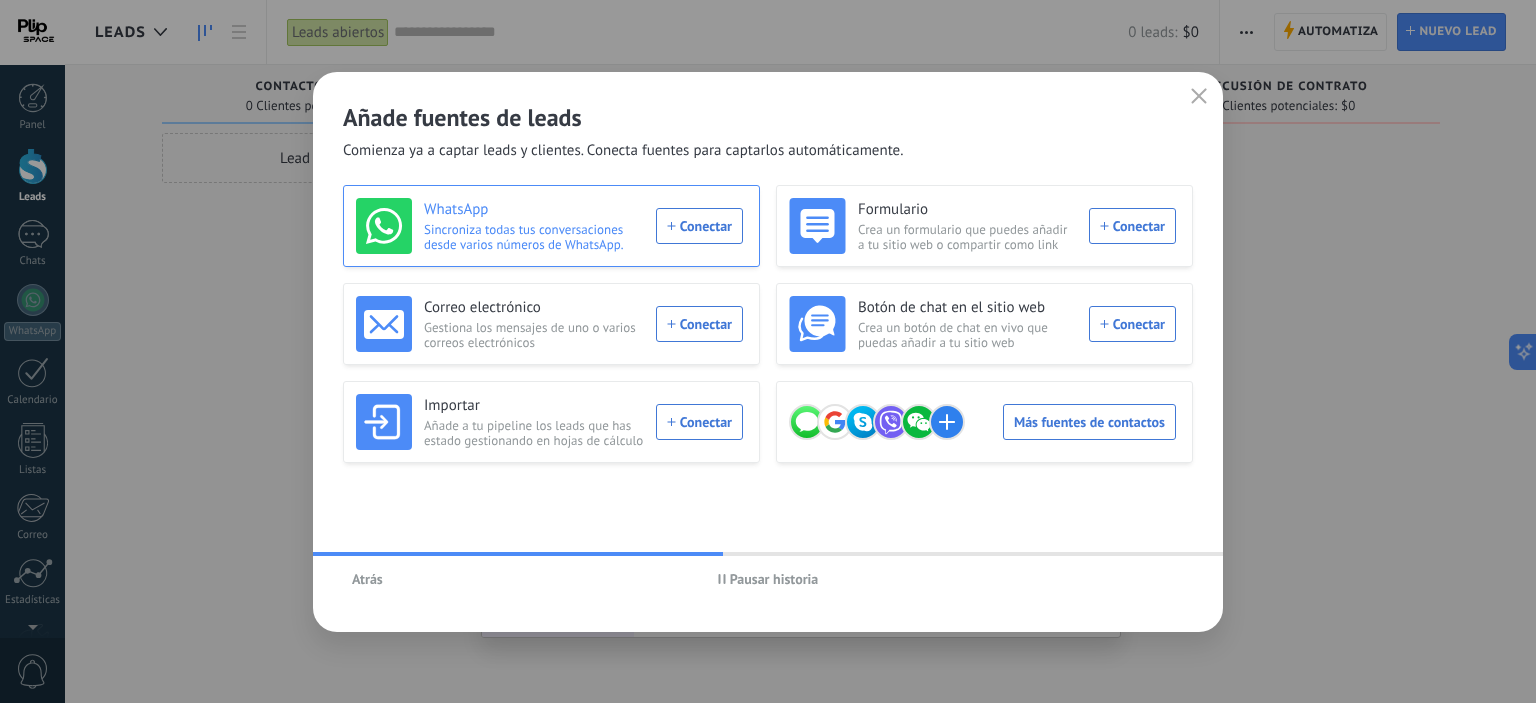 click on "WhatsApp Sincroniza todas tus conversaciones desde varios números de WhatsApp. Conectar" at bounding box center [549, 226] 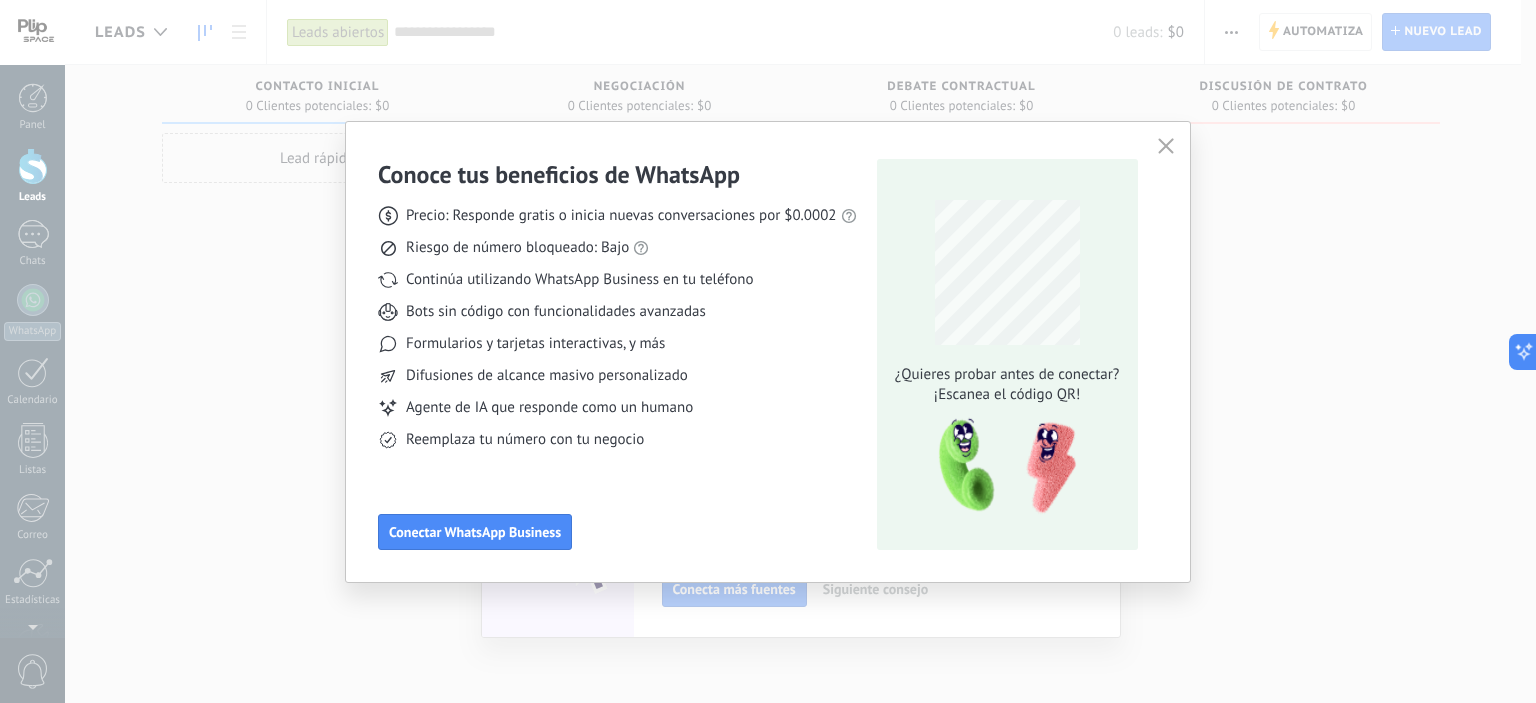 click 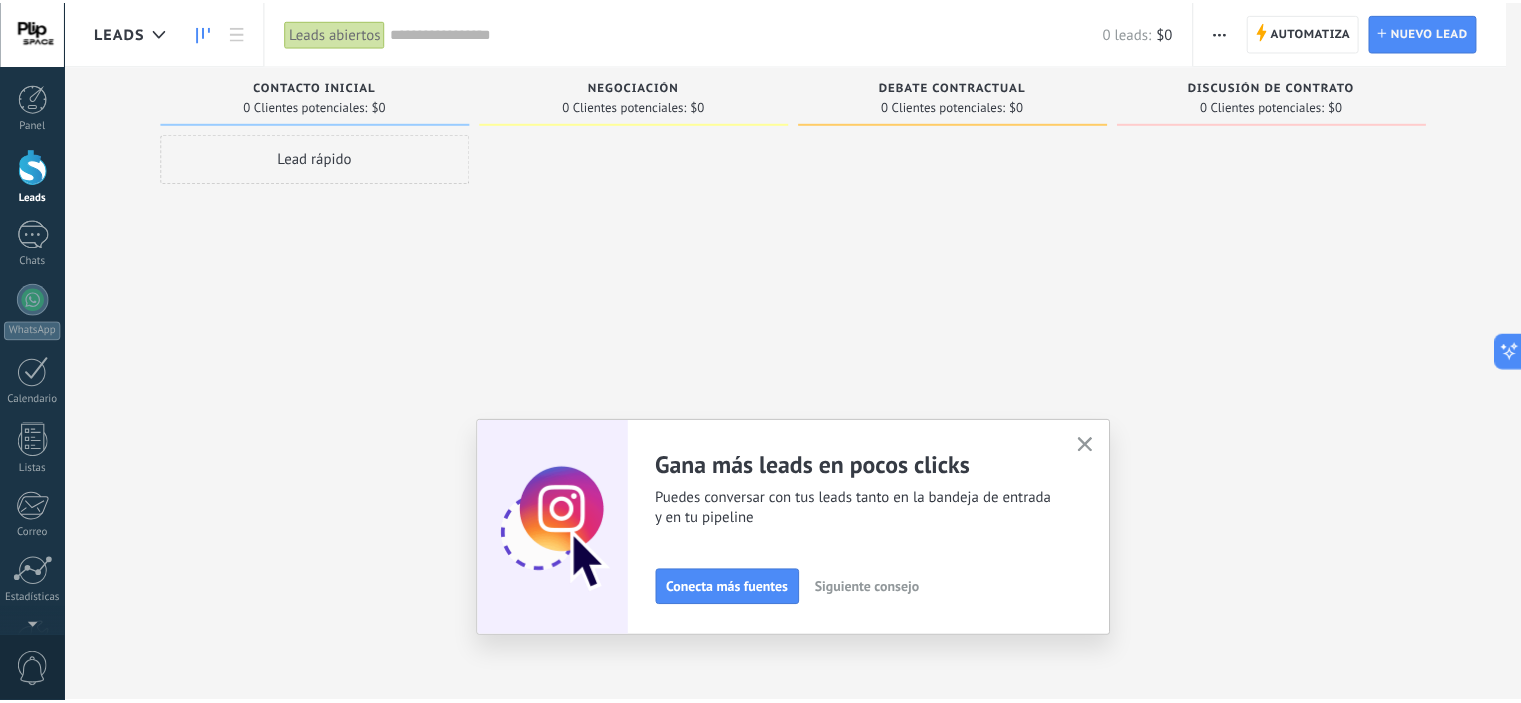 scroll, scrollTop: 128, scrollLeft: 0, axis: vertical 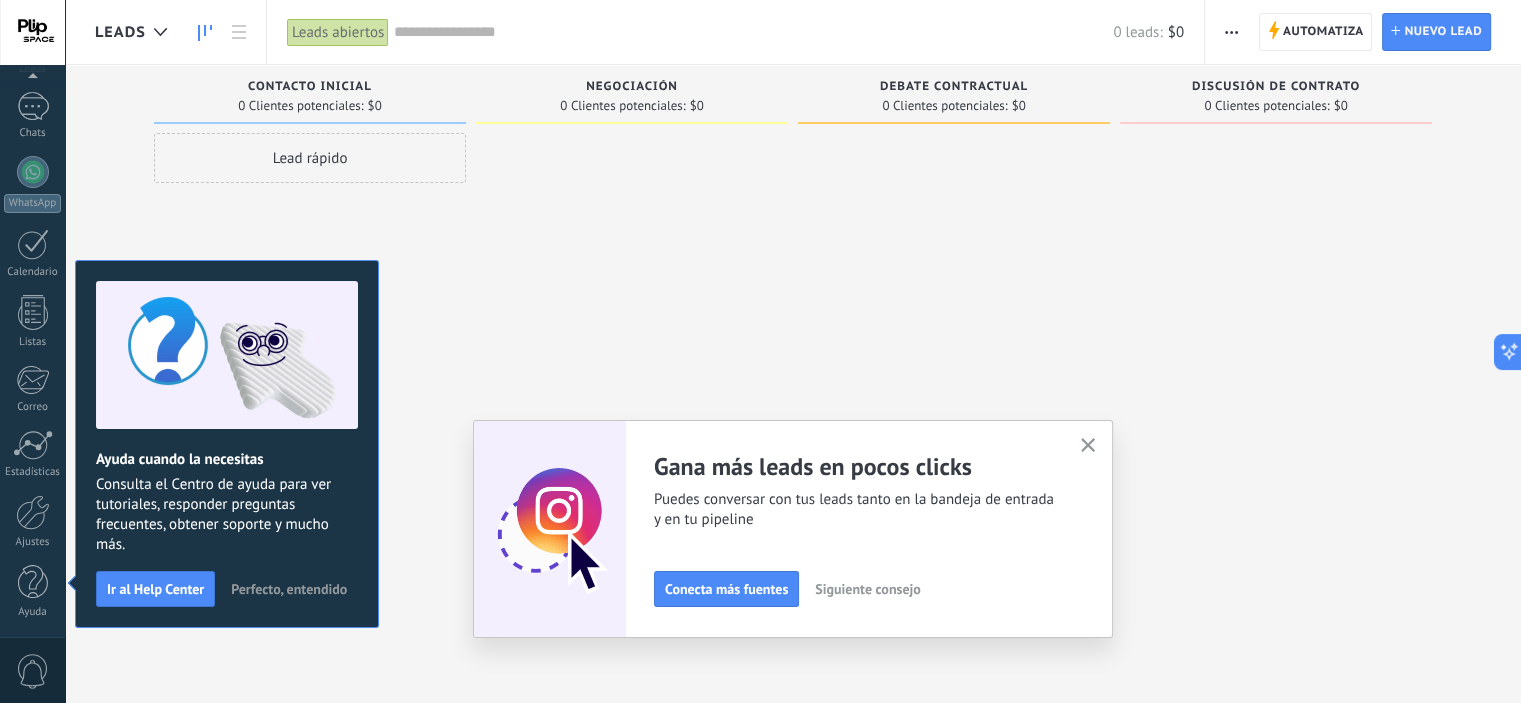 click 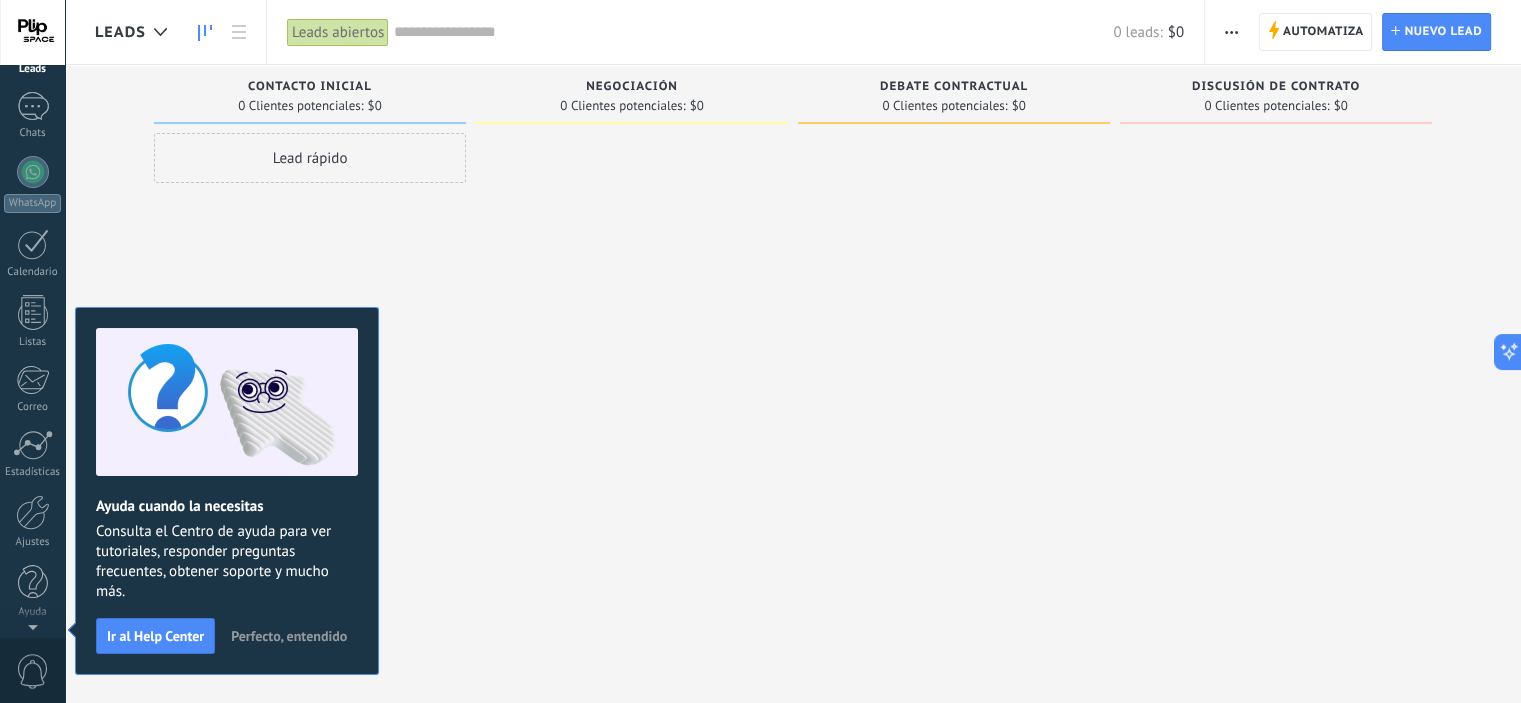 scroll, scrollTop: 0, scrollLeft: 0, axis: both 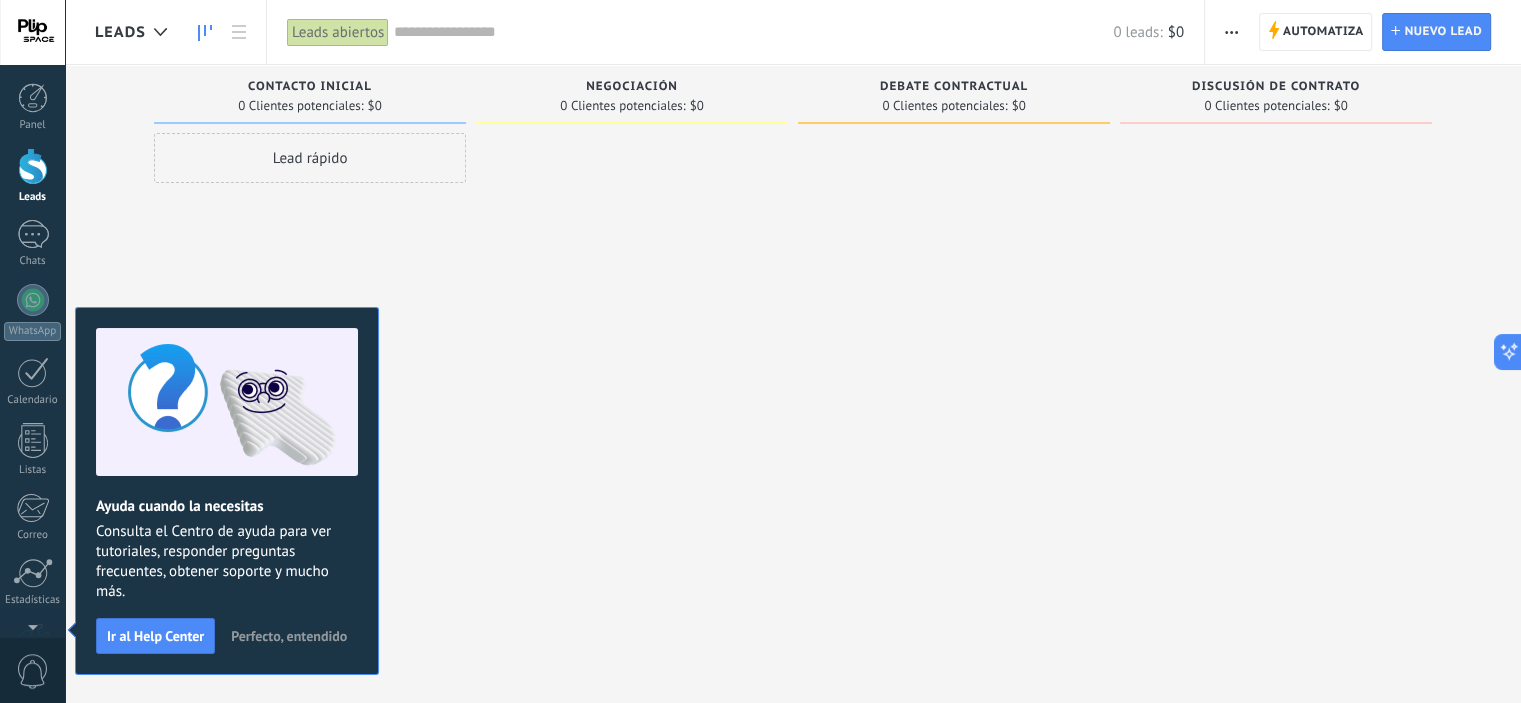 click on "Perfecto, entendido" at bounding box center [289, 636] 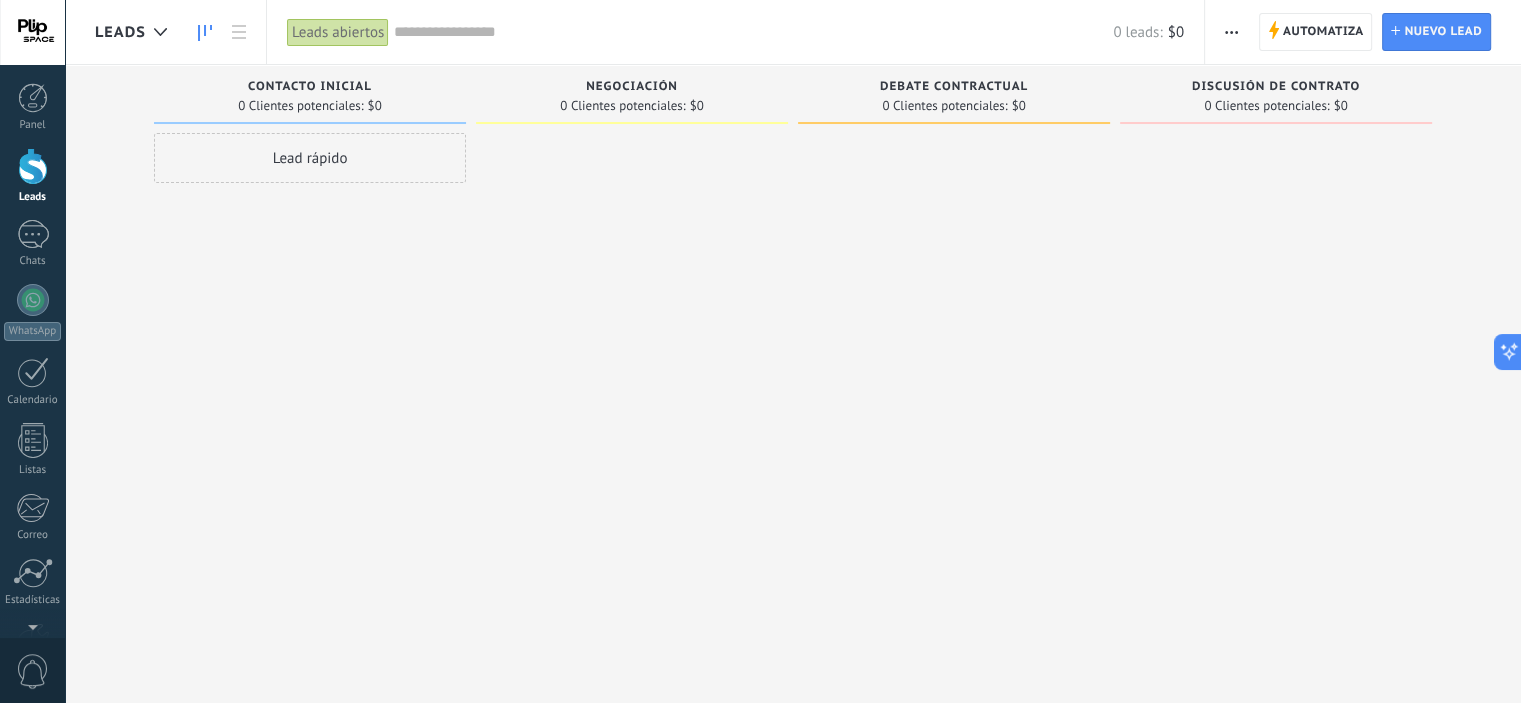scroll, scrollTop: 128, scrollLeft: 0, axis: vertical 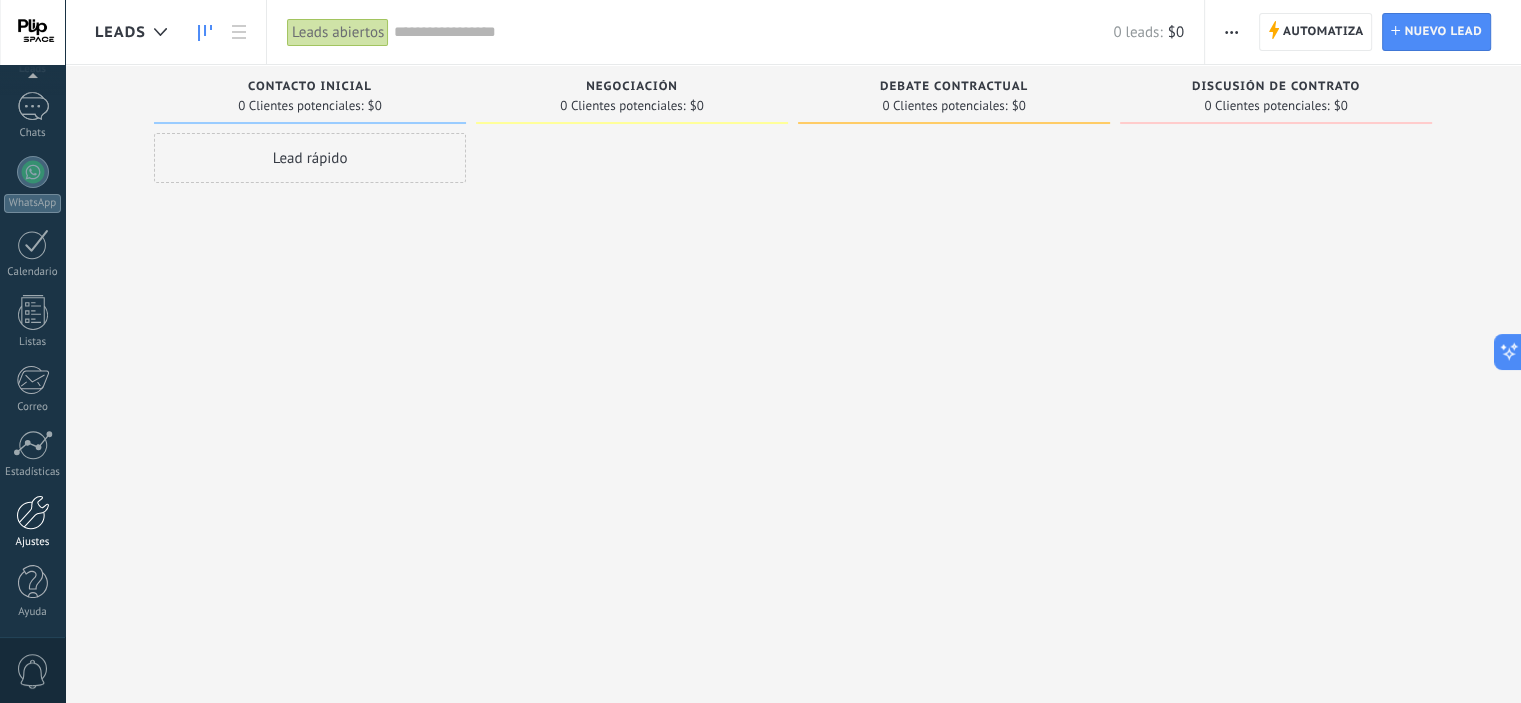 click at bounding box center (33, 512) 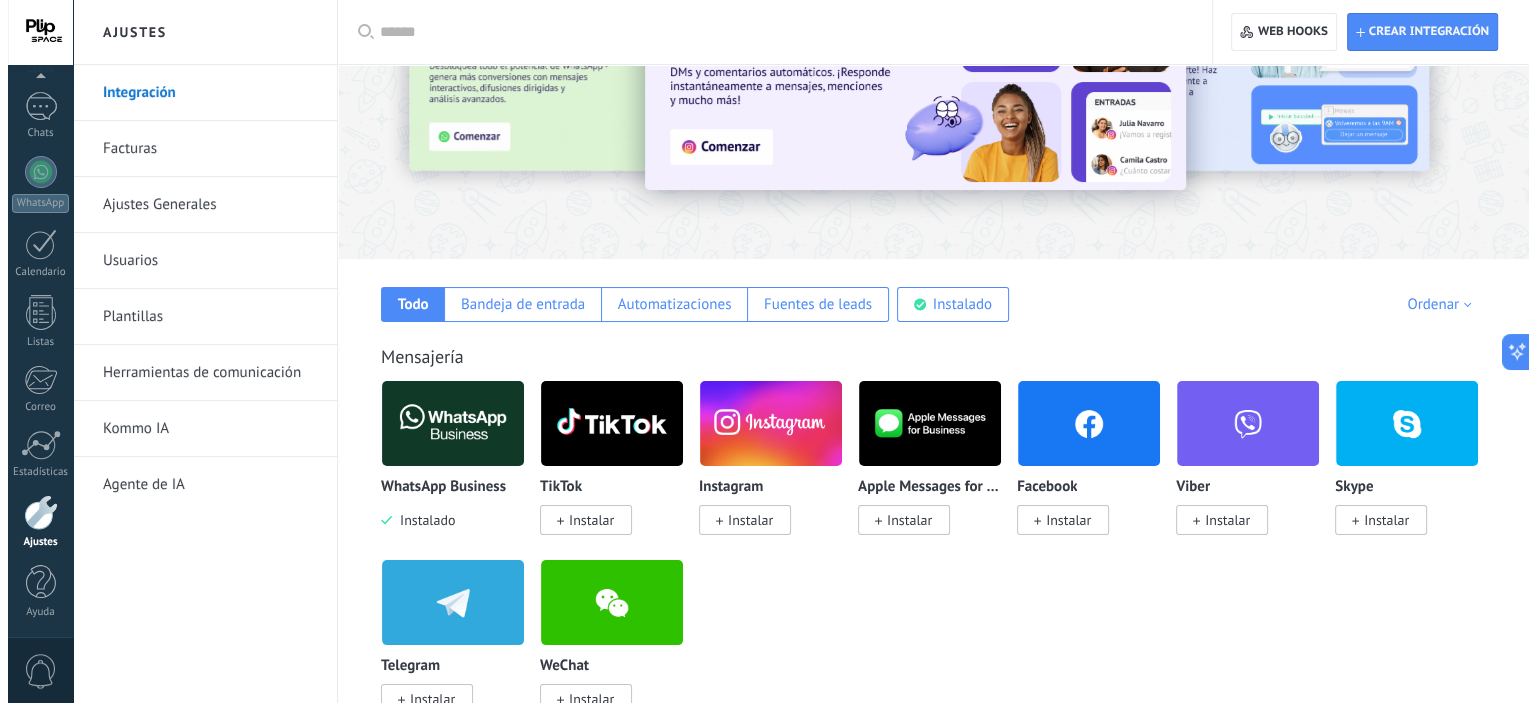 scroll, scrollTop: 140, scrollLeft: 0, axis: vertical 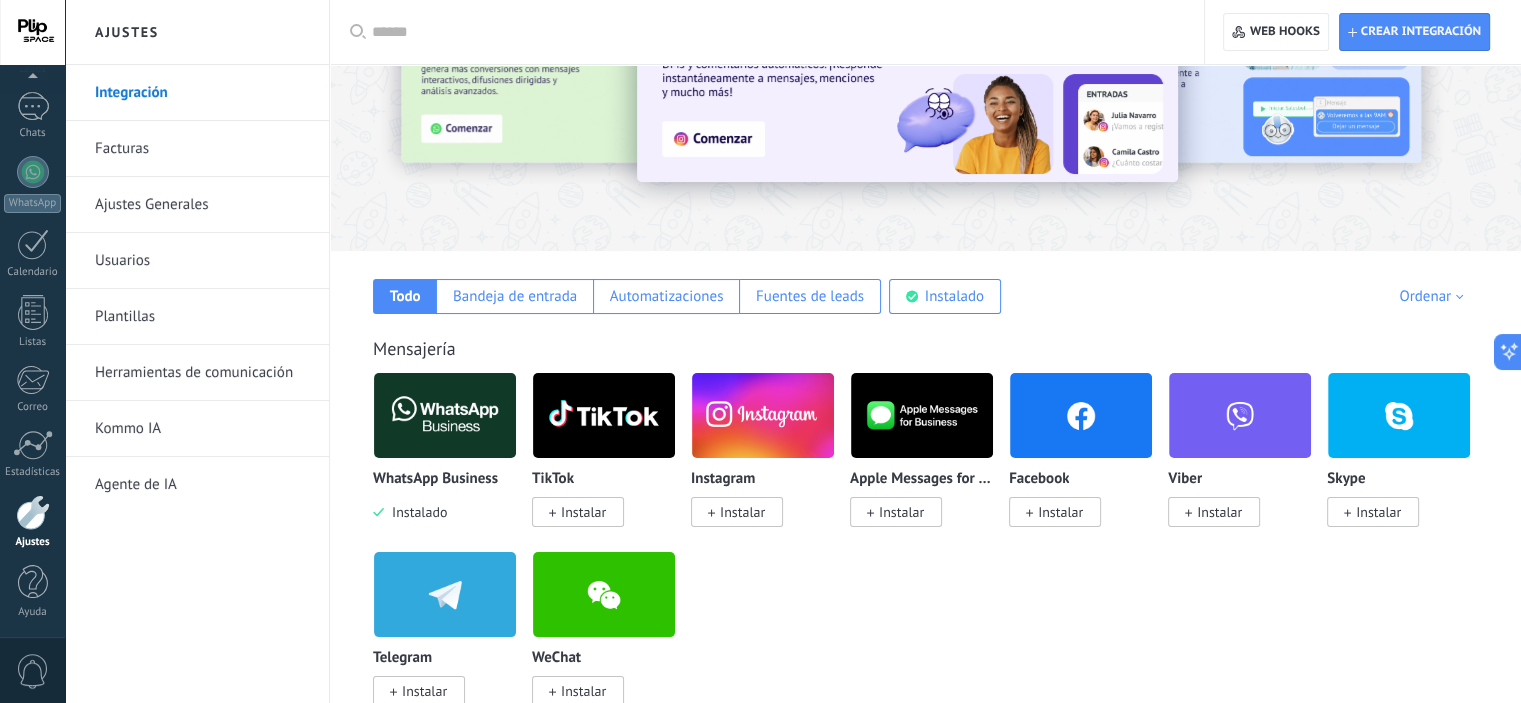 click on "Instalar" at bounding box center (742, 512) 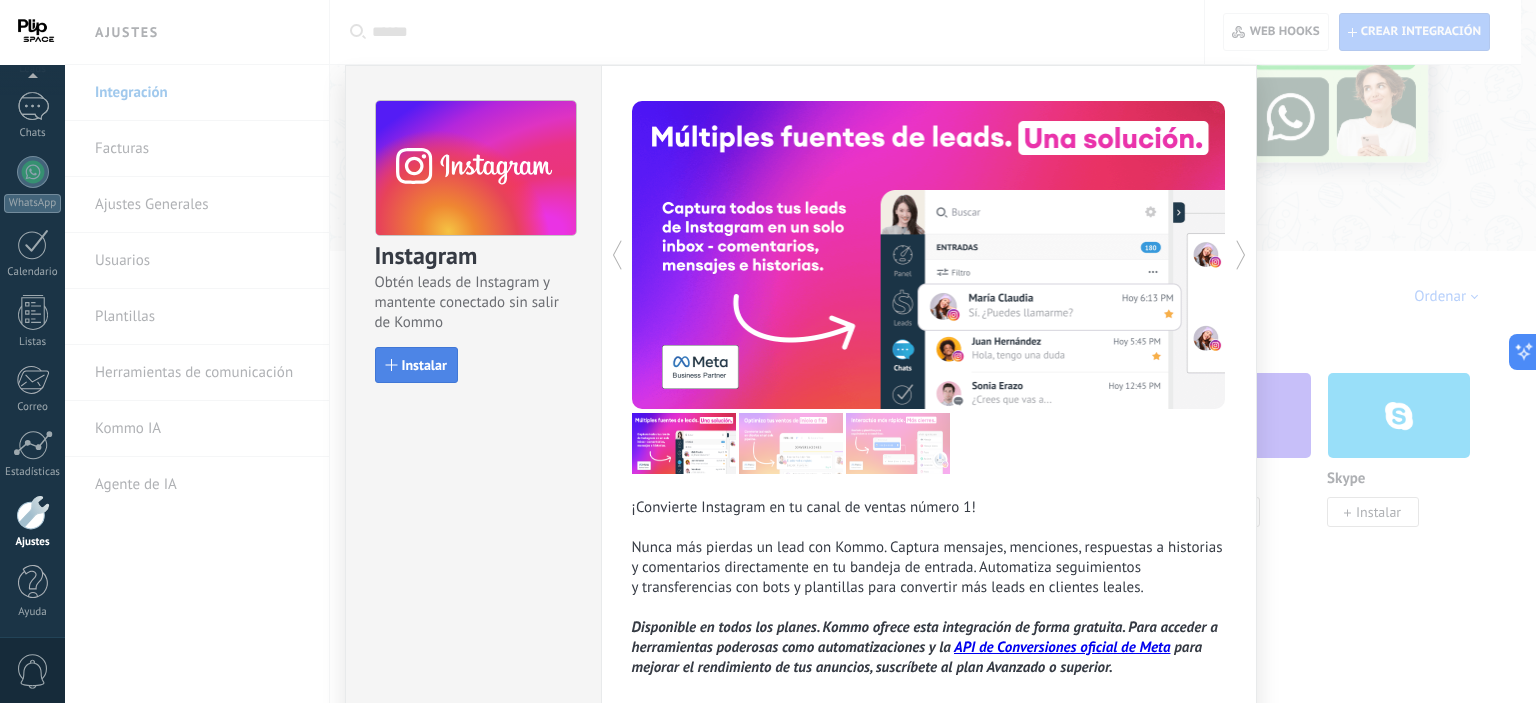 click on "Instalar" at bounding box center [424, 365] 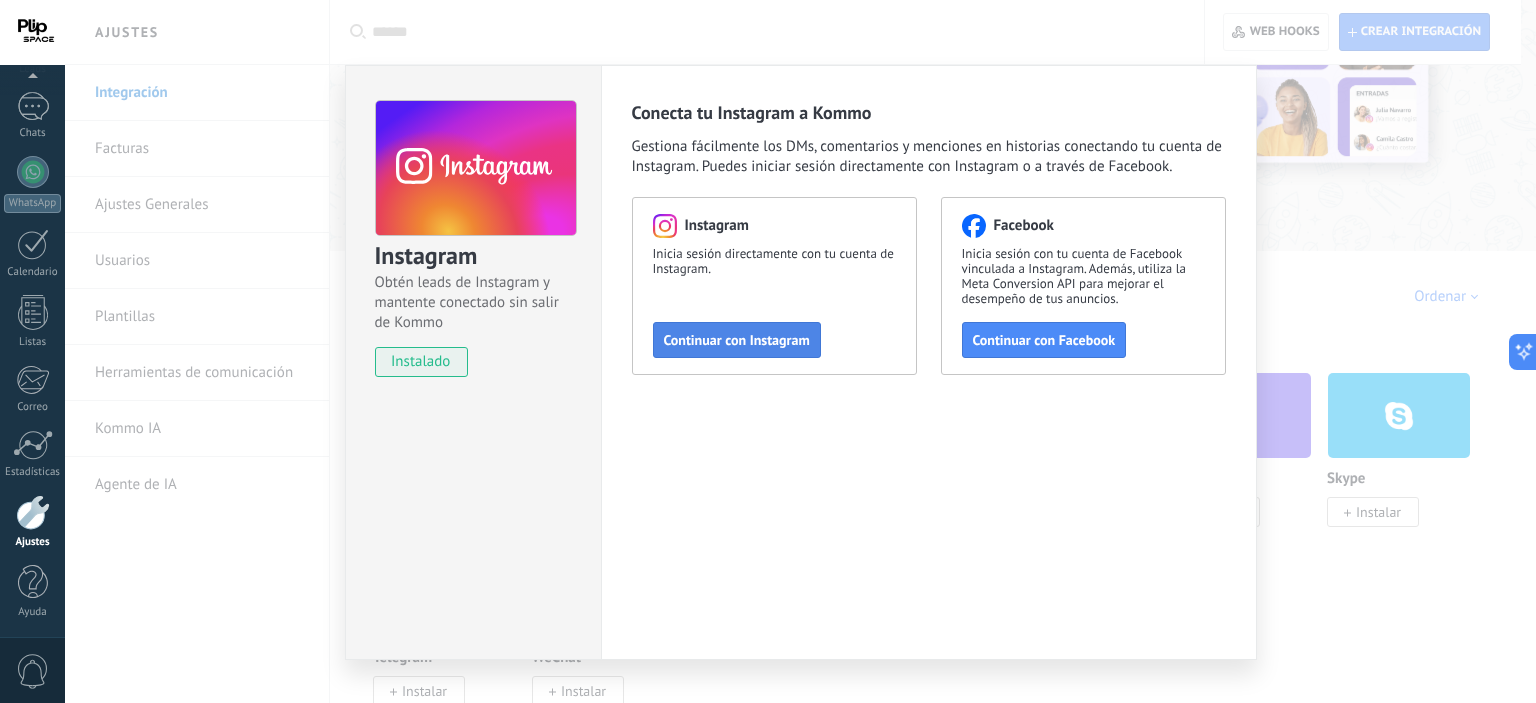 click on "Continuar con Instagram" at bounding box center [737, 340] 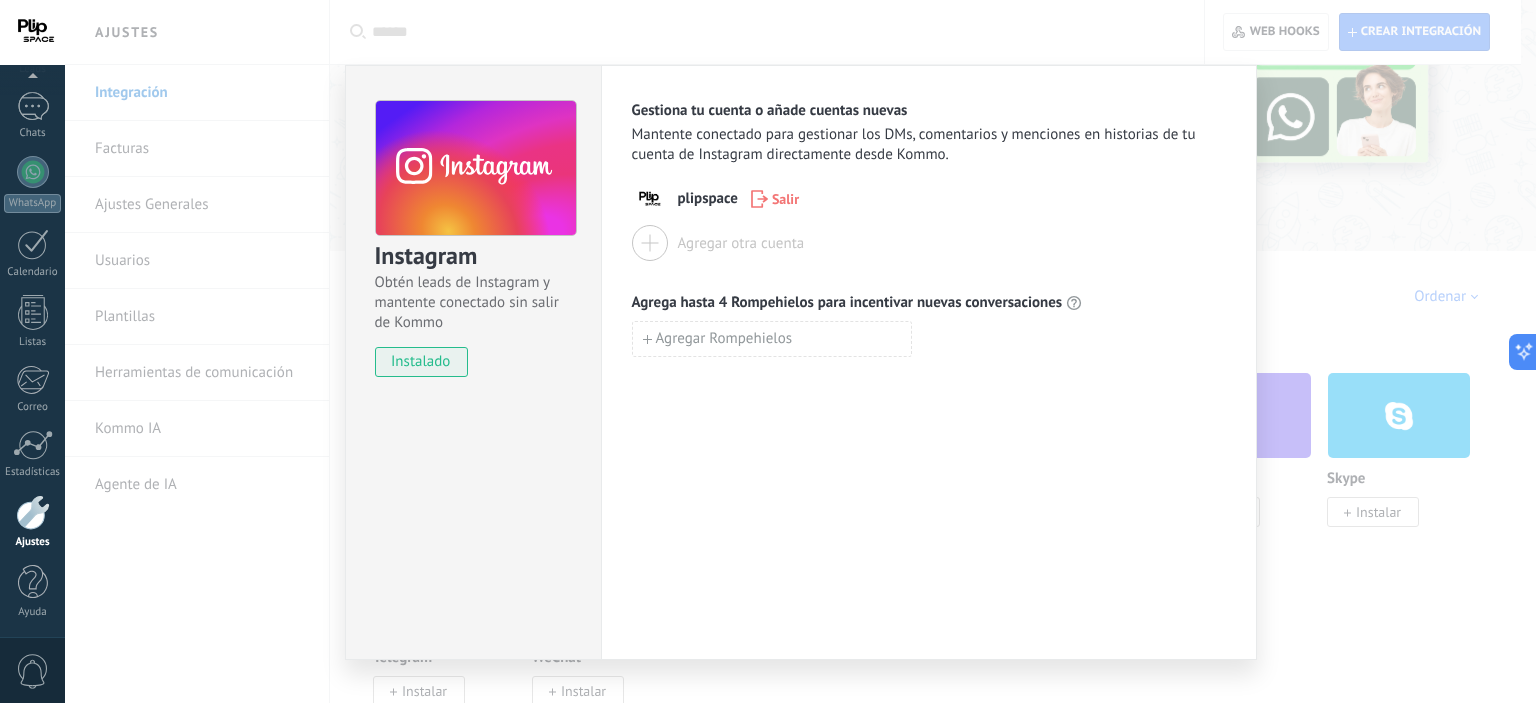 click on "Instagram Obtén leads de Instagram y mantente conectado sin salir de Kommo instalado Gestiona tu cuenta o añade cuentas nuevas Mantente conectado para gestionar los DMs, comentarios y menciones en historias de tu cuenta de Instagram directamente desde Kommo. plipspace Salir Agregar otra cuenta Agrega hasta 4 Rompehielos para incentivar nuevas conversaciones Agregar Rompehielos" at bounding box center [800, 351] 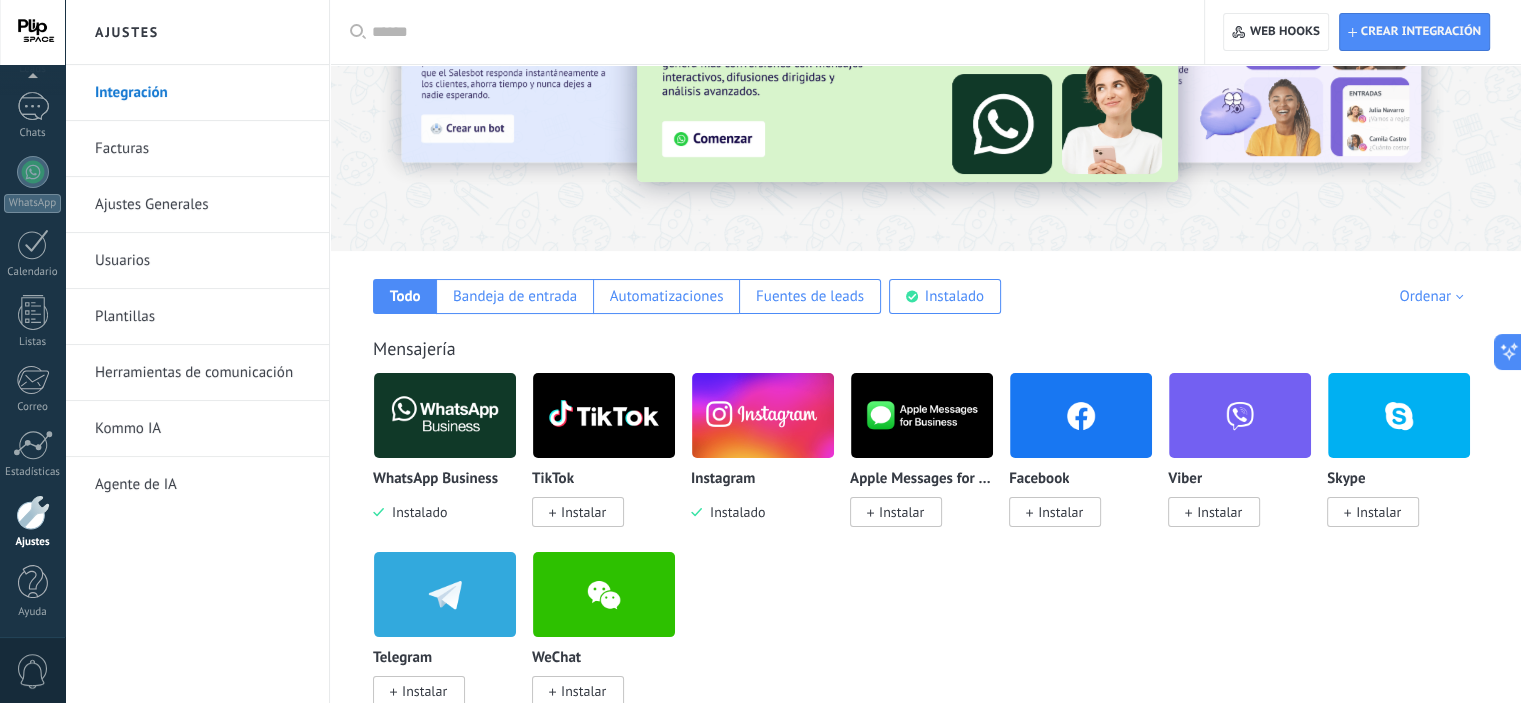 click on "Instalar" at bounding box center [583, 512] 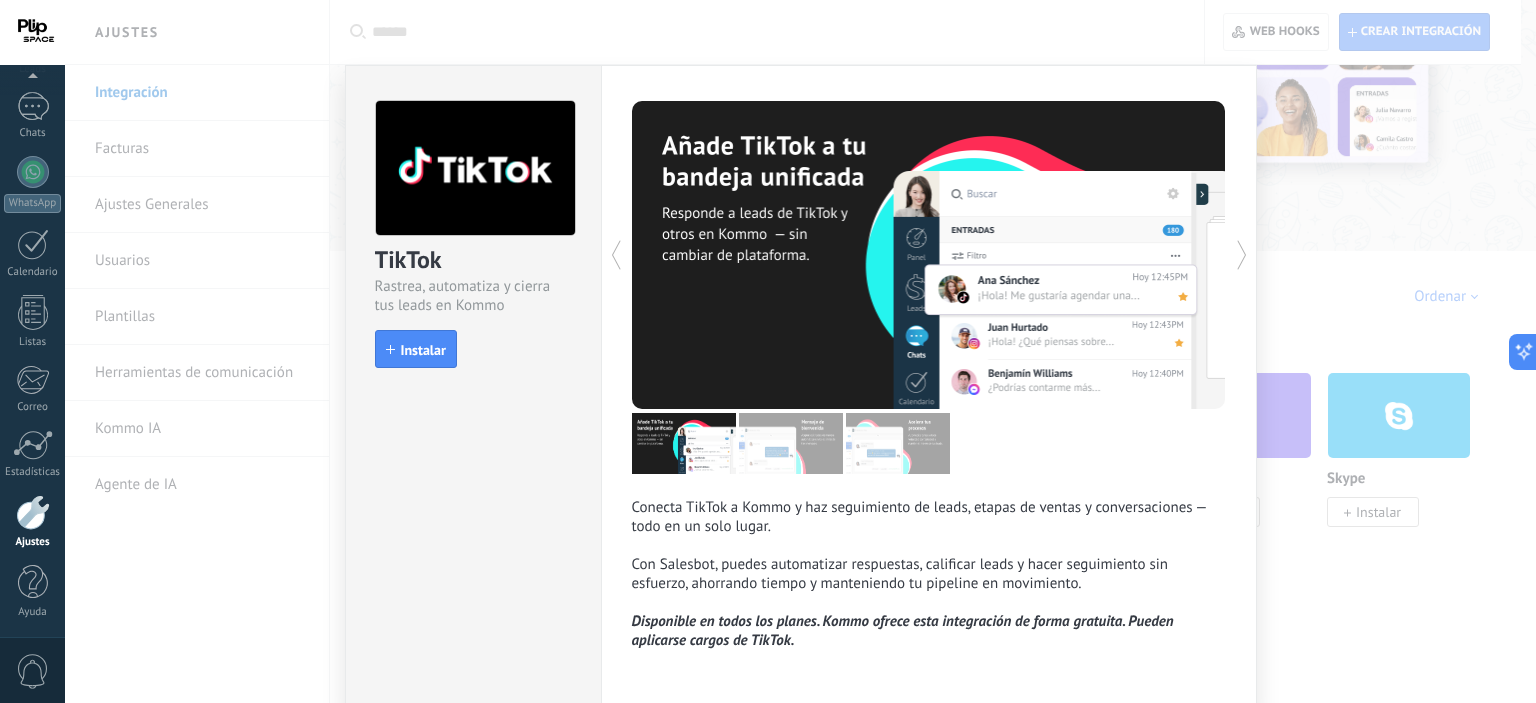 scroll, scrollTop: 80, scrollLeft: 0, axis: vertical 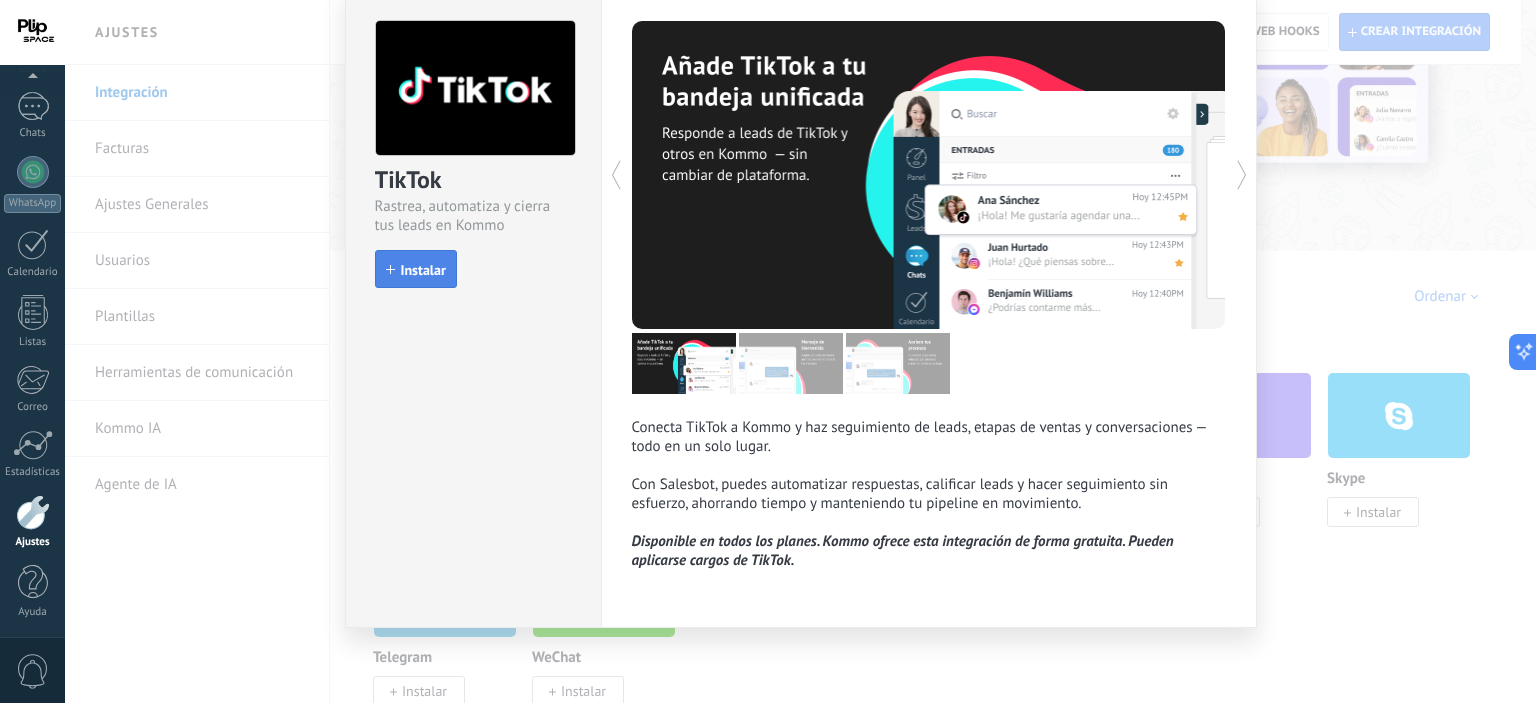 click on "Instalar" at bounding box center (423, 270) 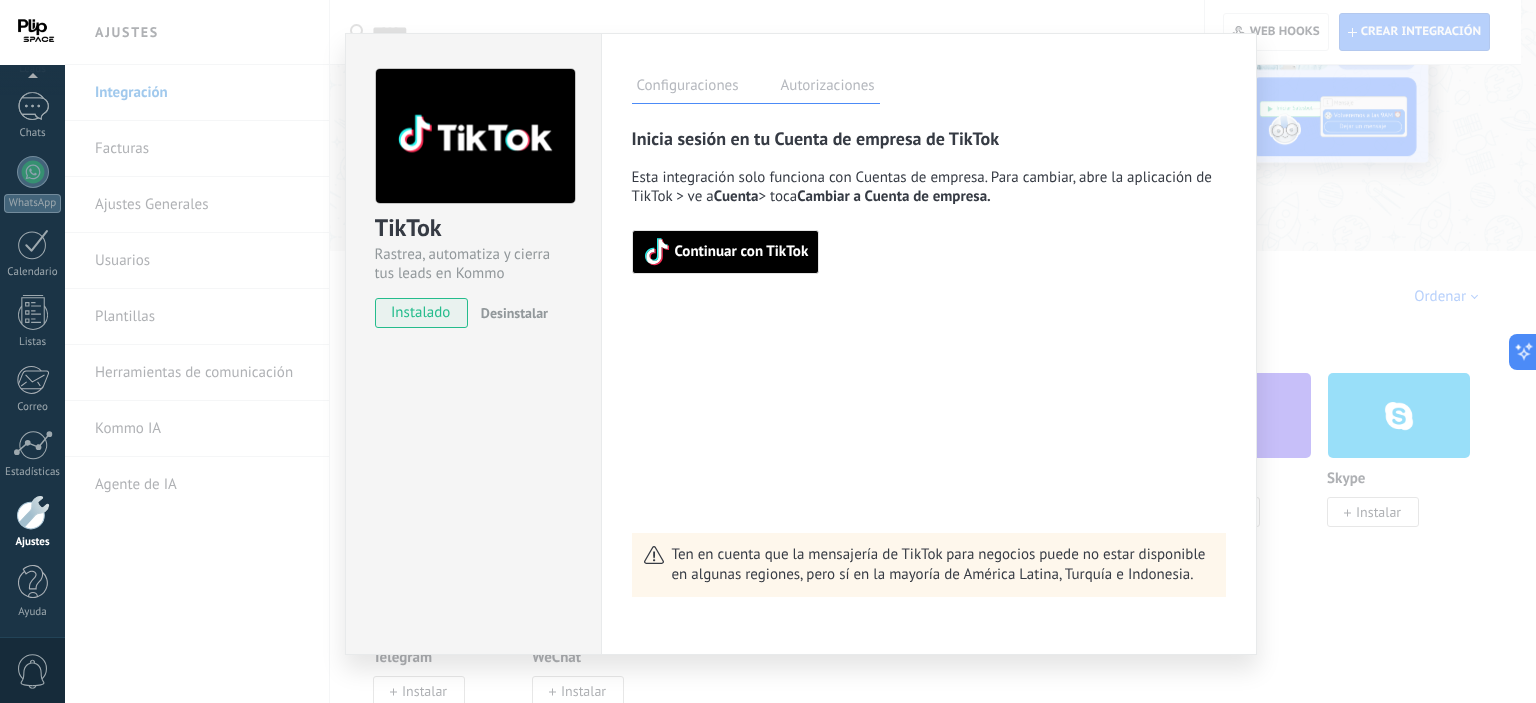 scroll, scrollTop: 58, scrollLeft: 0, axis: vertical 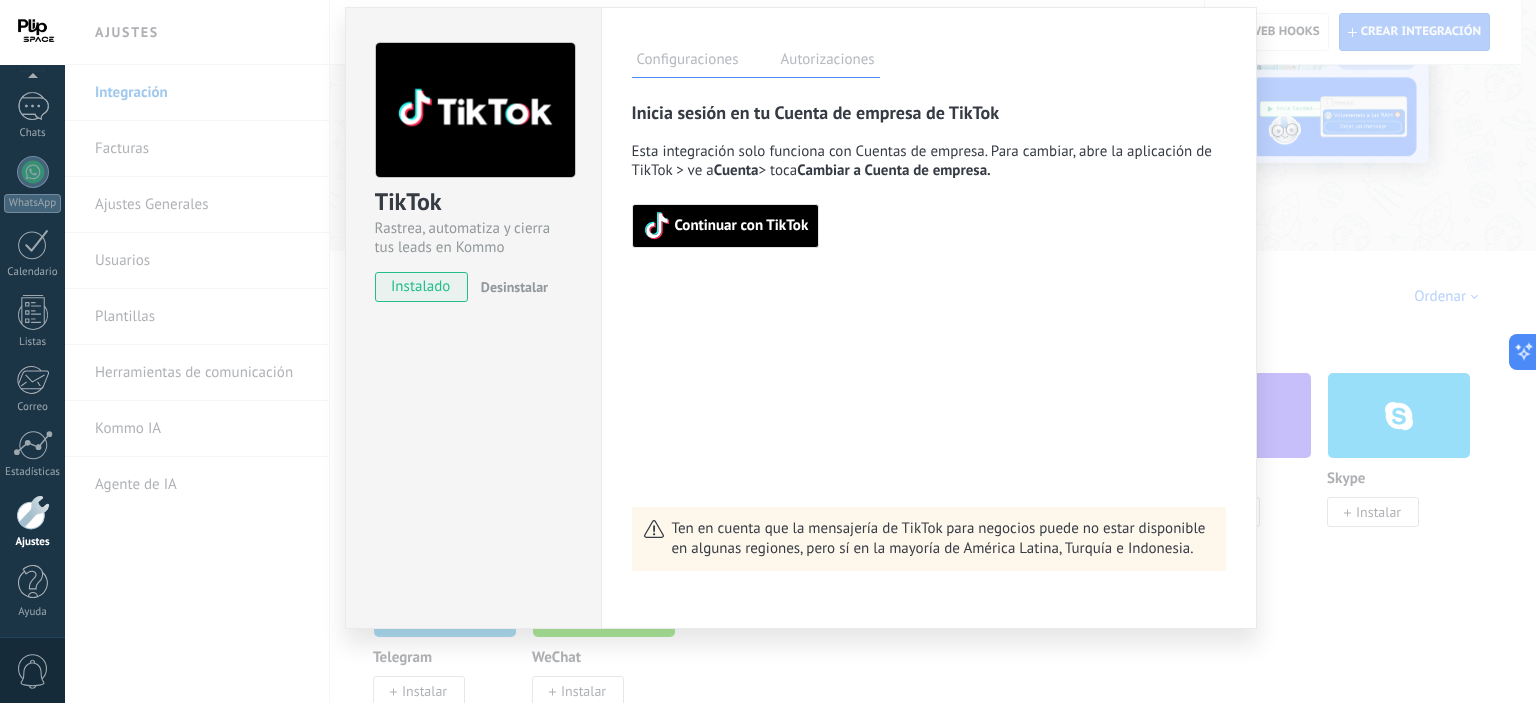 click on "Continuar con TikTok" at bounding box center [742, 226] 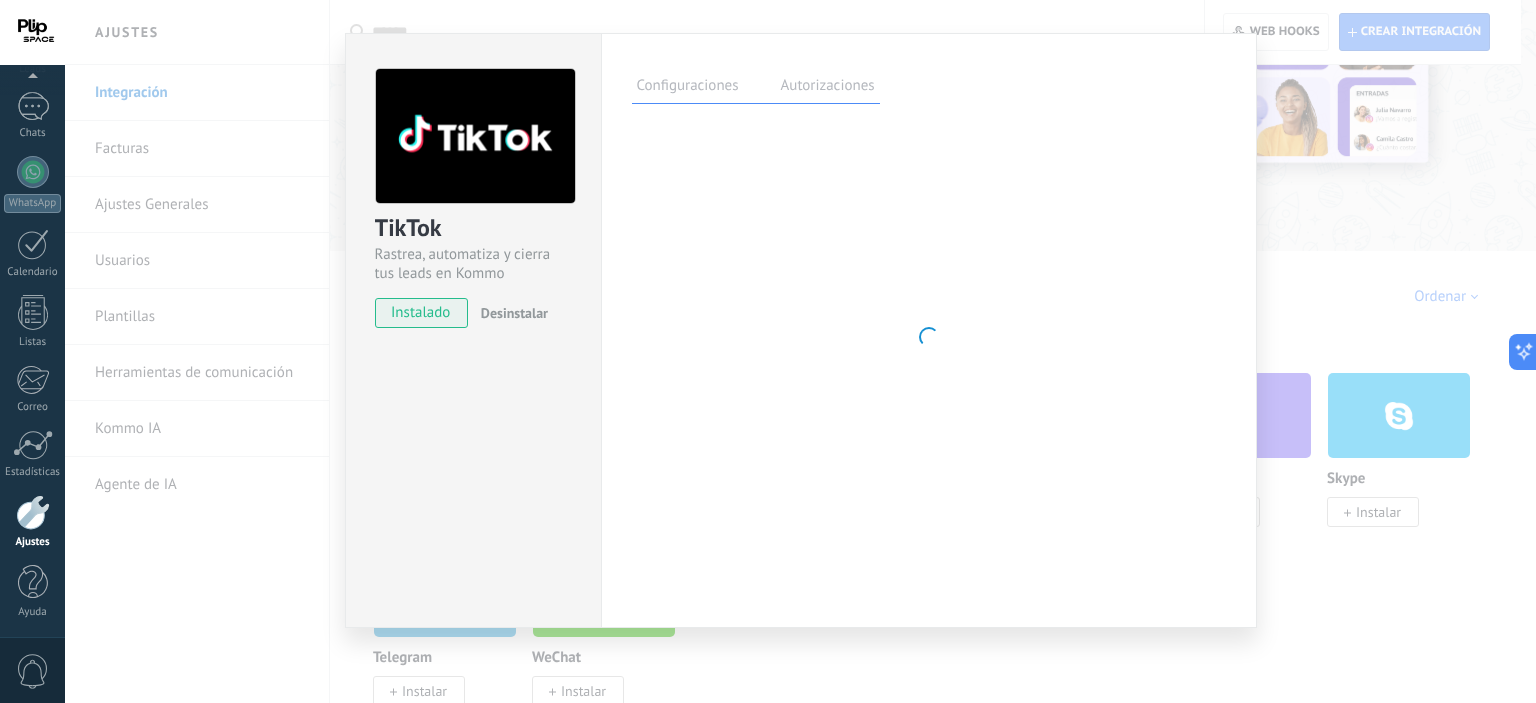 scroll, scrollTop: 58, scrollLeft: 0, axis: vertical 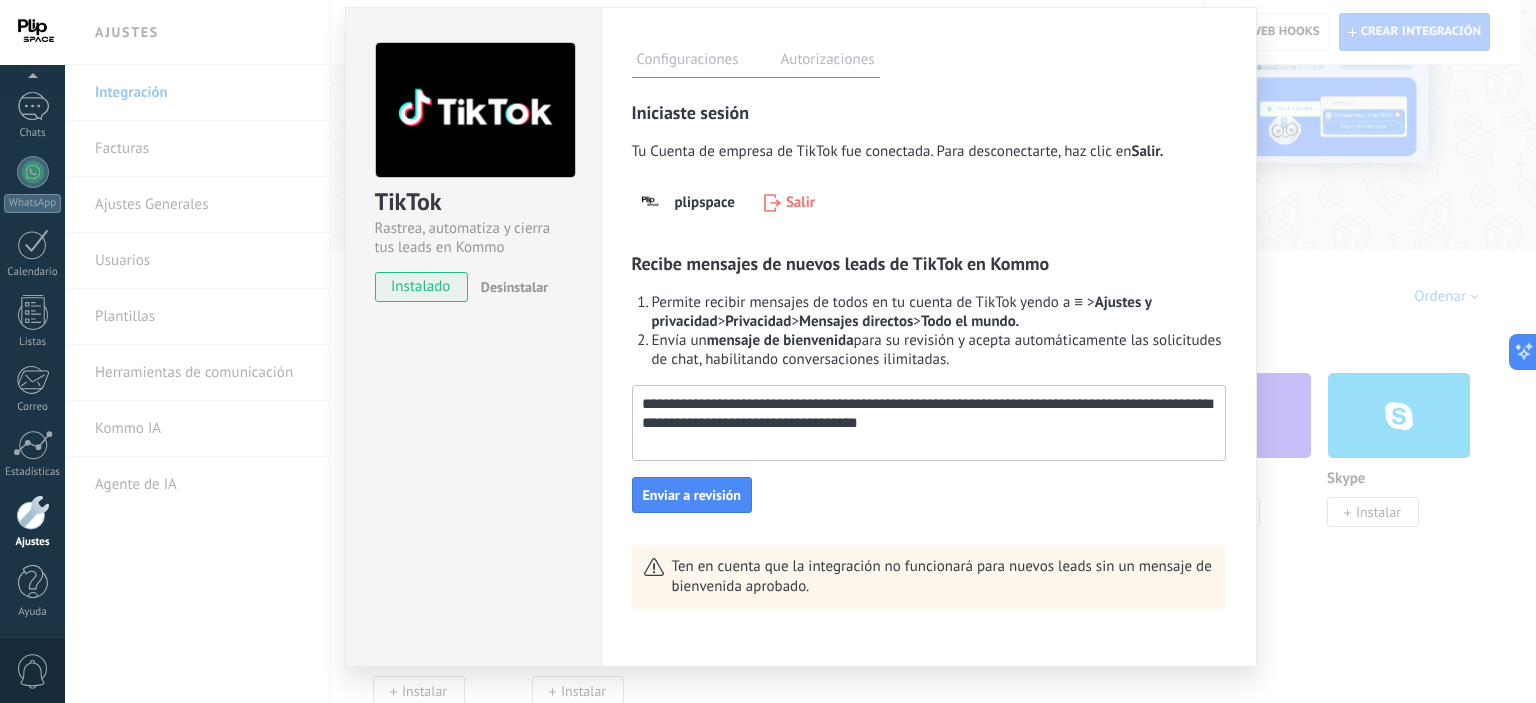 click on "TikTok Rastrea, automatiza y cierra tus leads en Kommo instalado Desinstalar Configuraciones Autorizaciones Esta pestaña registra a los usuarios que han concedido acceso a las integración a esta cuenta. Si deseas remover la posibilidad que un usuario pueda enviar solicitudes a la cuenta en nombre de esta integración, puedes revocar el acceso. Si el acceso a todos los usuarios es revocado, la integración dejará de funcionar. Esta aplicacion está instalada, pero nadie le ha dado acceso aun. Rastrea, automatiza y cierra tus leads en Kommo más Guardar Iniciaste sesión Tu Cuenta de empresa de TikTok fue conectada. Para desconectarte, haz clic en  Salir. plipspace Salir Recibe mensajes de nuevos leads de TikTok en Kommo Permite recibir mensajes de todos en tu cuenta de TikTok yendo a ≡ >  Ajustes y privacidad  >  Privacidad  >  Mensajes directos  >  Todo el mundo. Envía un  mensaje de bienvenida  para su revisión y acepta automáticamente las solicitudes de chat, habilitando conversaciones ilimitadas." at bounding box center (800, 351) 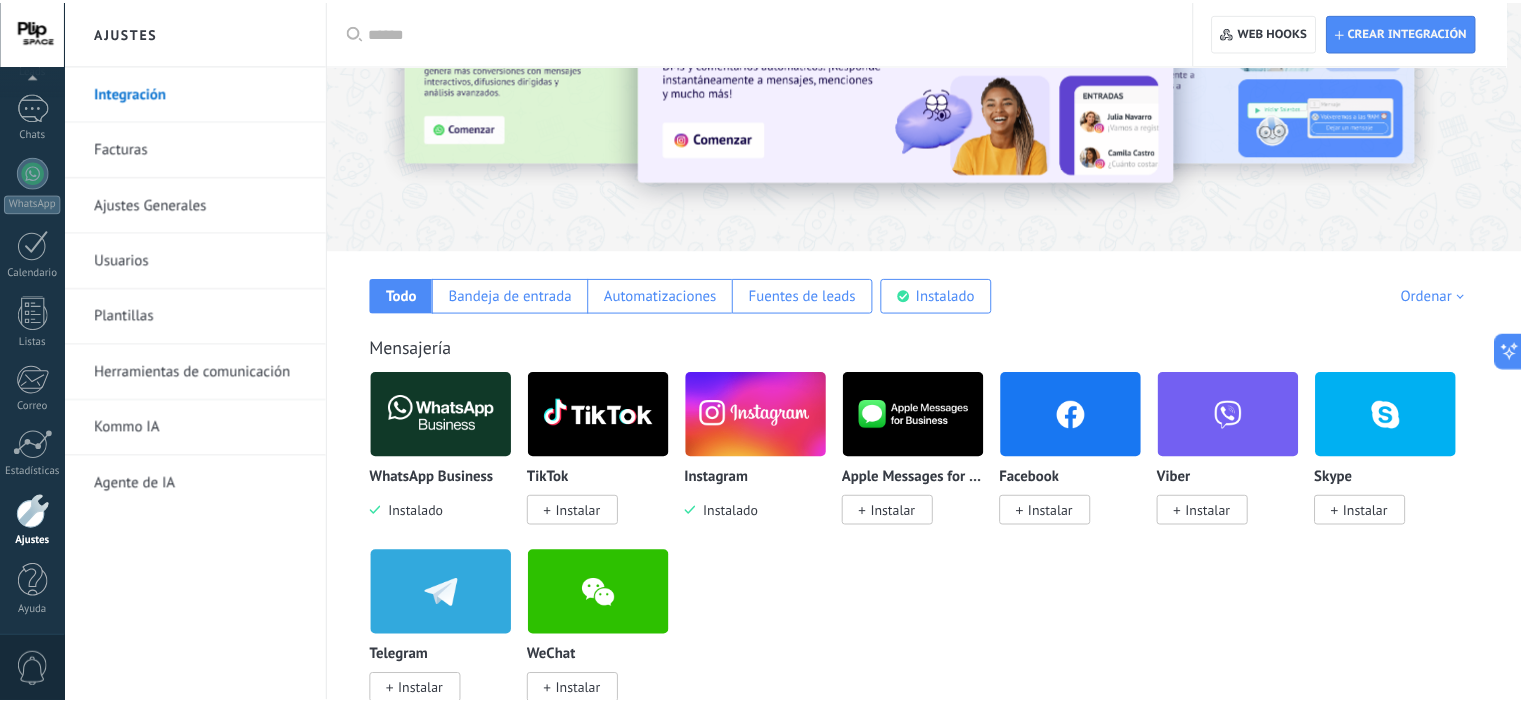 scroll, scrollTop: 0, scrollLeft: 0, axis: both 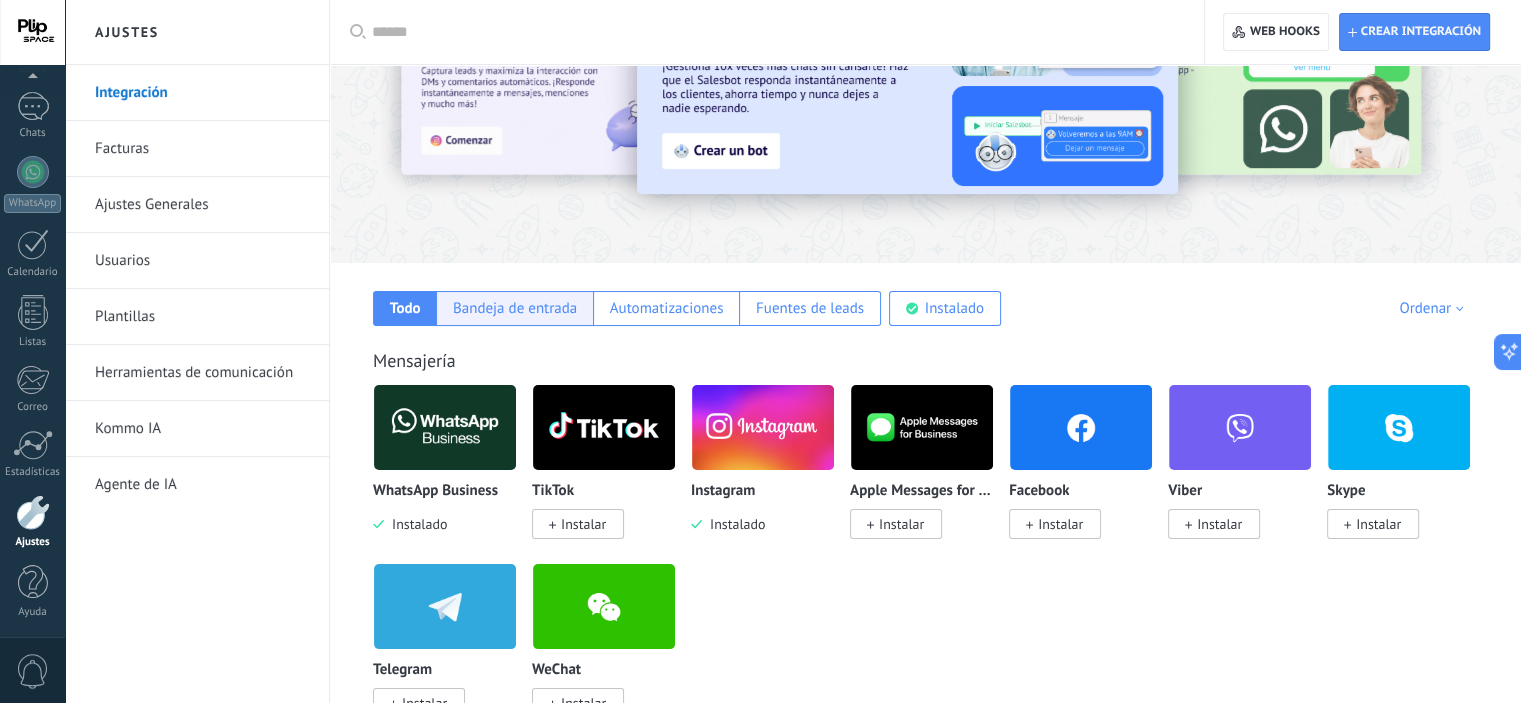 click on "Bandeja de entrada" at bounding box center (515, 308) 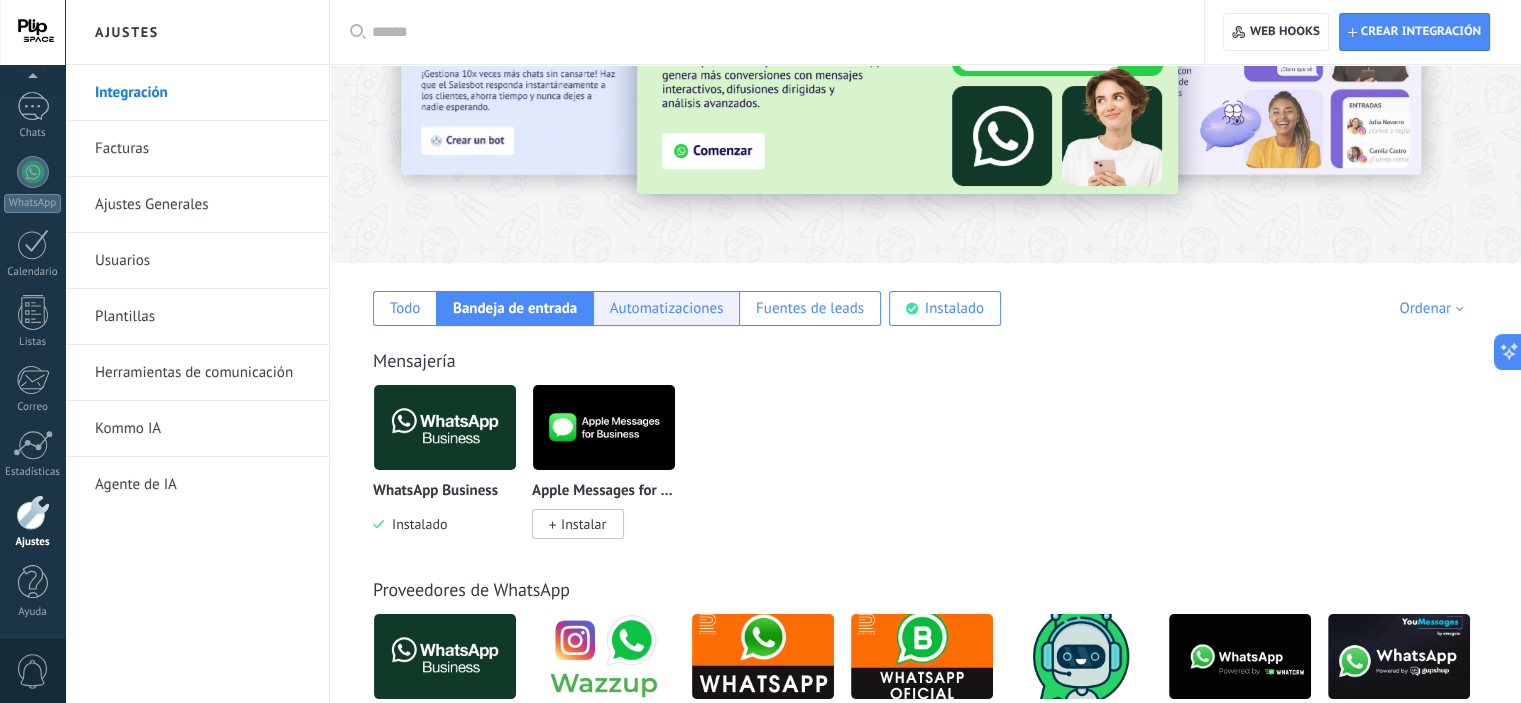 click on "Automatizaciones" at bounding box center [667, 308] 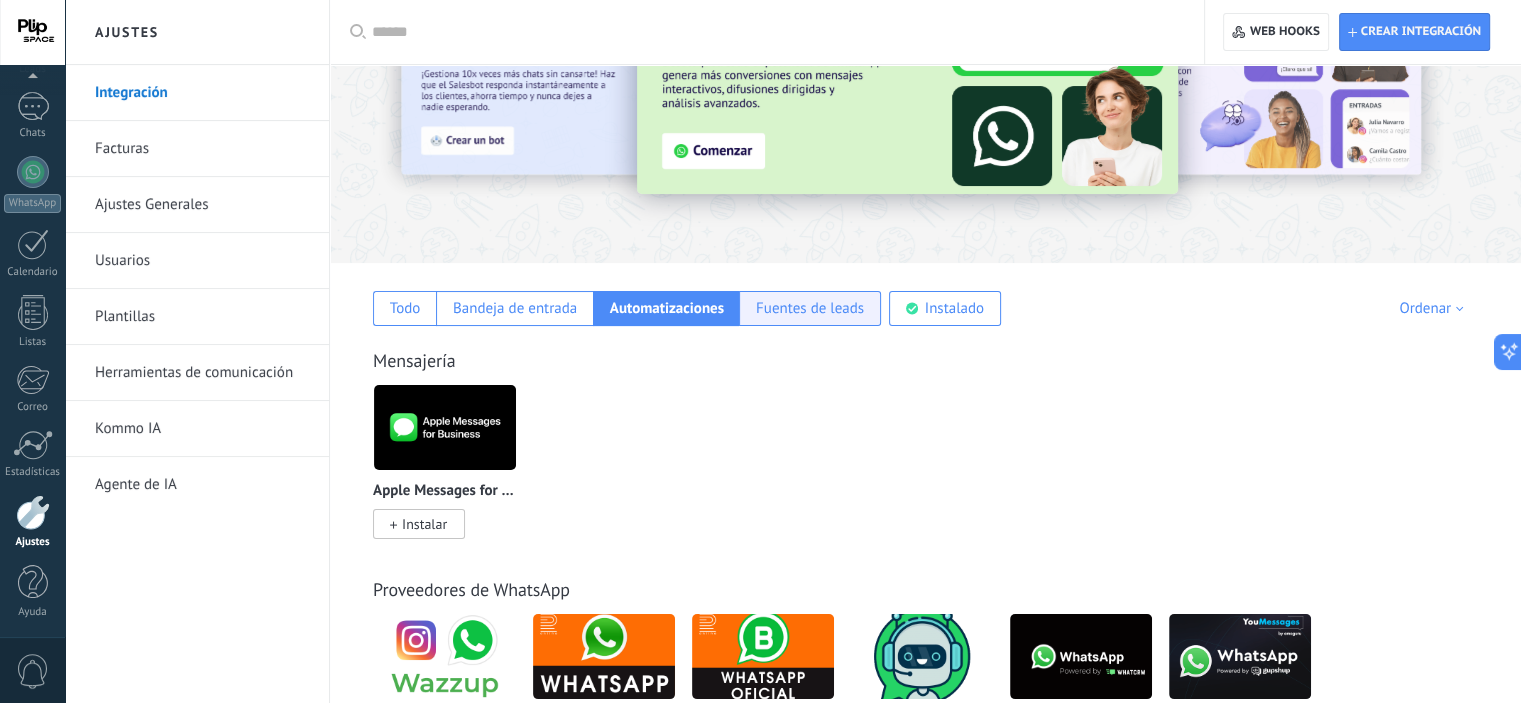 click on "Fuentes de leads" at bounding box center [810, 308] 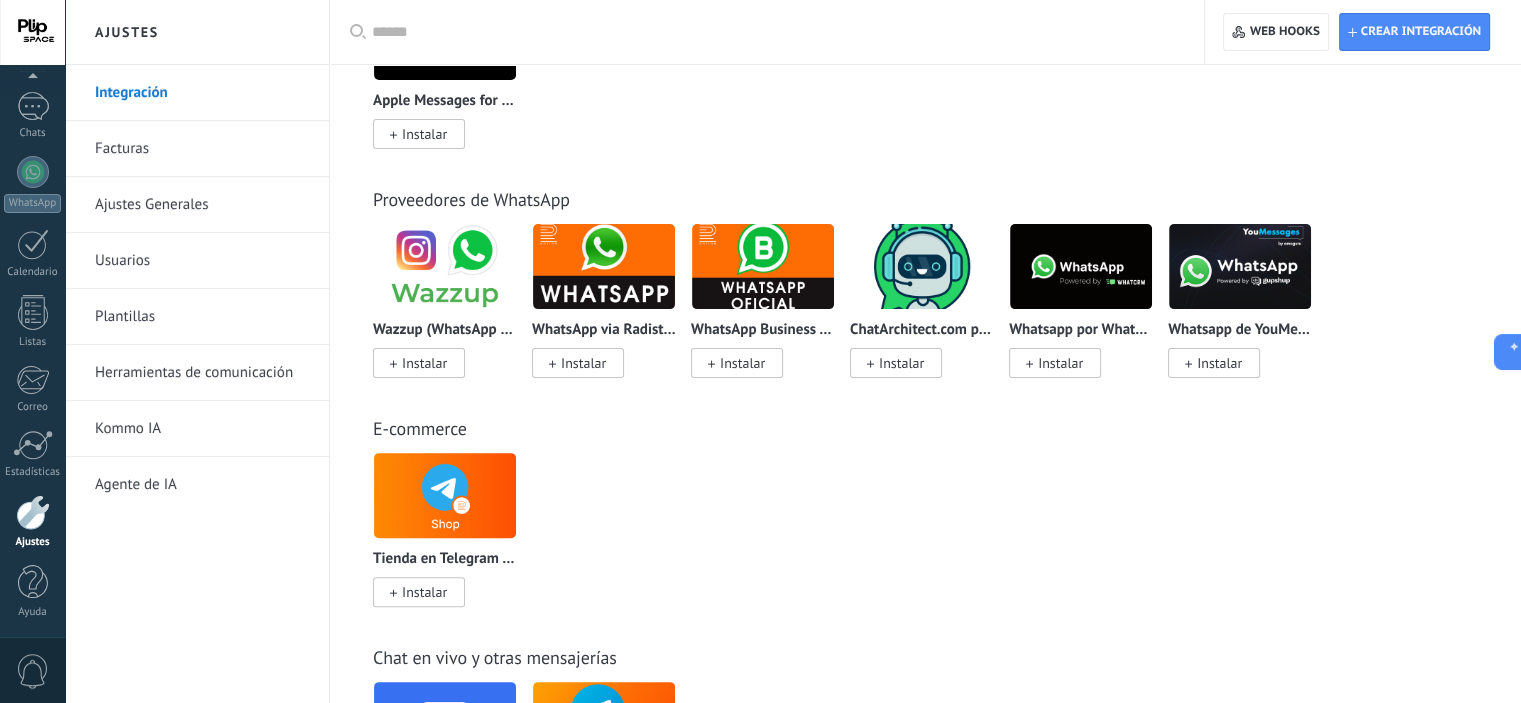 scroll, scrollTop: 0, scrollLeft: 0, axis: both 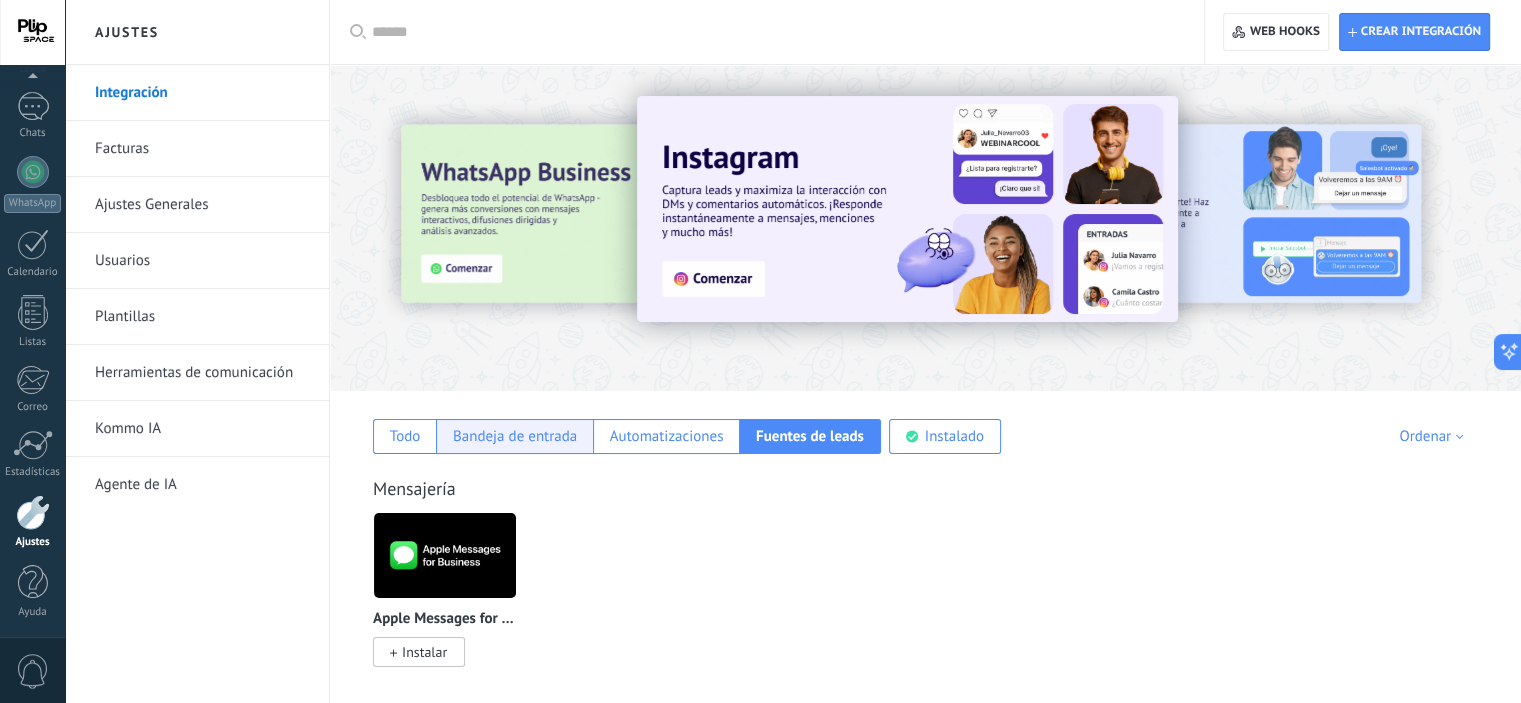 click on "Bandeja de entrada" at bounding box center (514, 436) 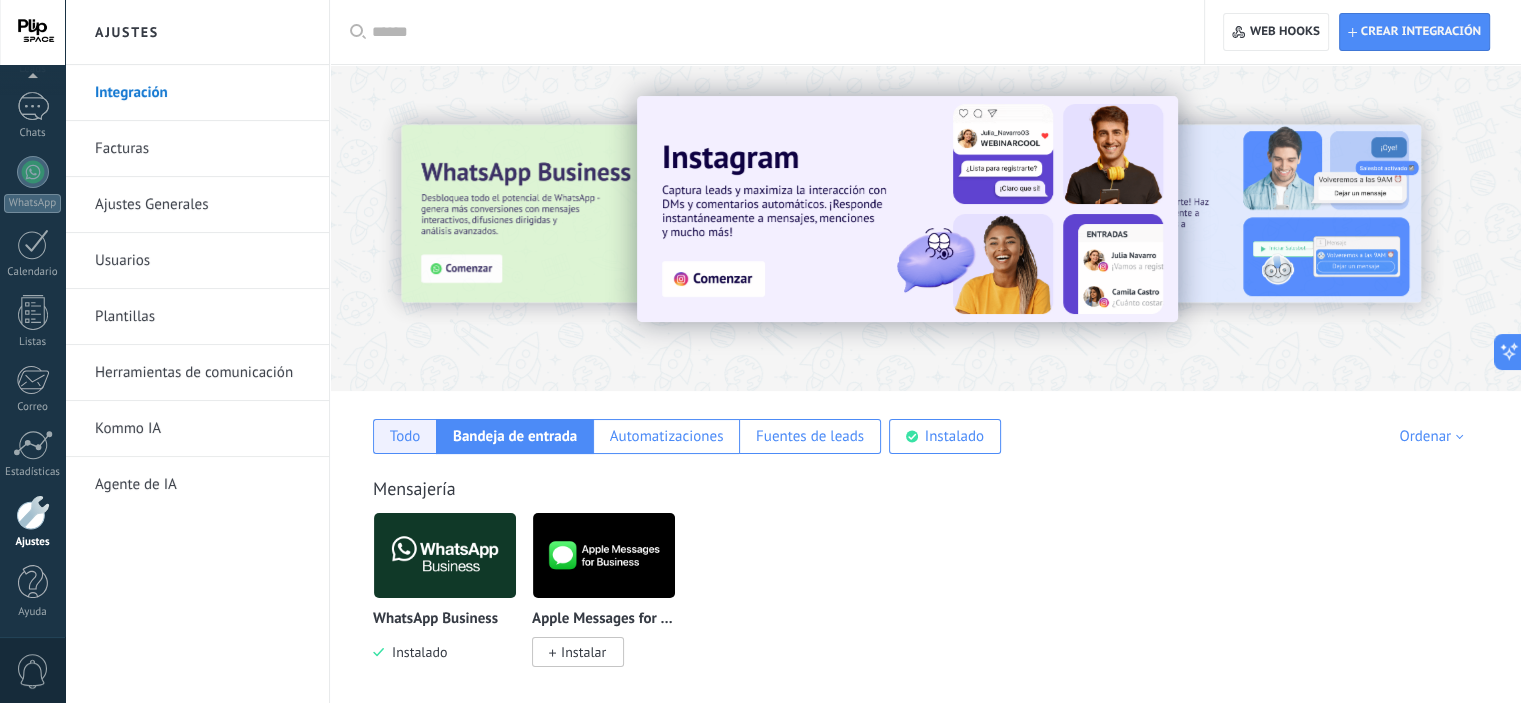 click on "Todo" at bounding box center (405, 436) 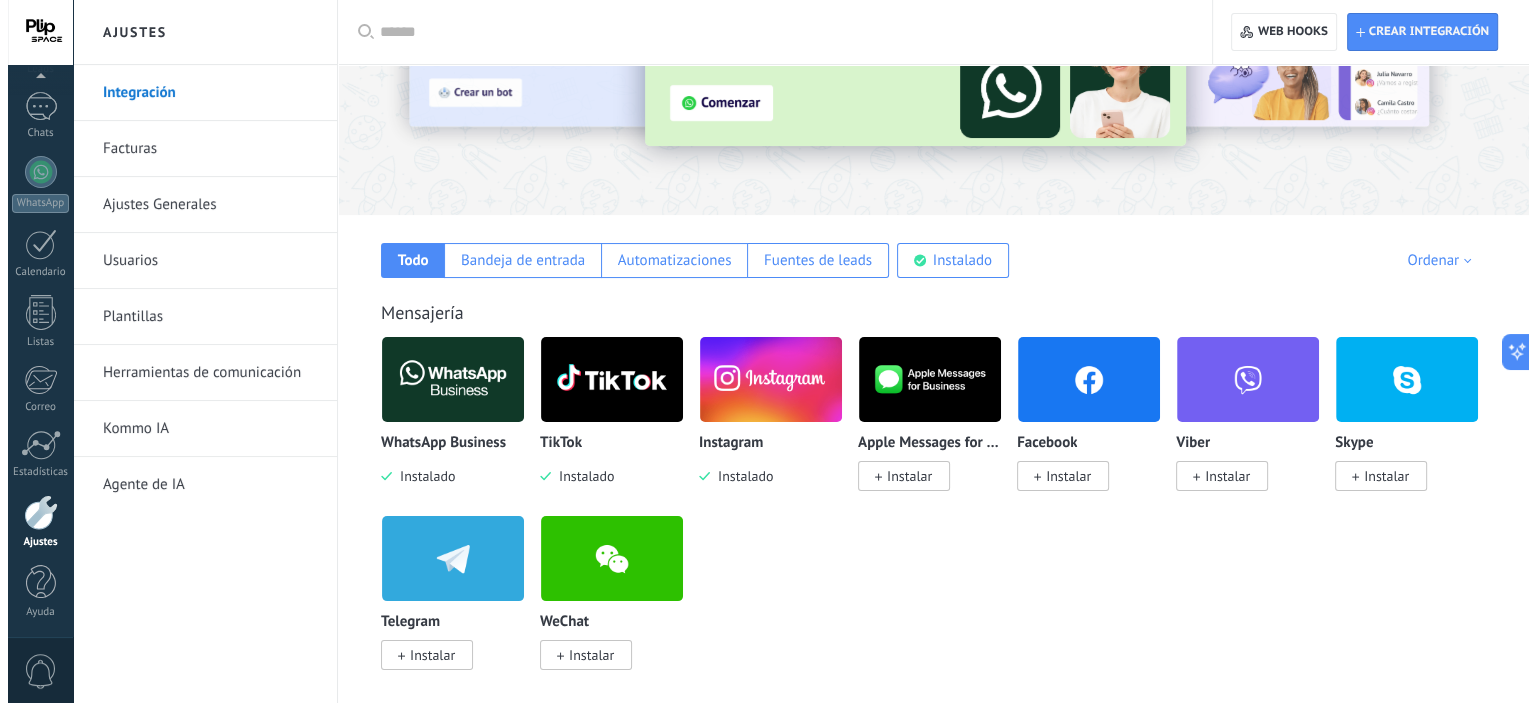 scroll, scrollTop: 0, scrollLeft: 0, axis: both 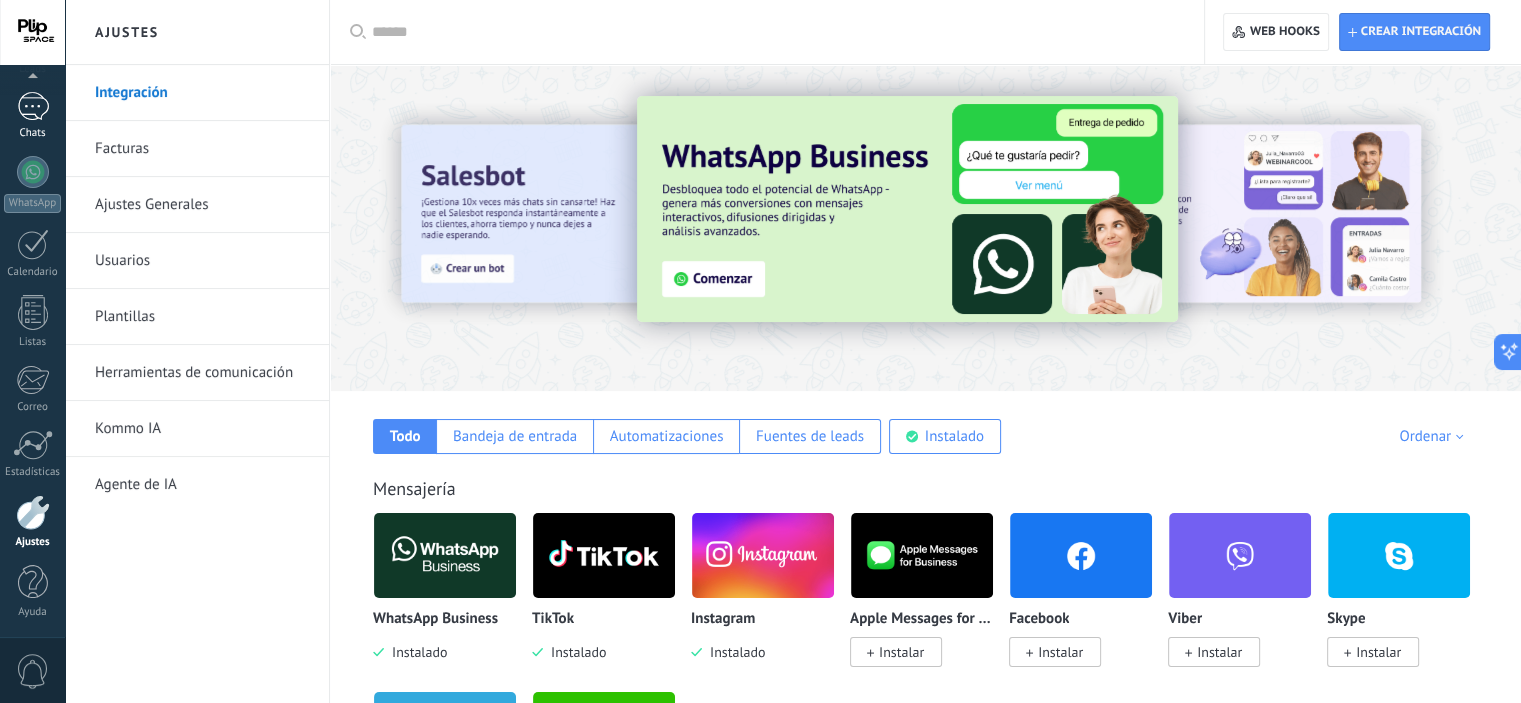 click at bounding box center (33, 106) 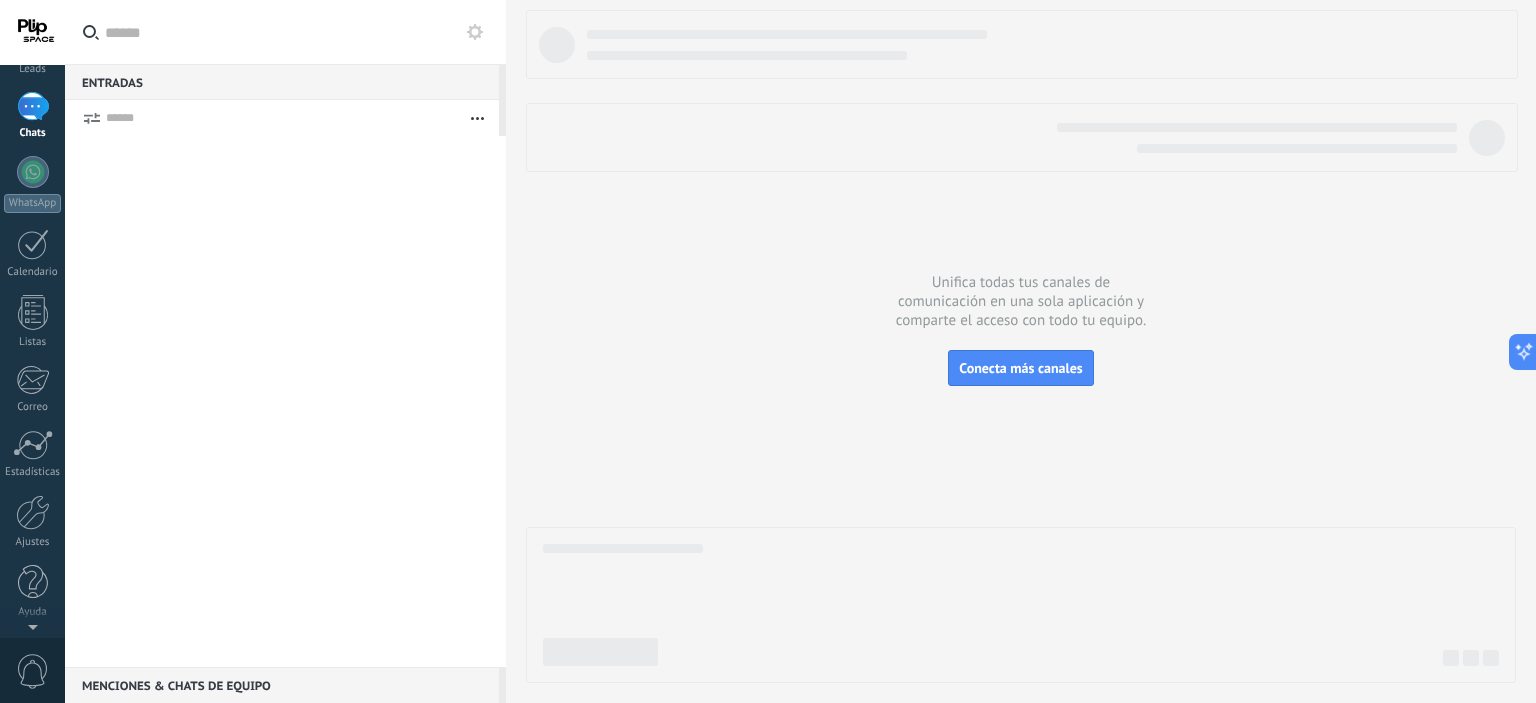 scroll, scrollTop: 0, scrollLeft: 0, axis: both 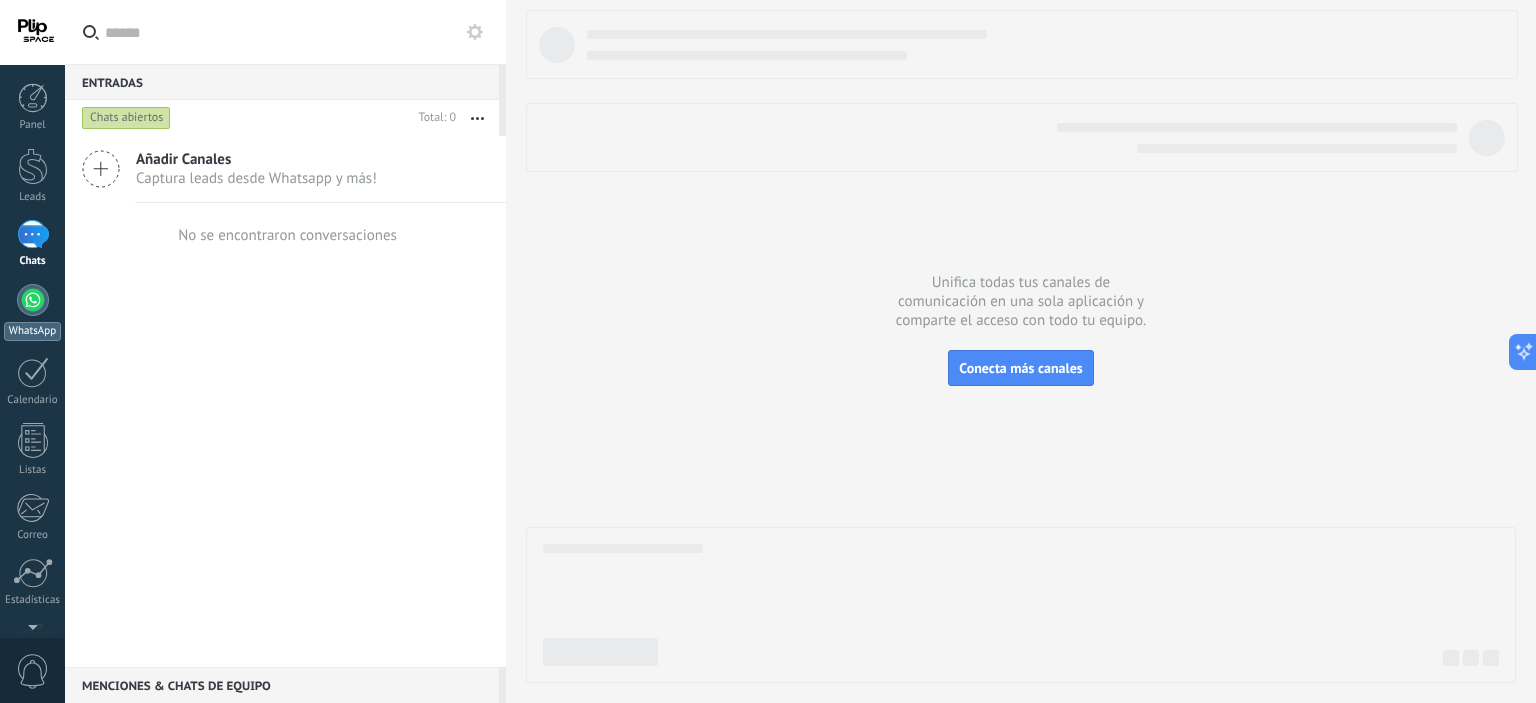 click at bounding box center (33, 300) 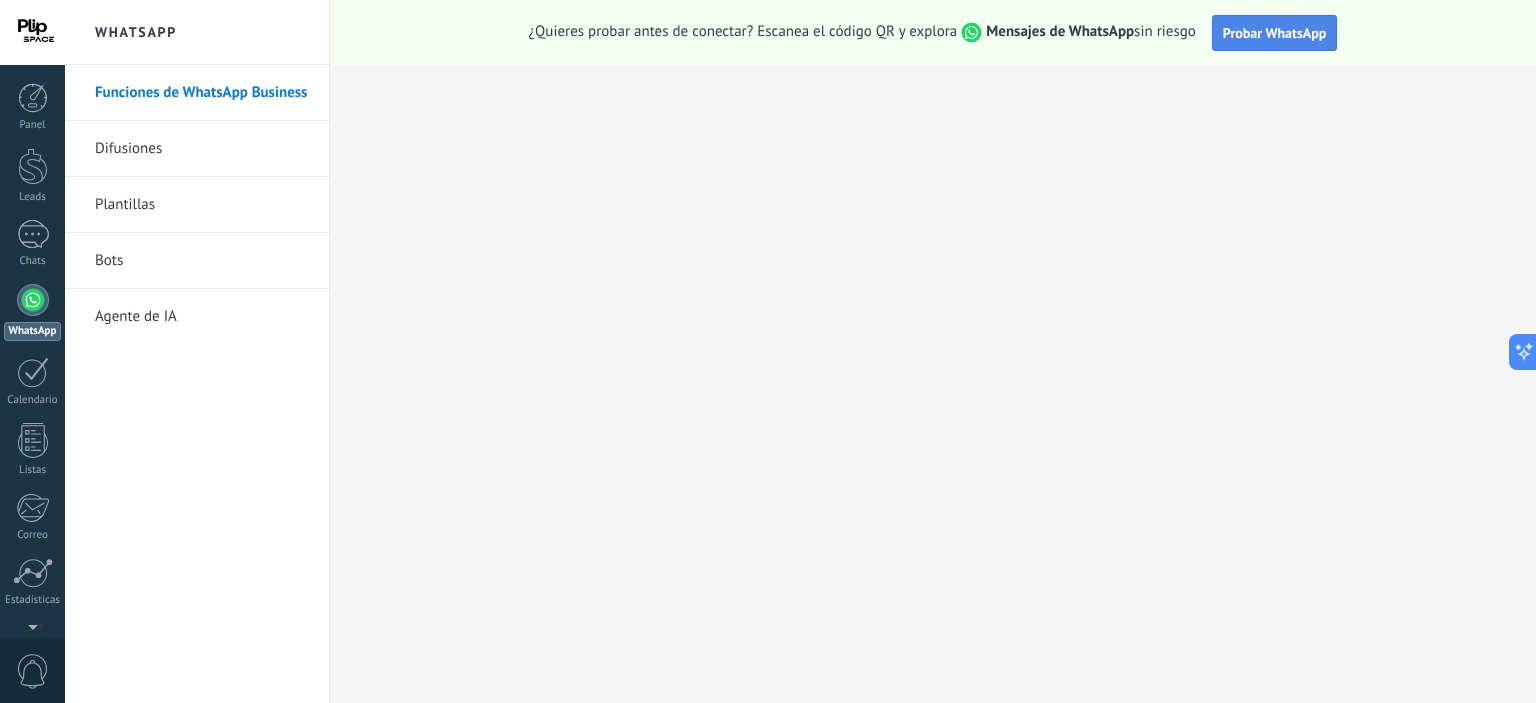click on "Probar WhatsApp" at bounding box center (1275, 33) 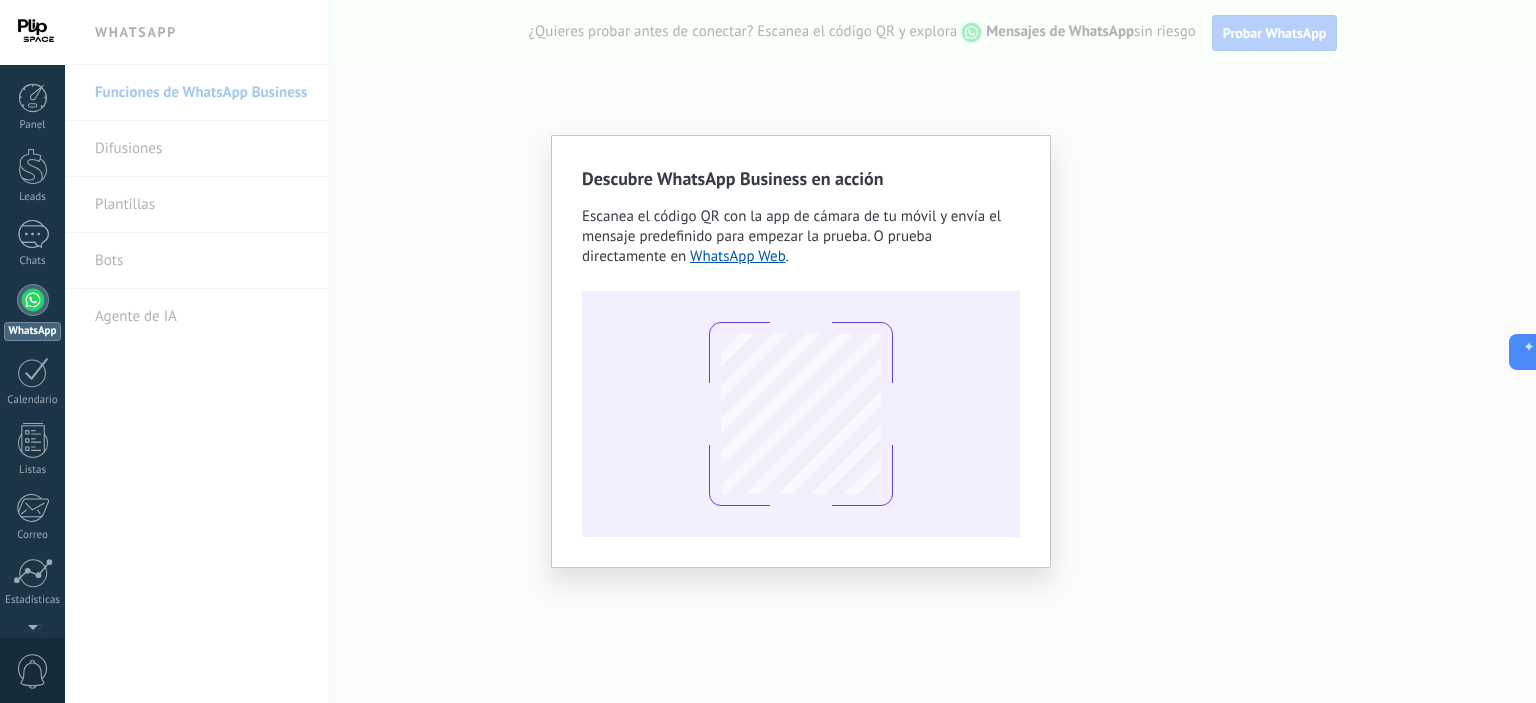 click on "Descubre WhatsApp Business en acción Escanea el código QR con la app de cámara de tu móvil y envía el mensaje predefinido para empezar la prueba. O prueba directamente en   WhatsApp Web ." at bounding box center (800, 351) 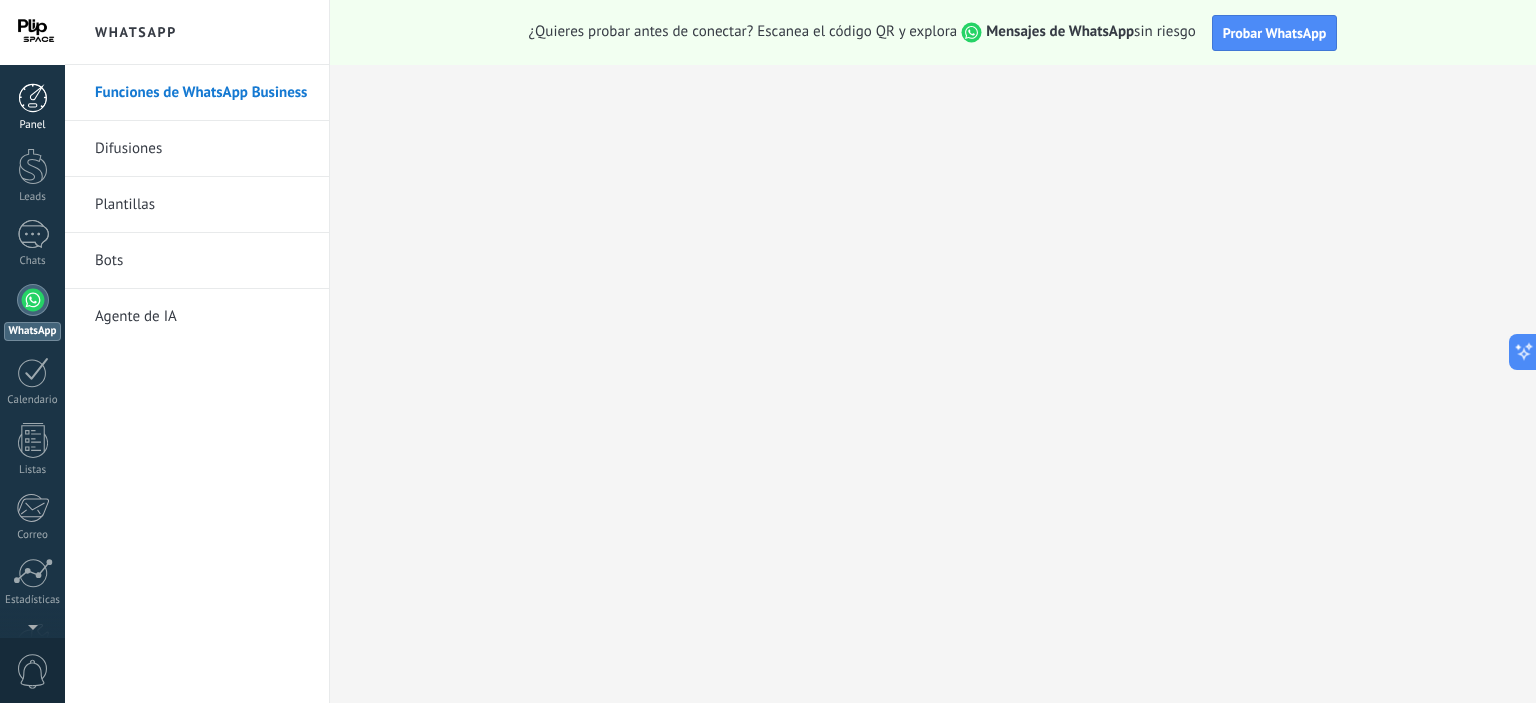 click at bounding box center [33, 98] 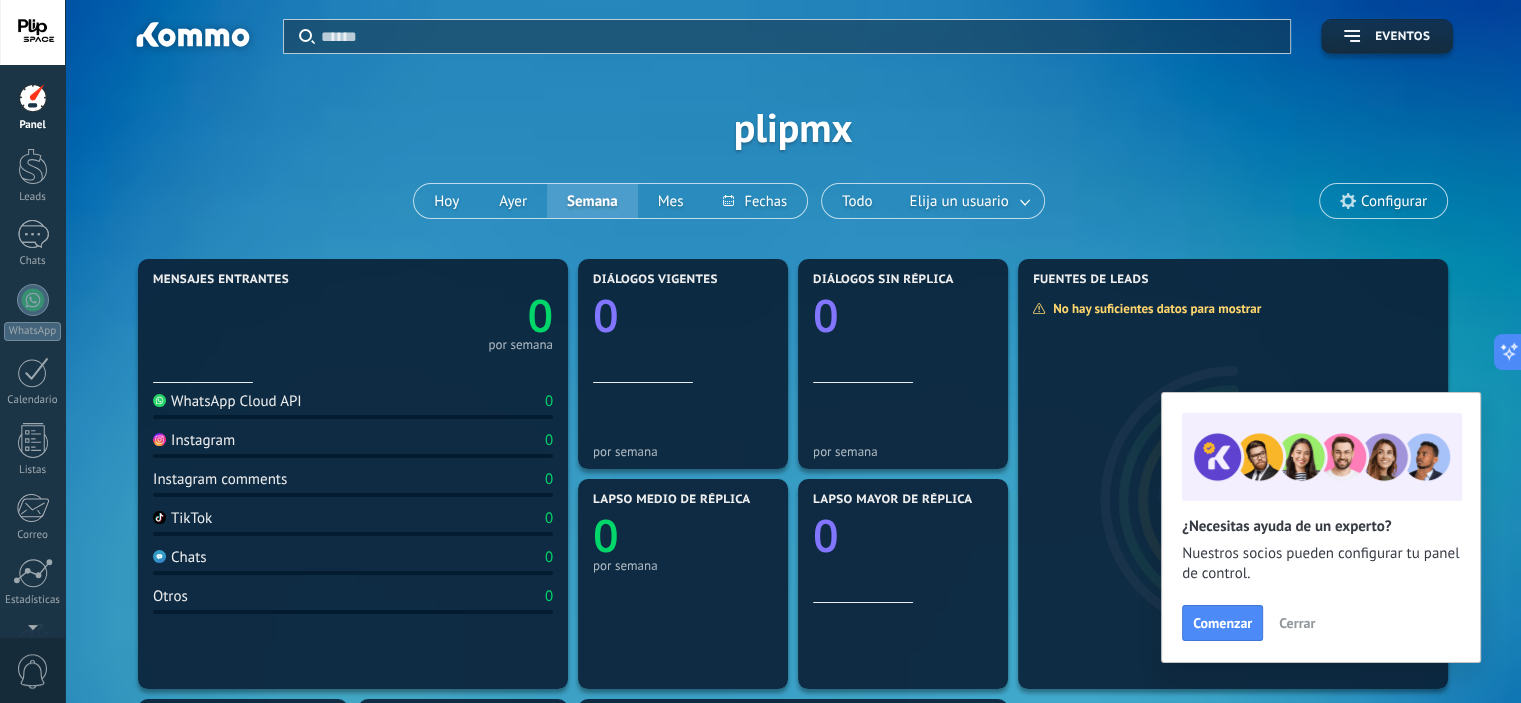 click on "WhatsApp Cloud API" at bounding box center (227, 401) 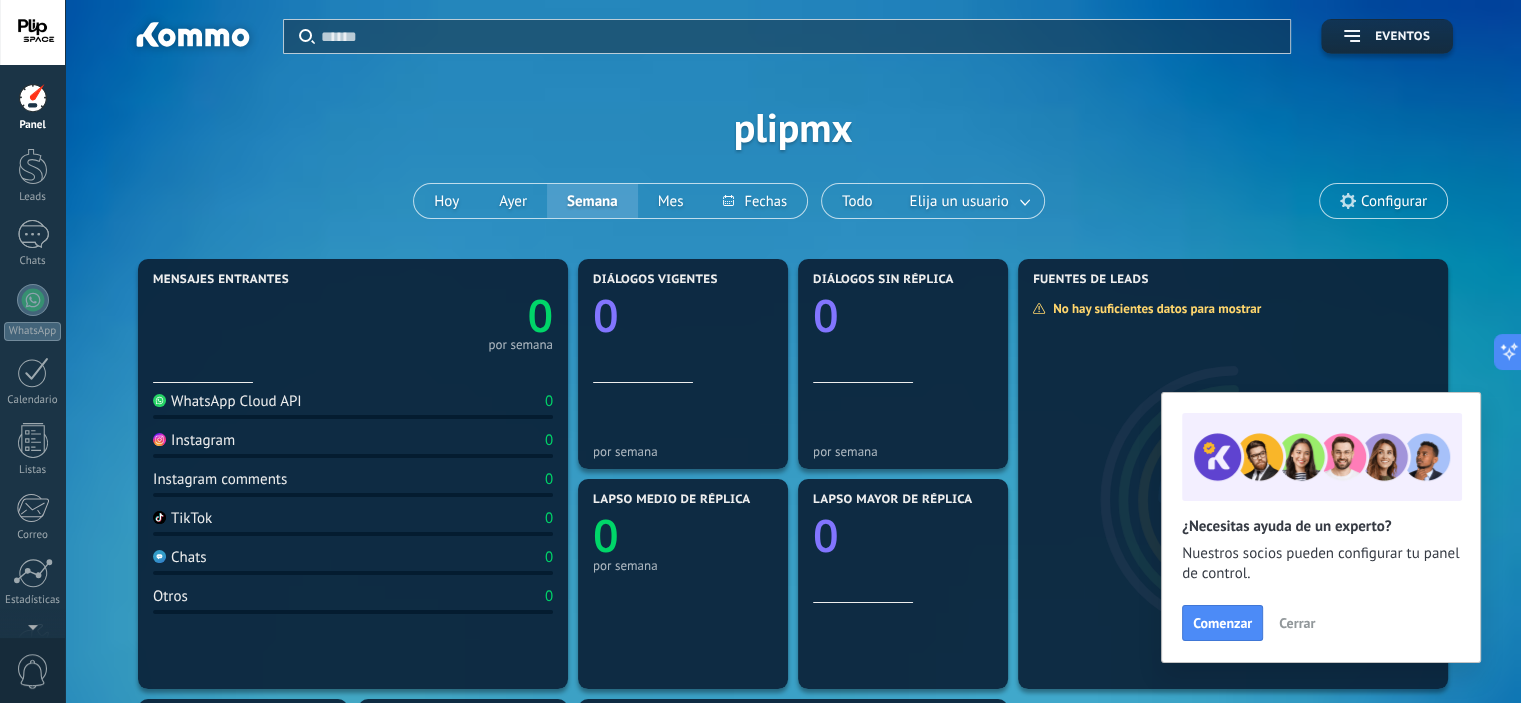 click on "Panel
Leads
Chats
WhatsApp
Clientes" at bounding box center [32, 425] 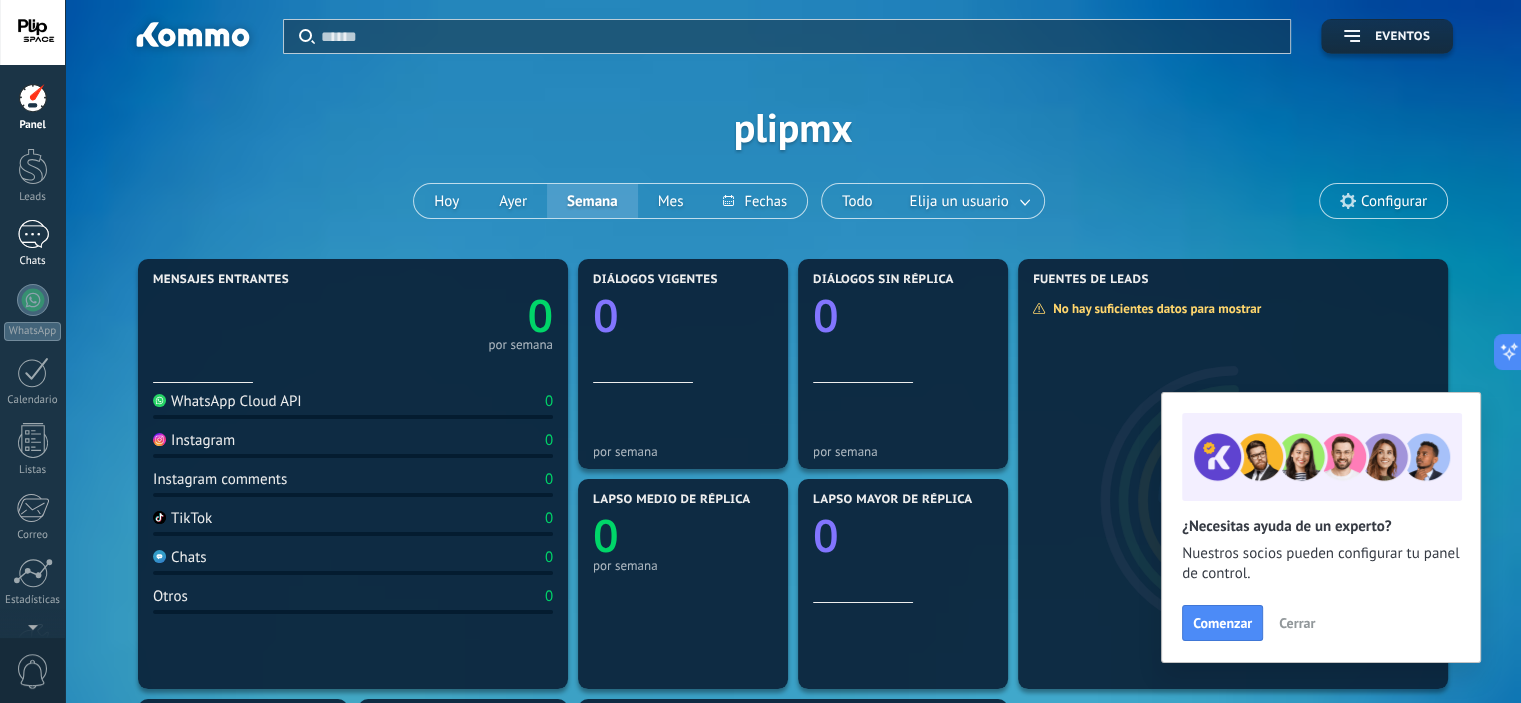 click at bounding box center (33, 234) 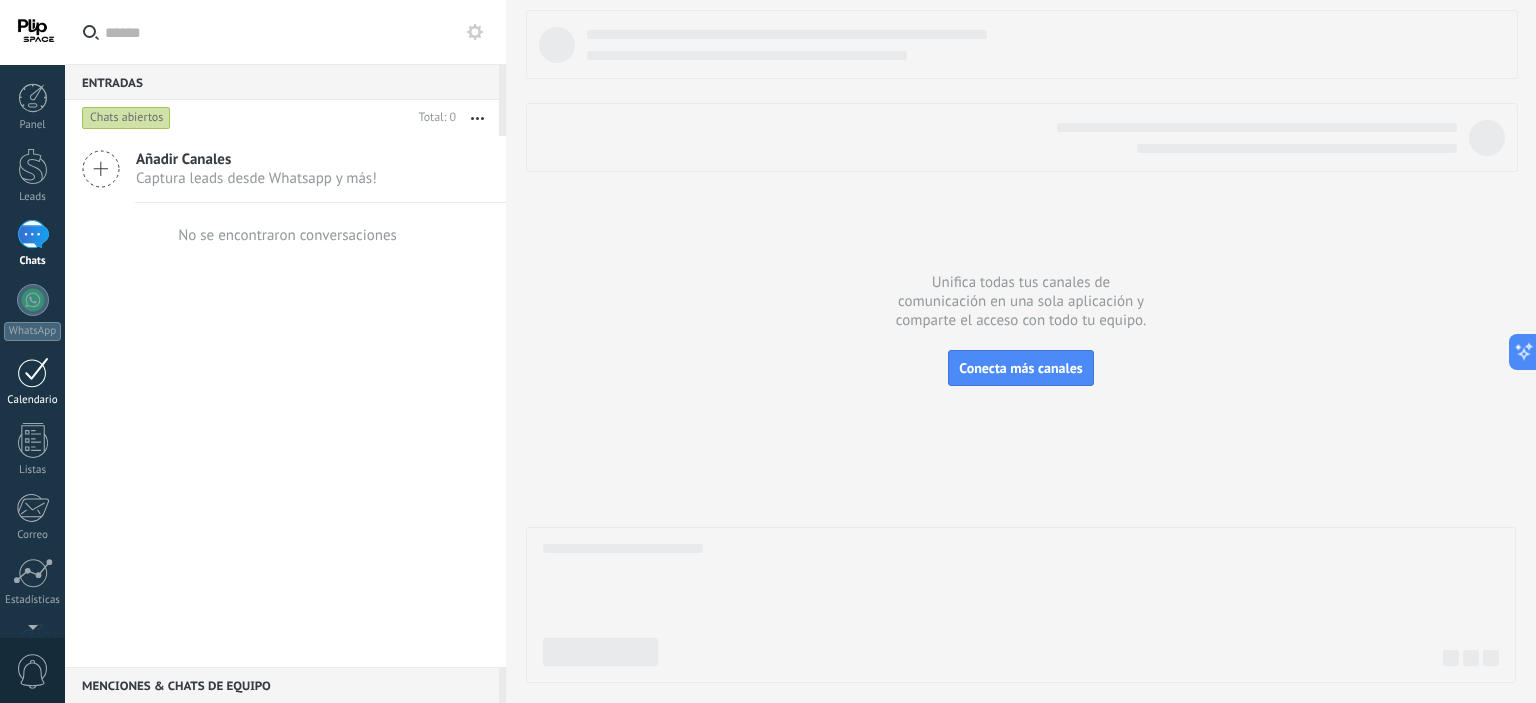 click at bounding box center (33, 372) 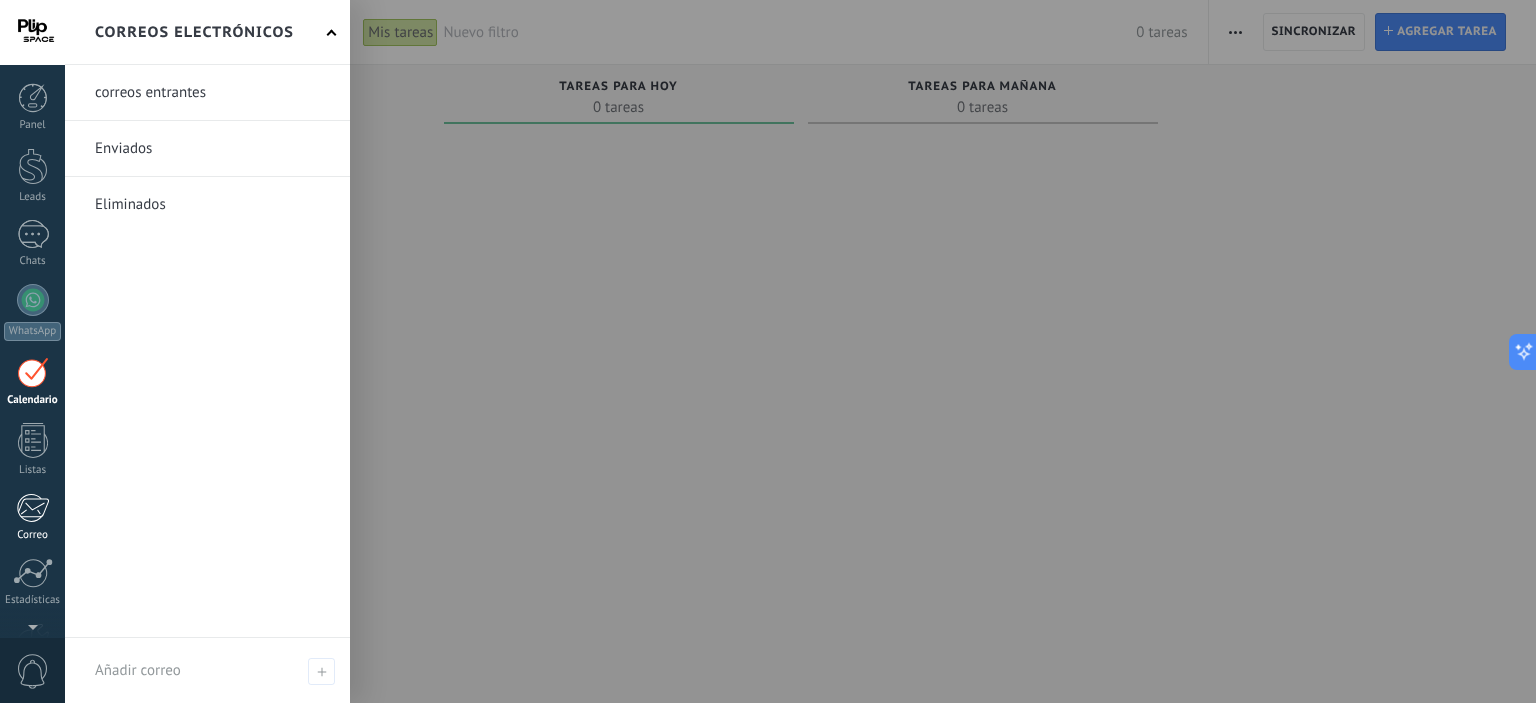 click on "Correo" at bounding box center (32, 517) 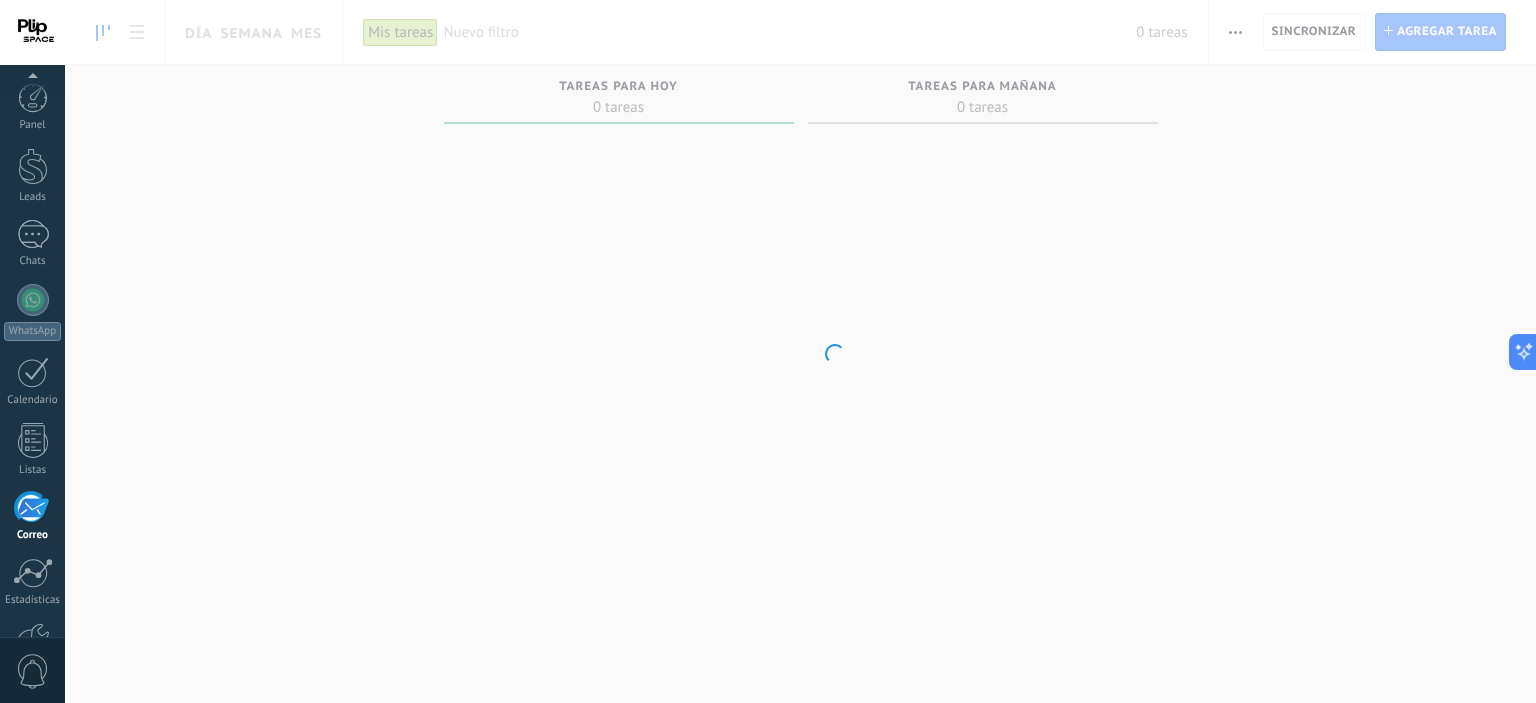 scroll, scrollTop: 128, scrollLeft: 0, axis: vertical 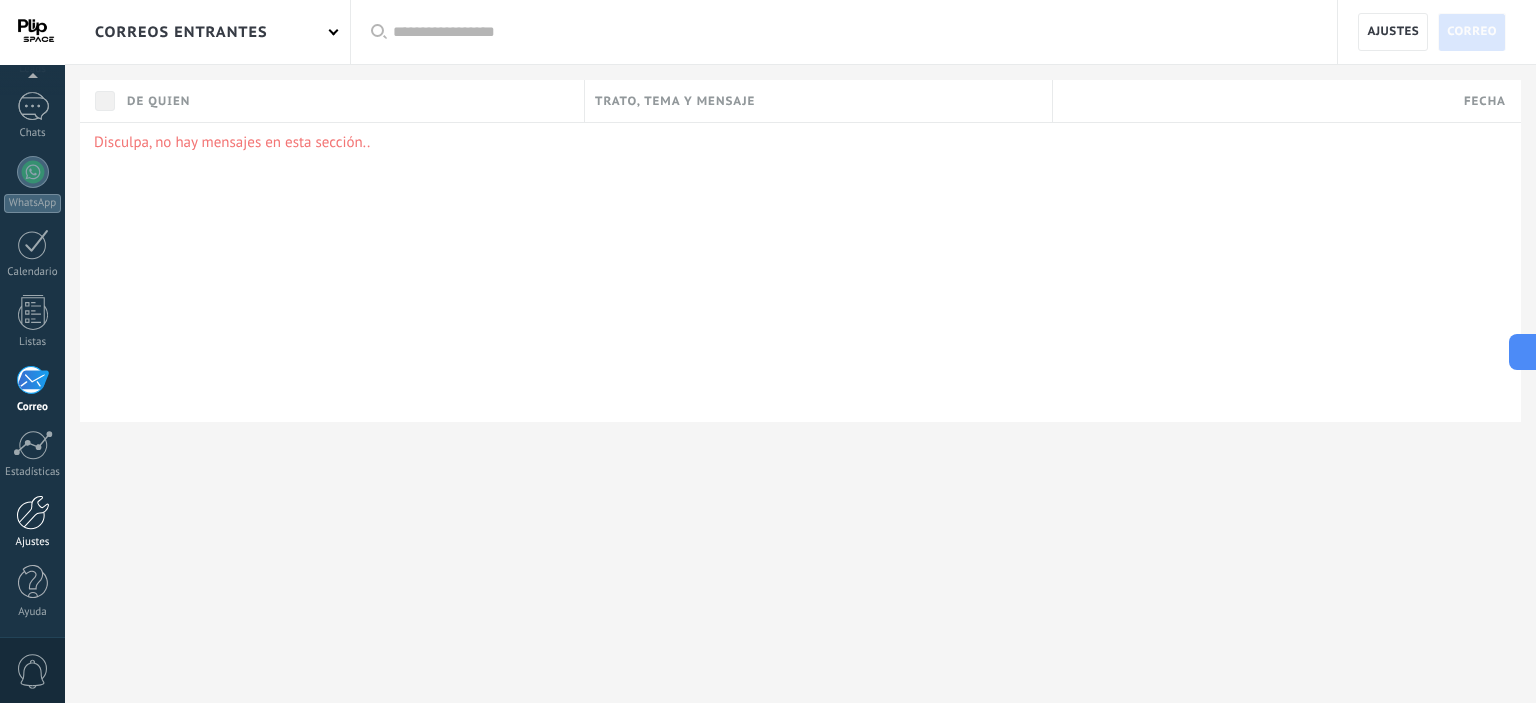 click at bounding box center (33, 512) 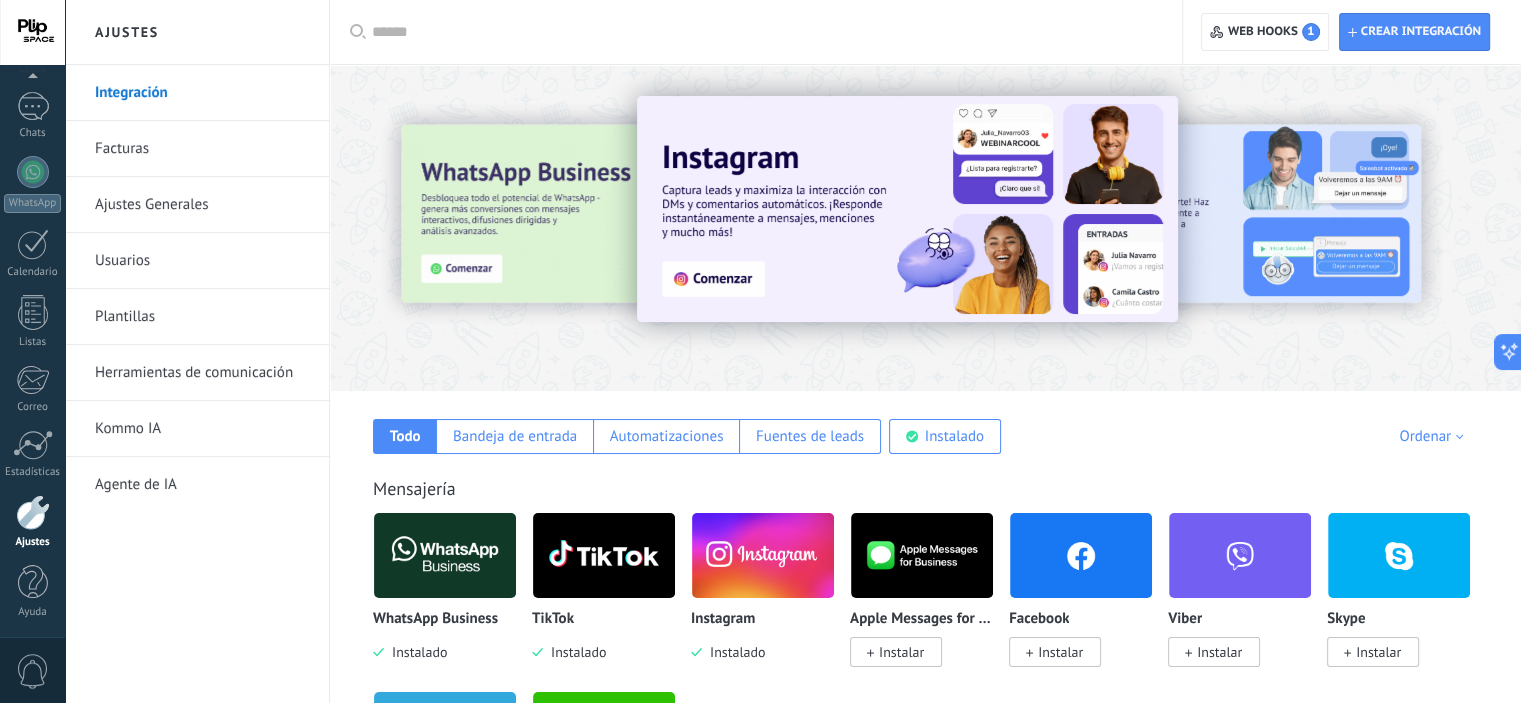 click on "Plantillas" at bounding box center [202, 317] 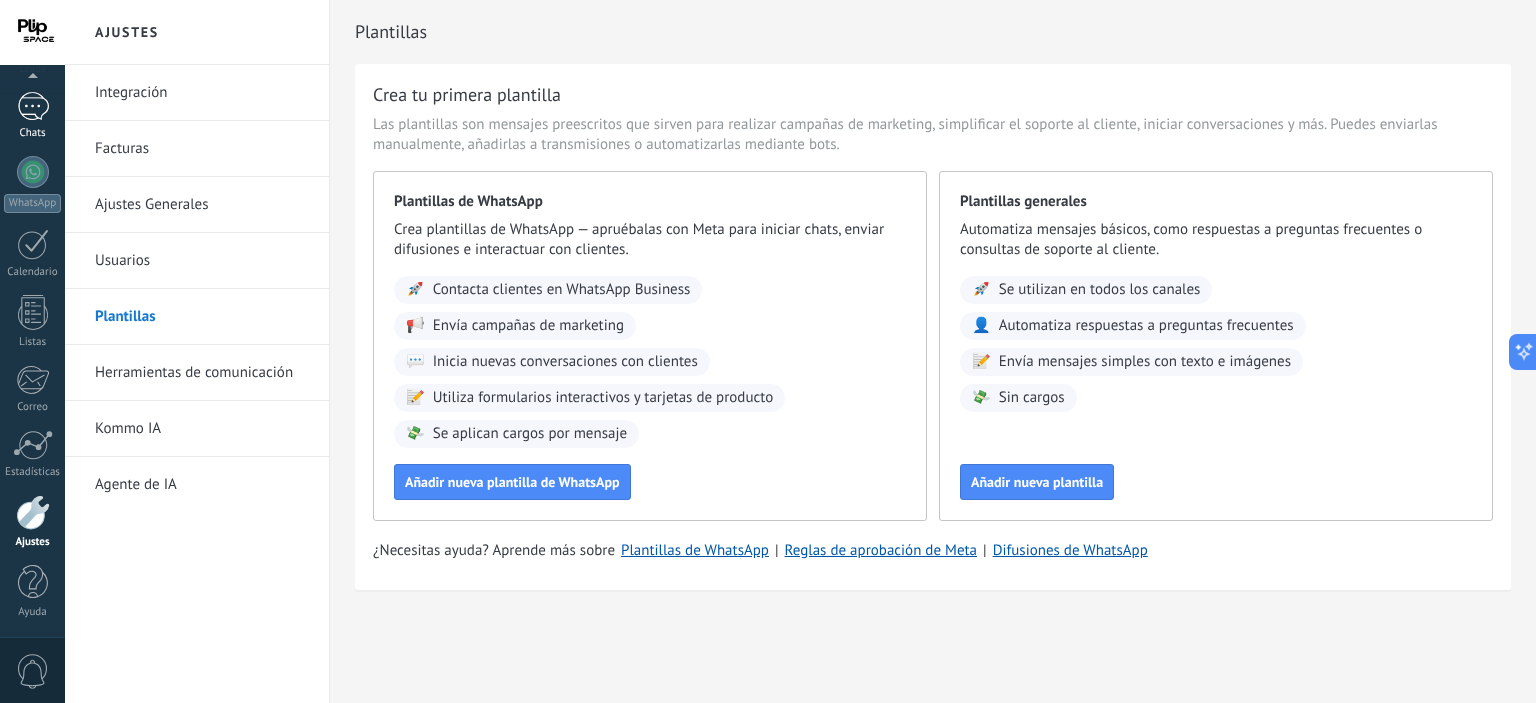 click at bounding box center (33, 106) 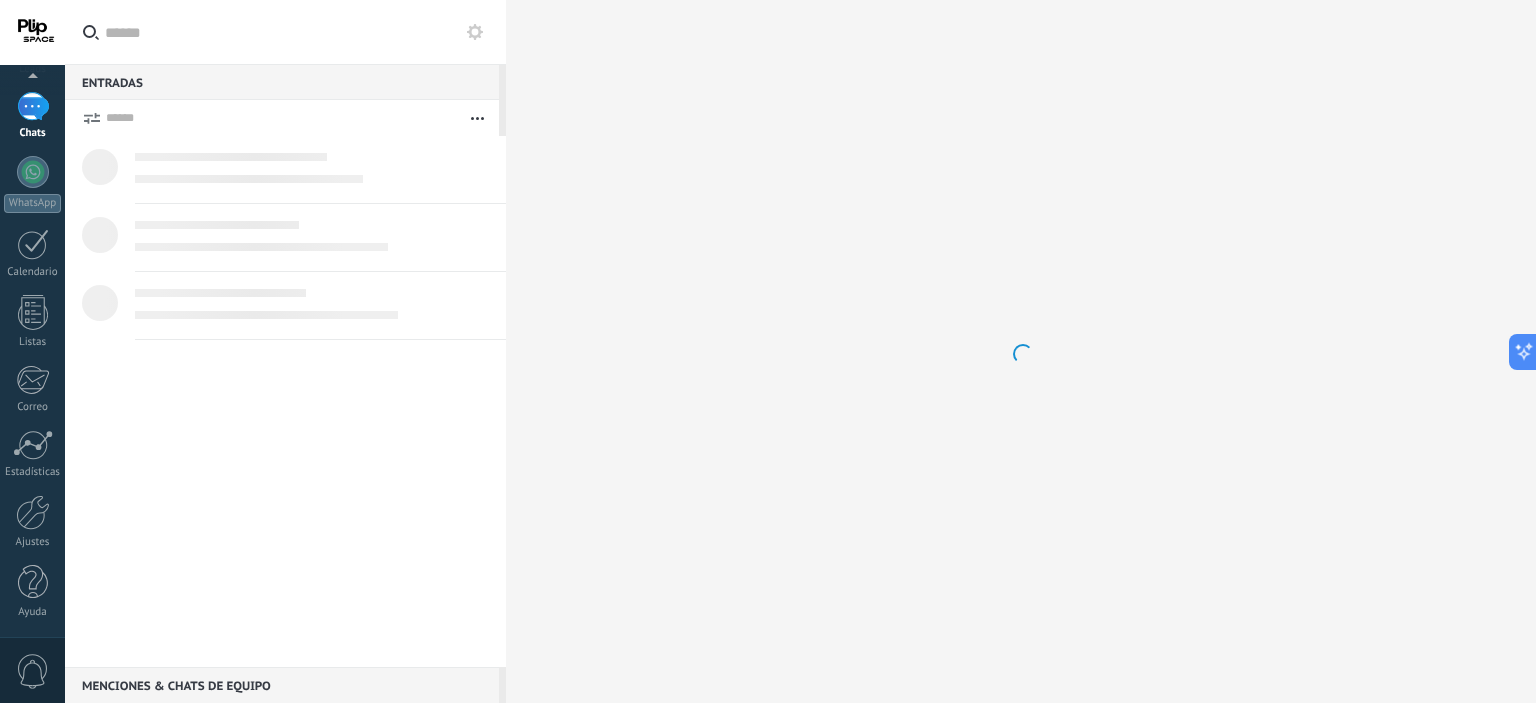 scroll, scrollTop: 0, scrollLeft: 0, axis: both 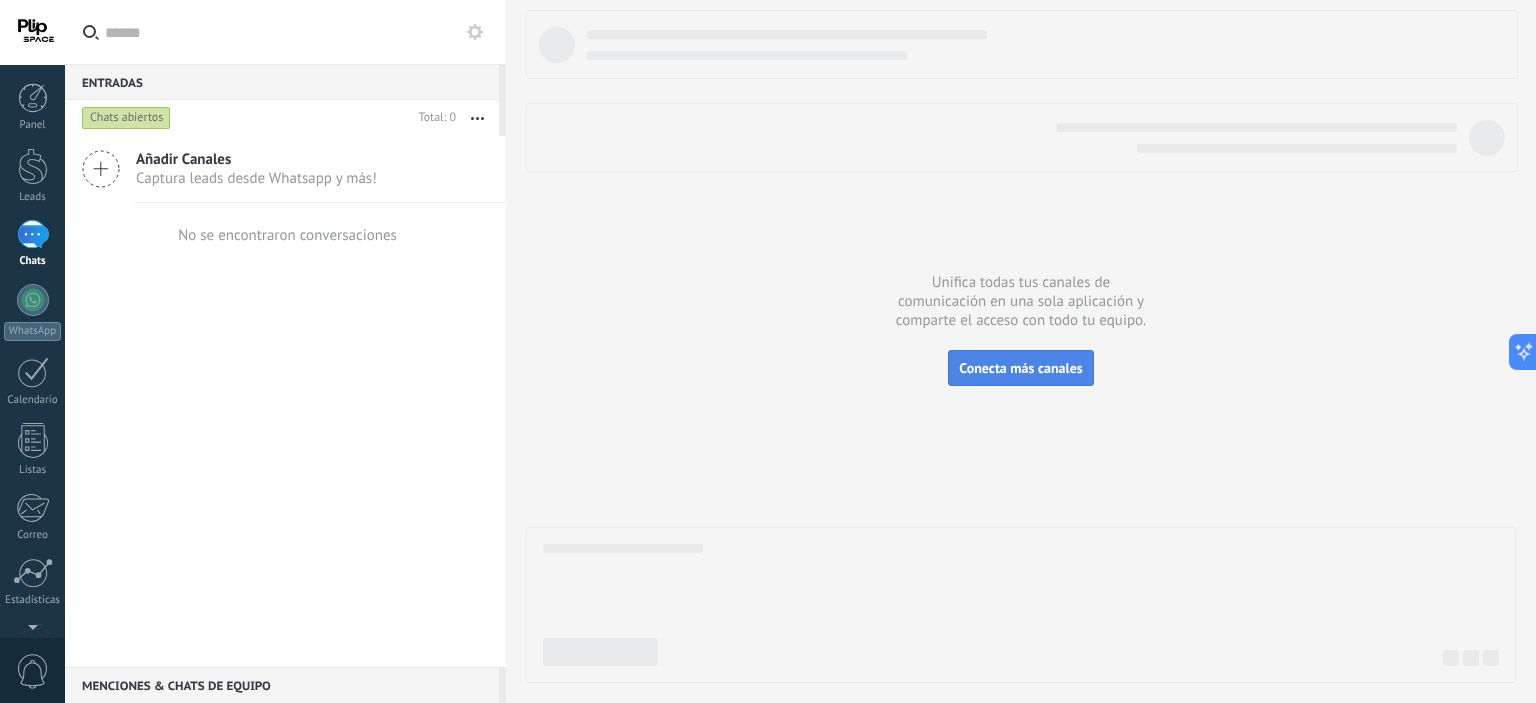 click on "Conecta más canales" at bounding box center (1020, 368) 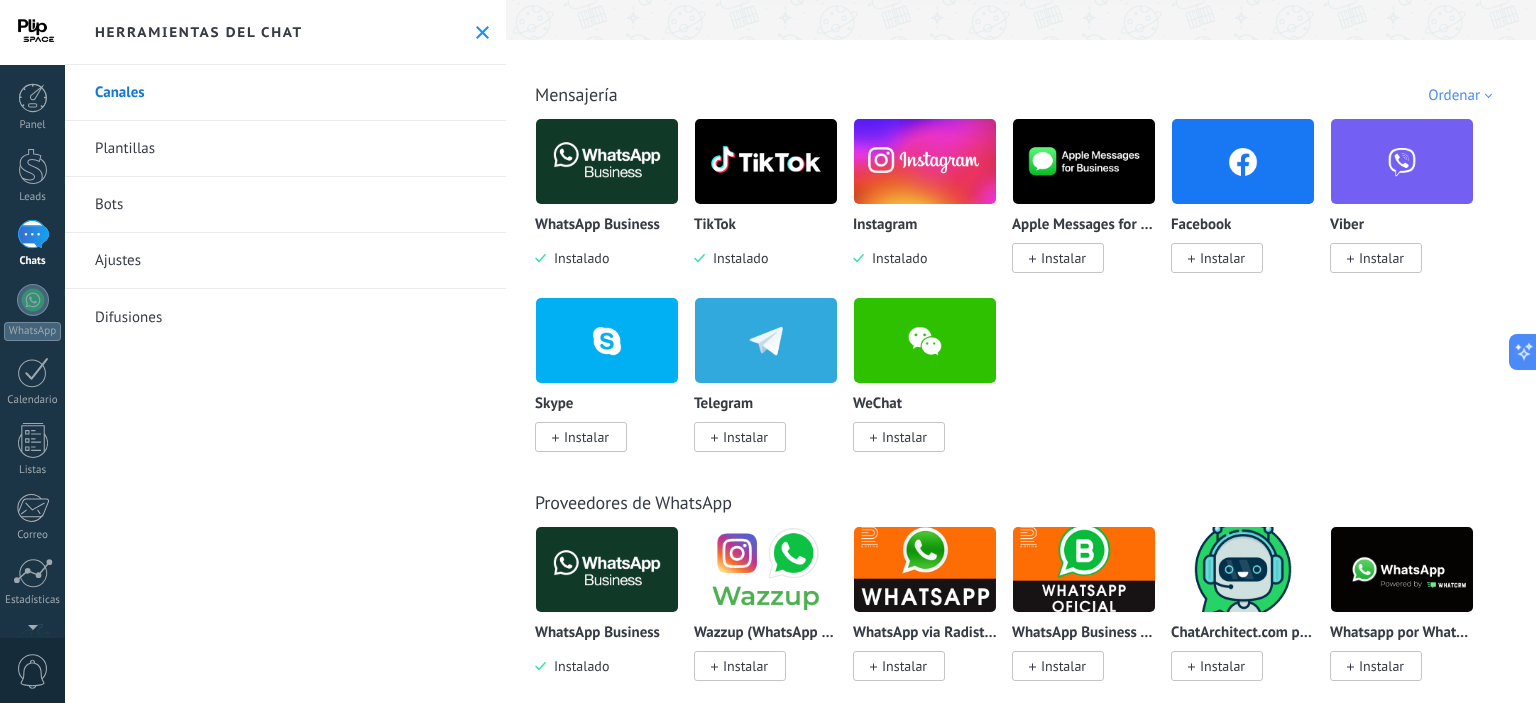 scroll, scrollTop: 0, scrollLeft: 0, axis: both 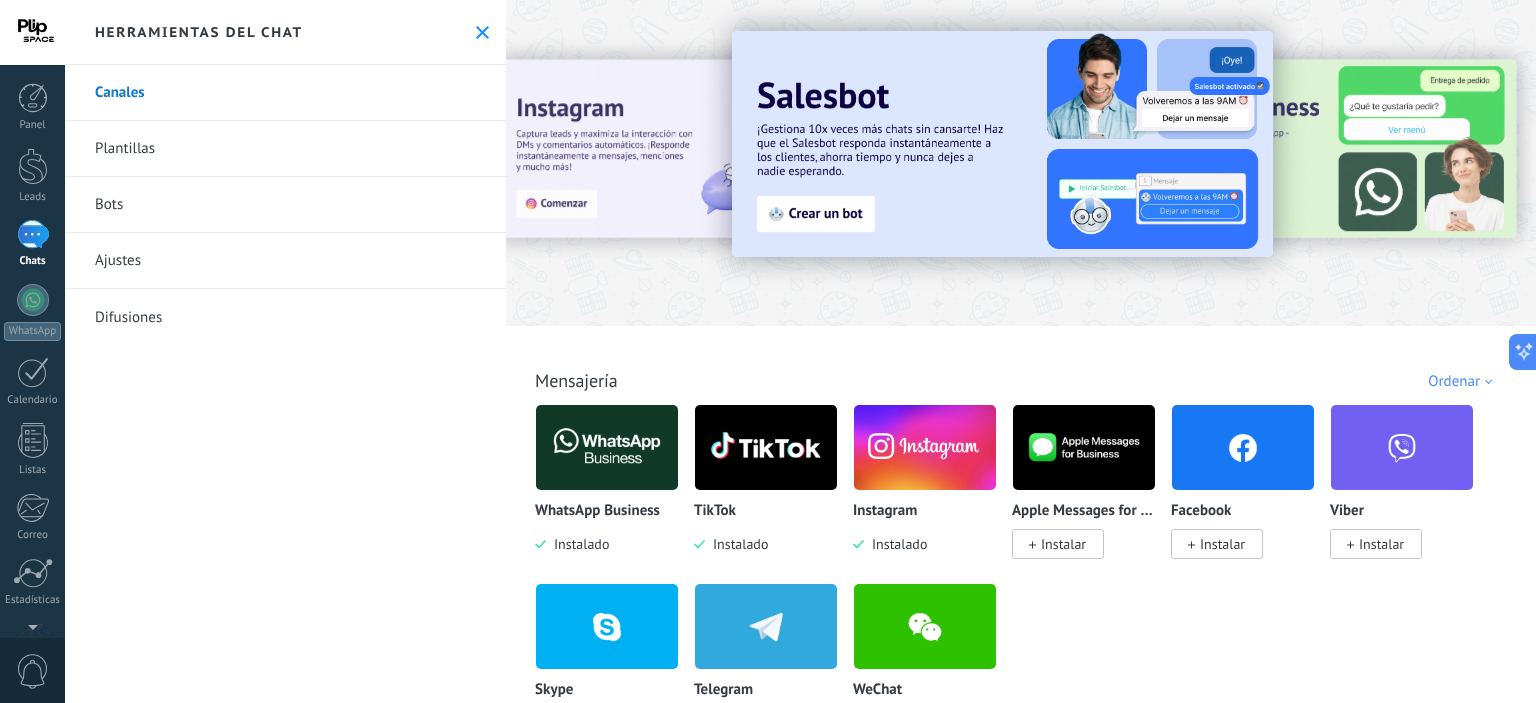 click on "Ajustes" at bounding box center [285, 261] 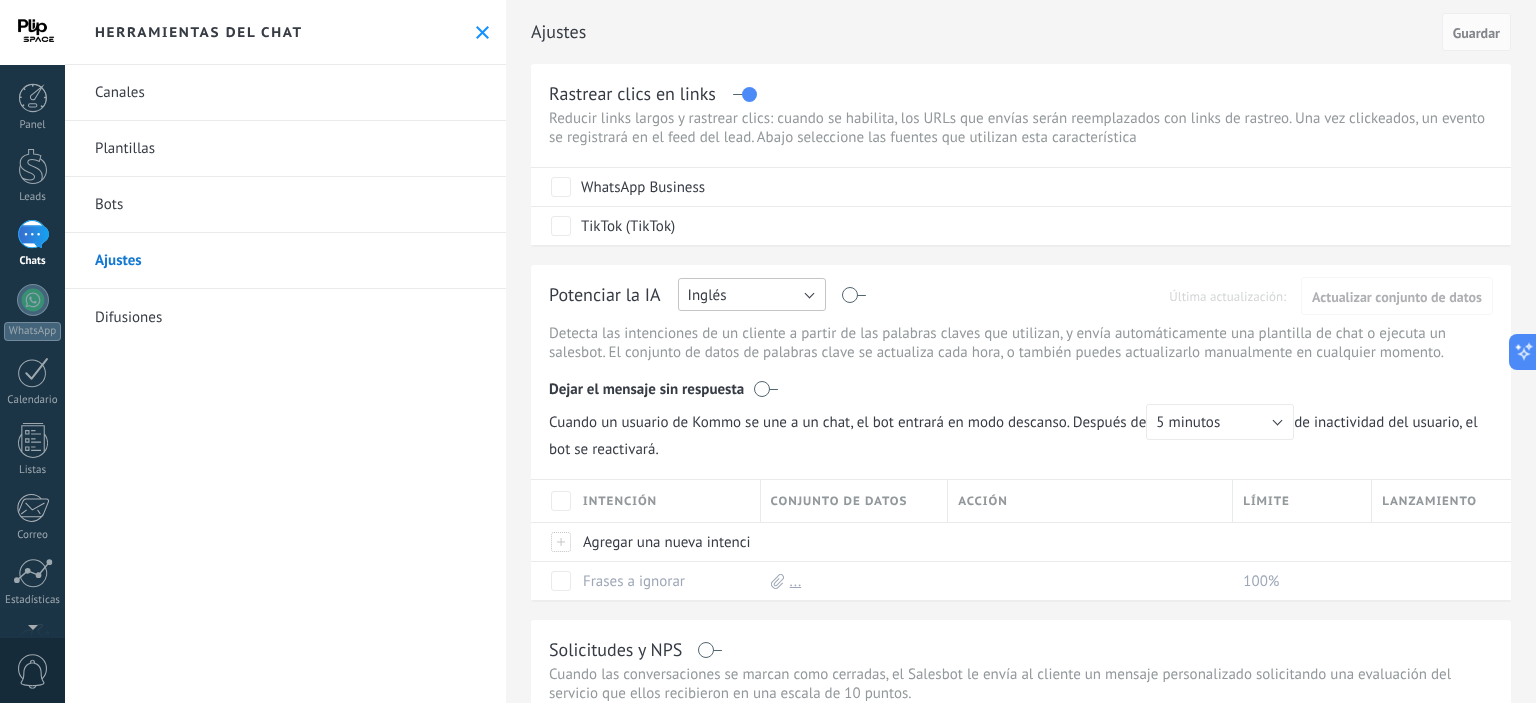click on "Inglés" at bounding box center [752, 294] 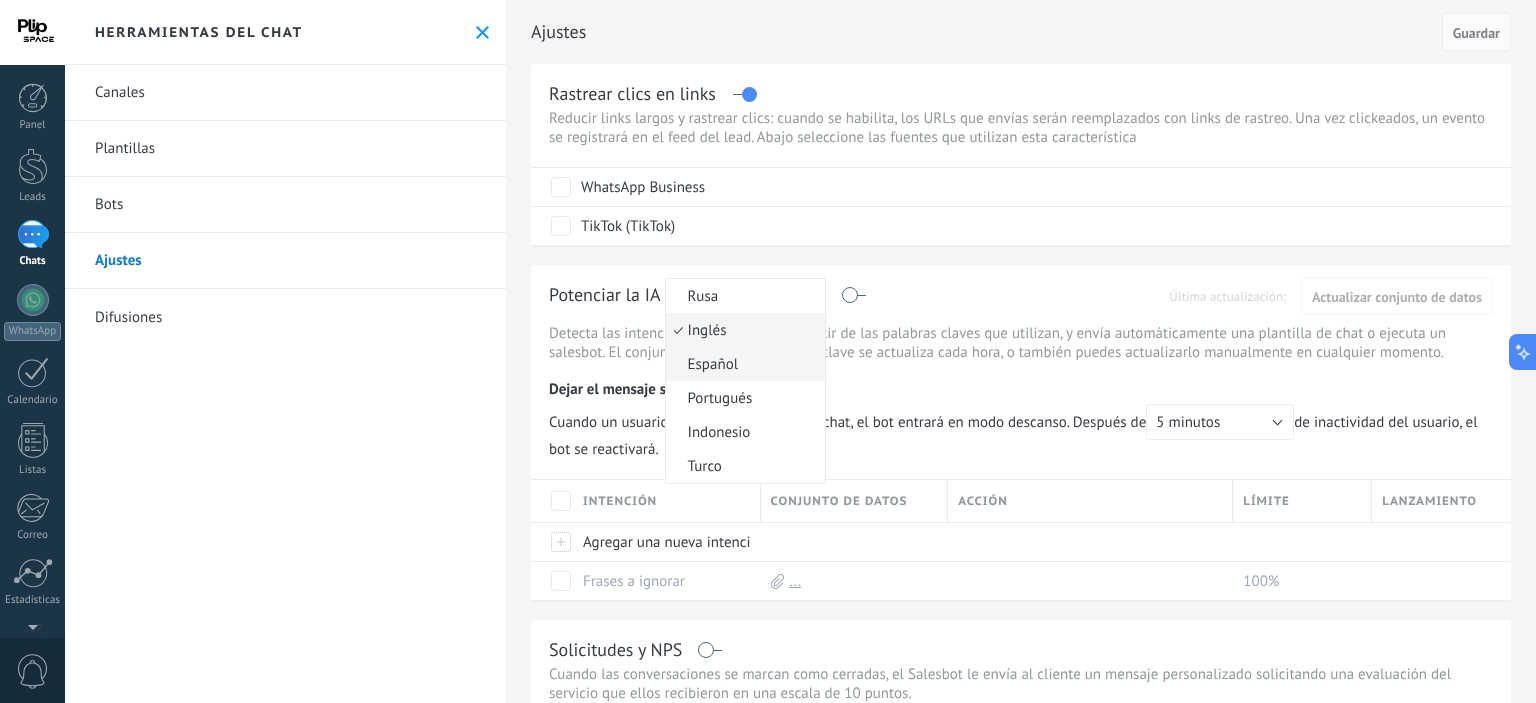 click on "Español" at bounding box center (742, 364) 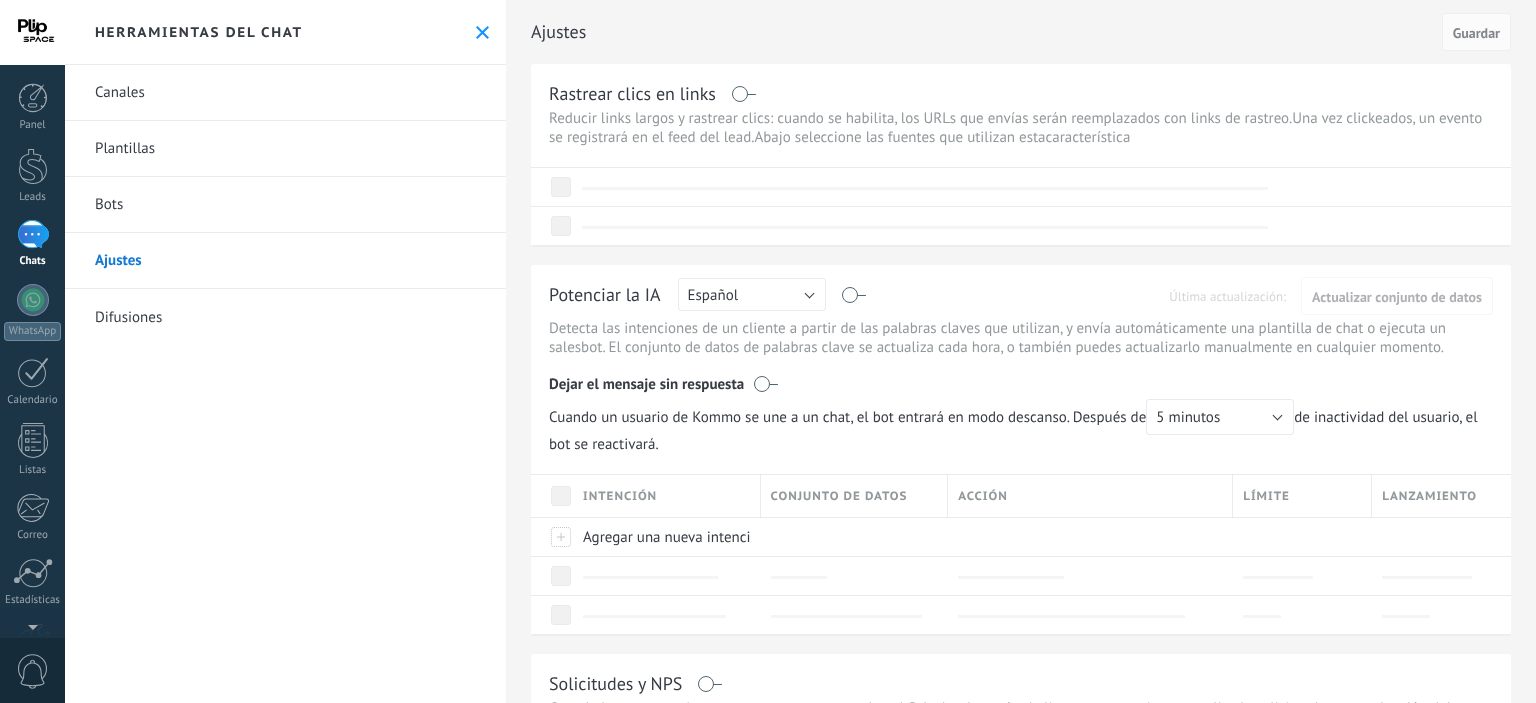 scroll, scrollTop: 0, scrollLeft: 0, axis: both 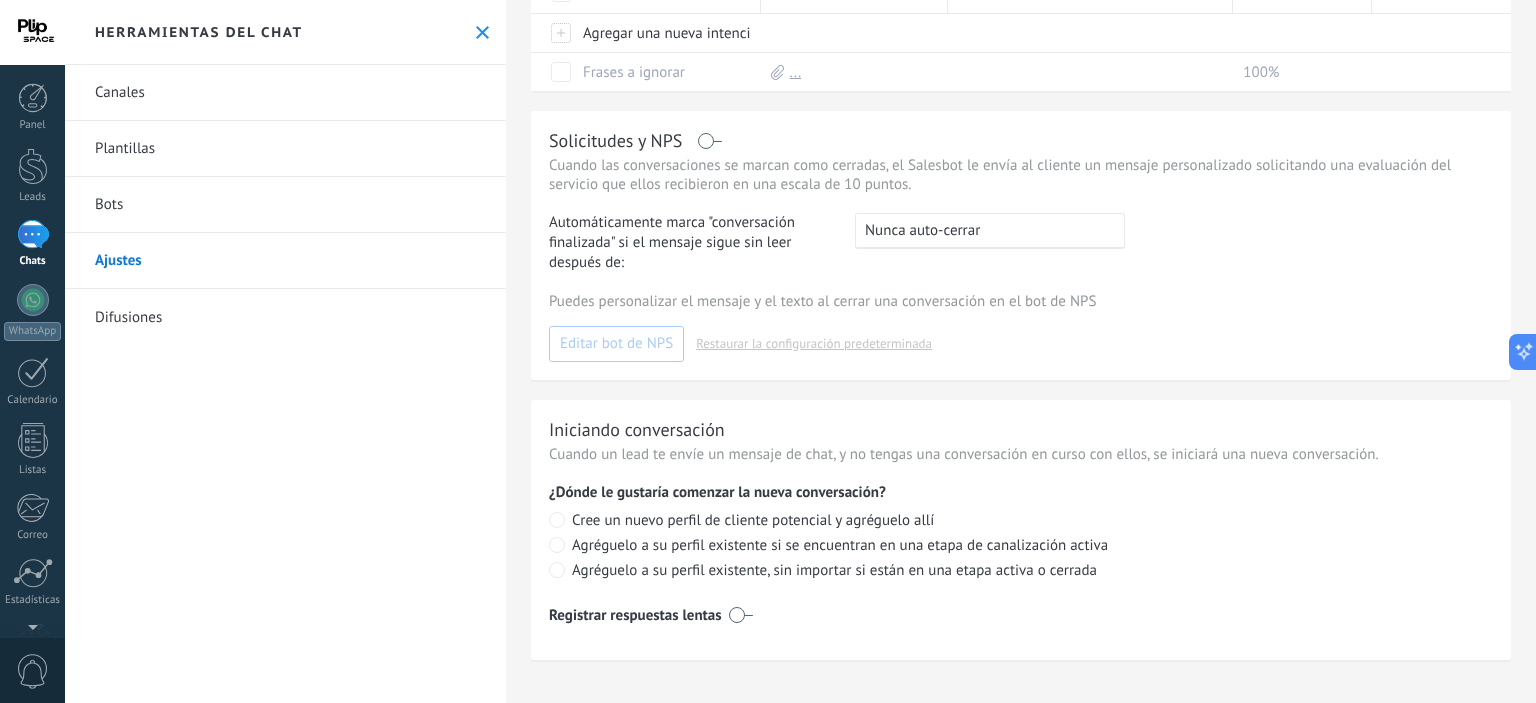 click on "Bots" at bounding box center (285, 205) 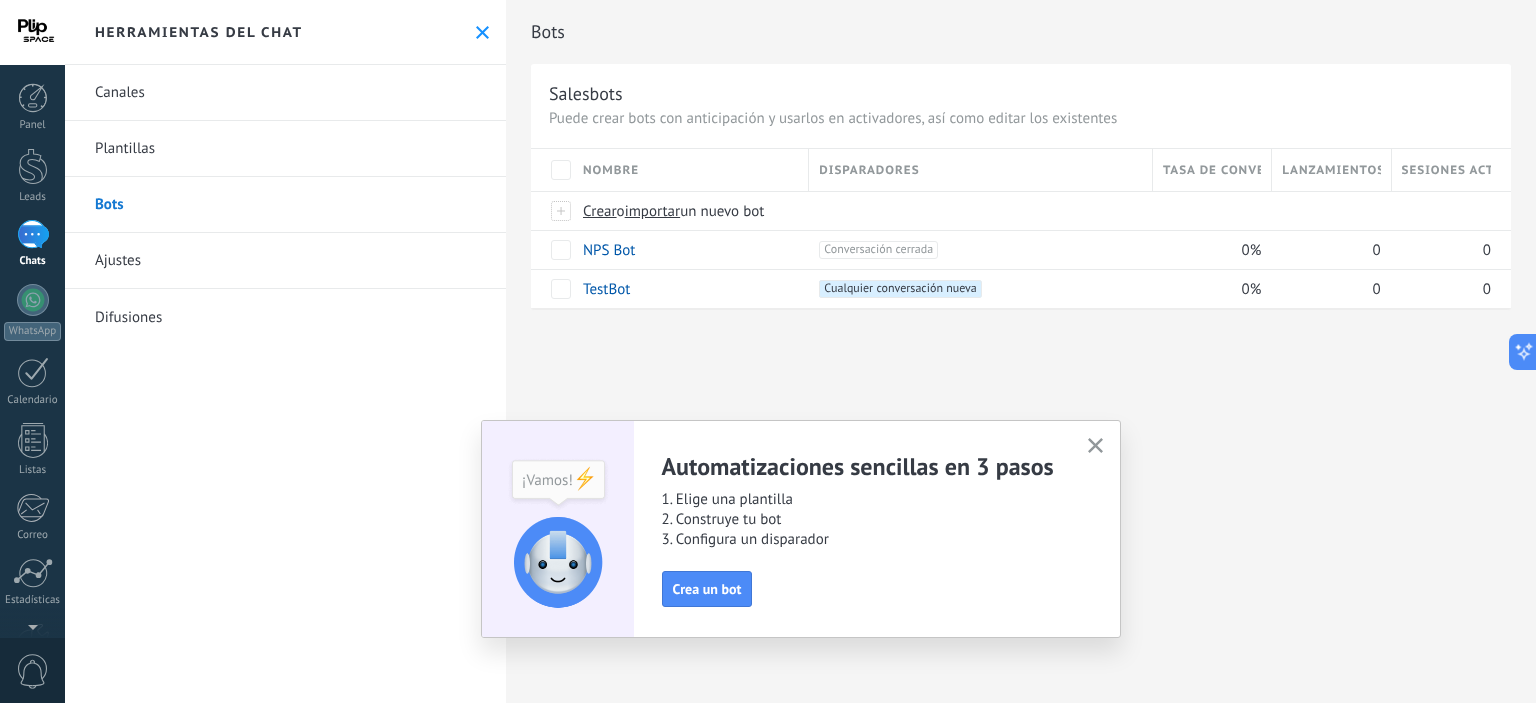 click 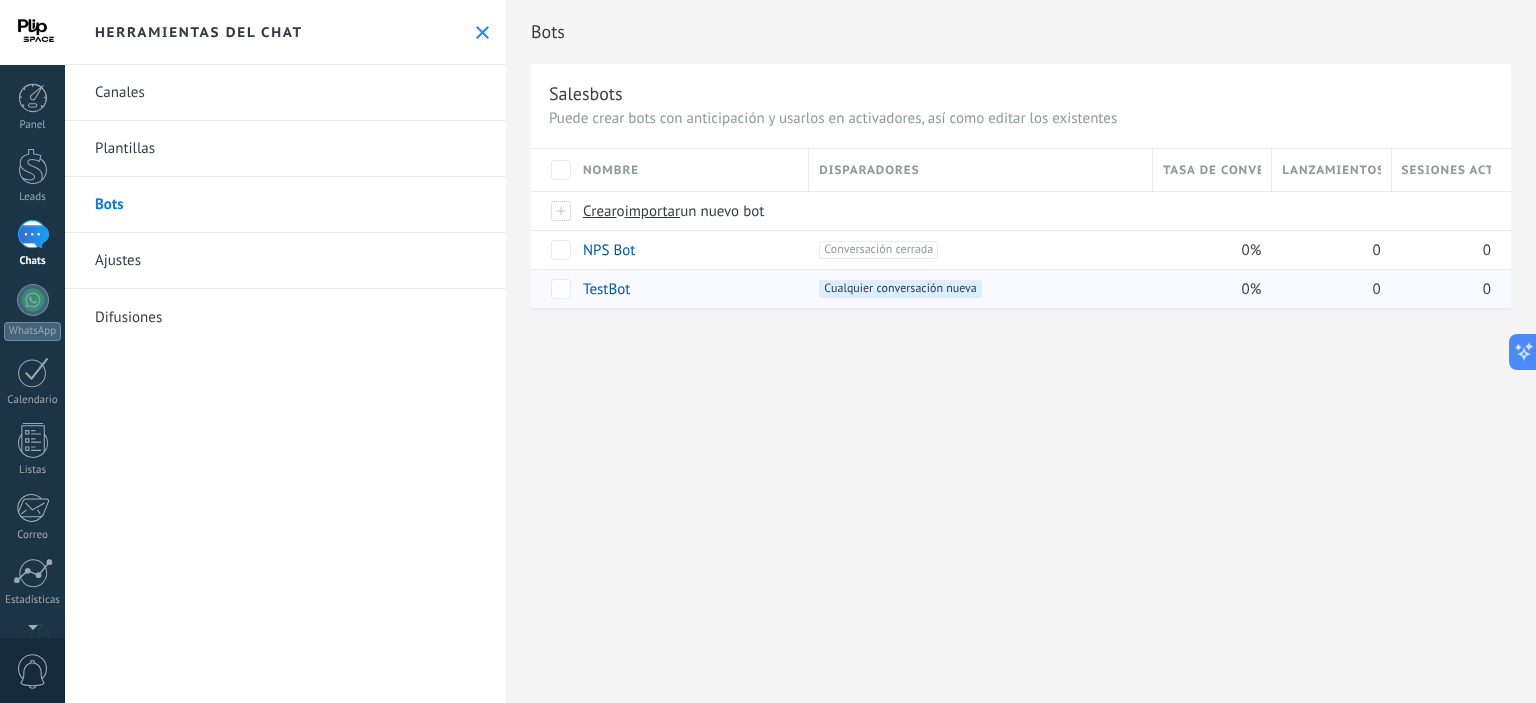 click on "TestBot" at bounding box center [686, 289] 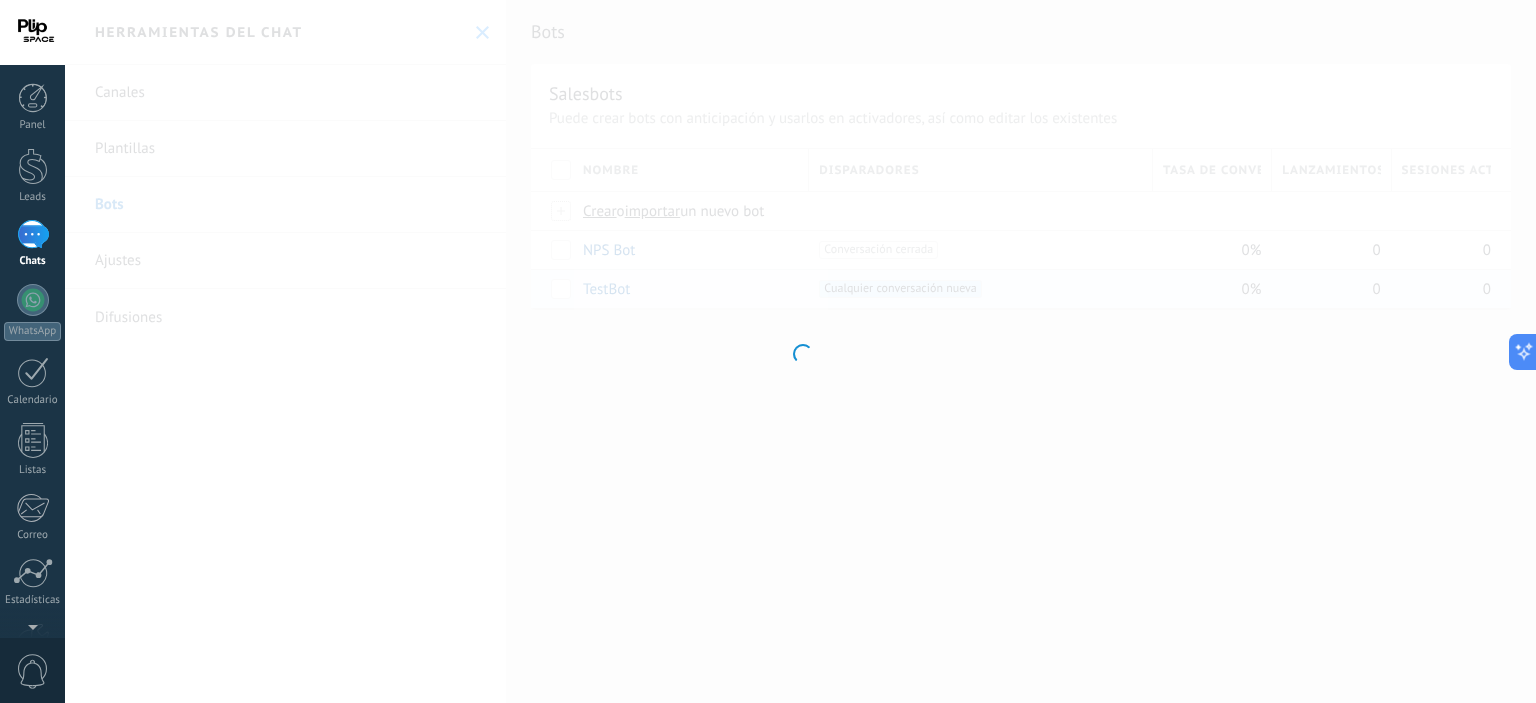type on "*******" 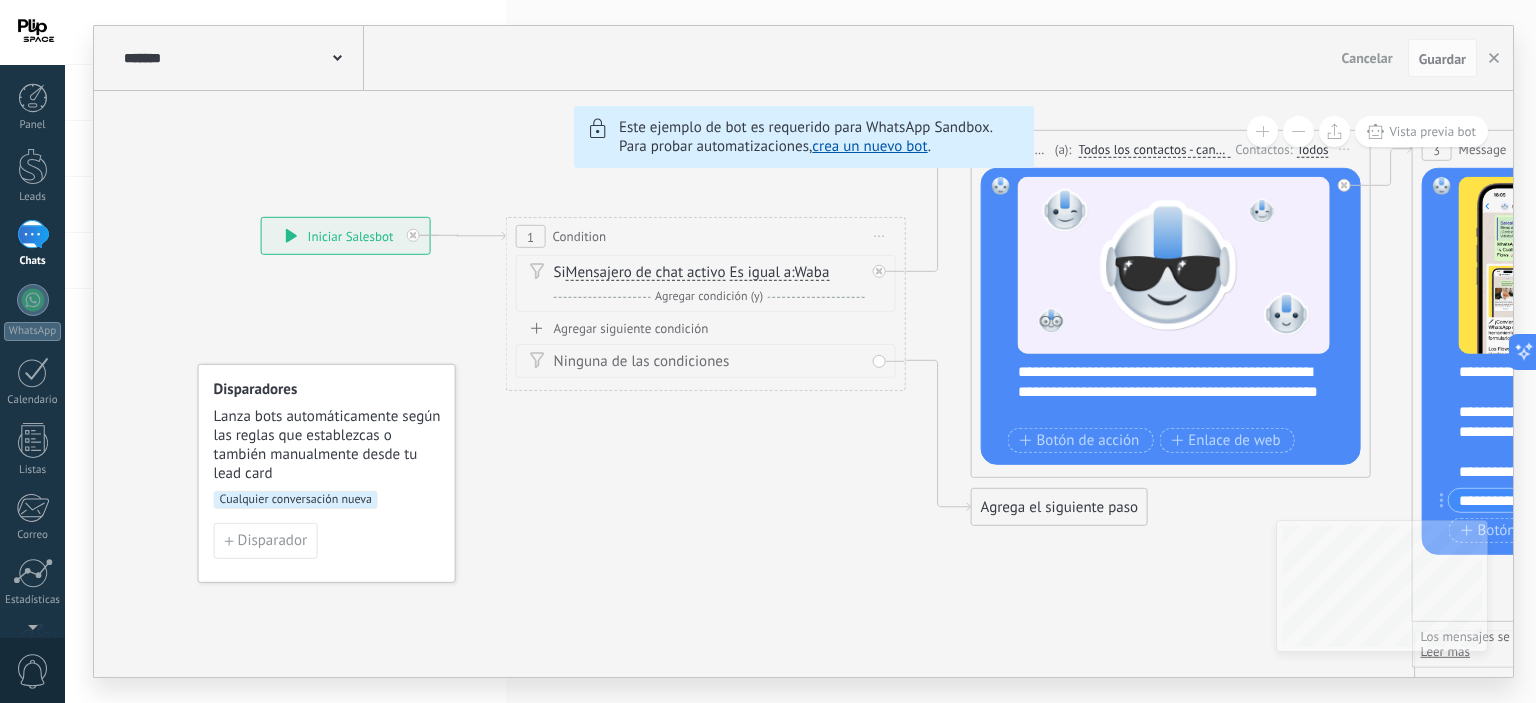 drag, startPoint x: 162, startPoint y: 326, endPoint x: 777, endPoint y: 171, distance: 634.2318 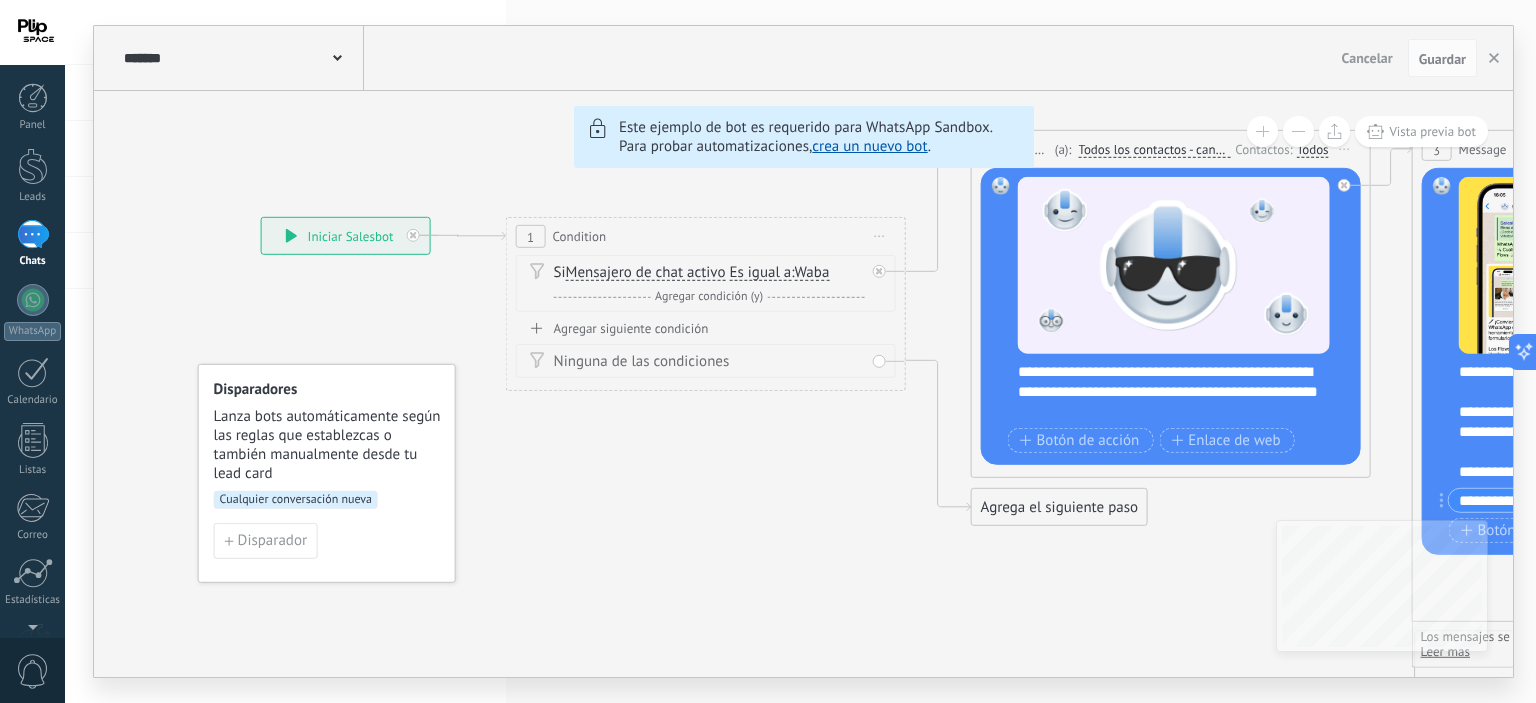click on "6 Flows 7 List 8 Buttons 9 AI 10 Broadcast 11 Ads 12 Carousel 13 Verification 14 Get started 15 Get a demo" 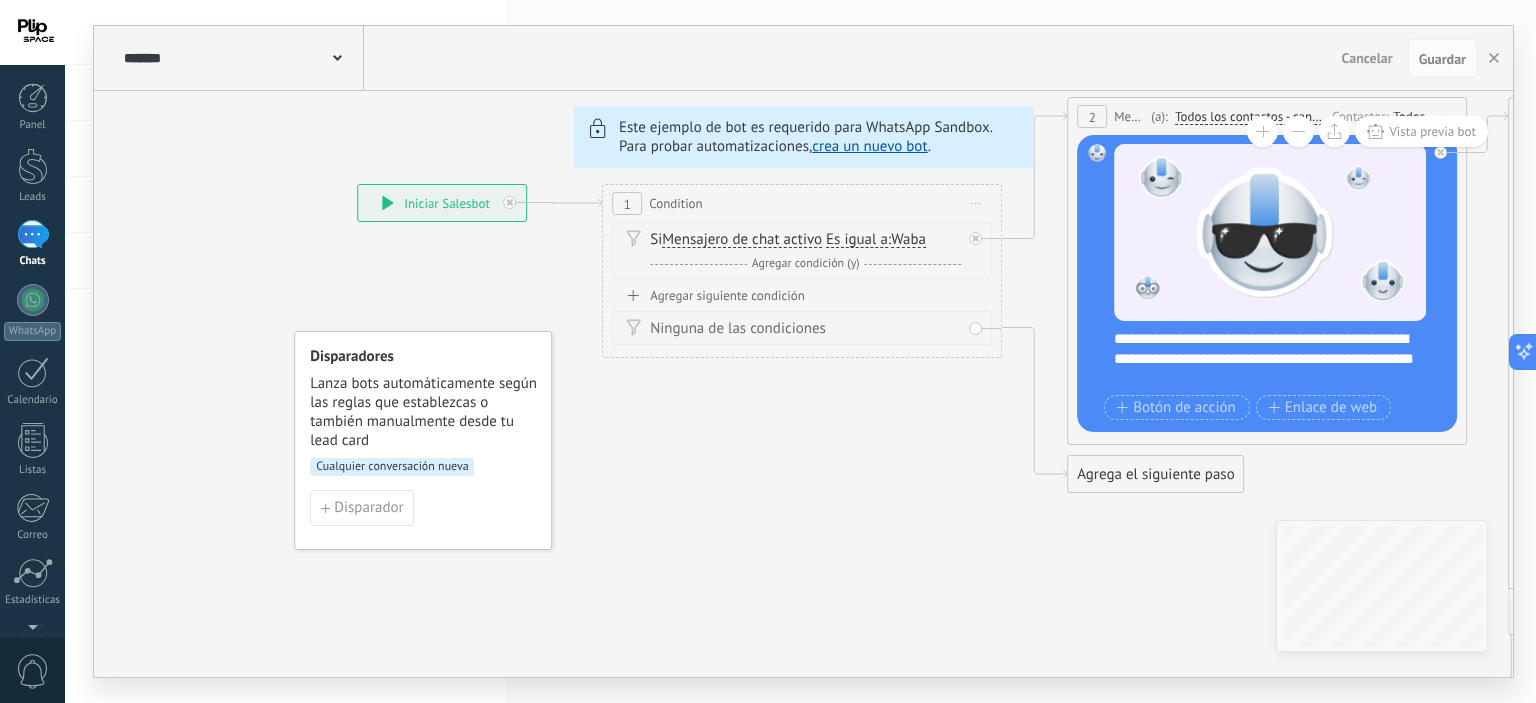 drag, startPoint x: 196, startPoint y: 290, endPoint x: 455, endPoint y: 264, distance: 260.30176 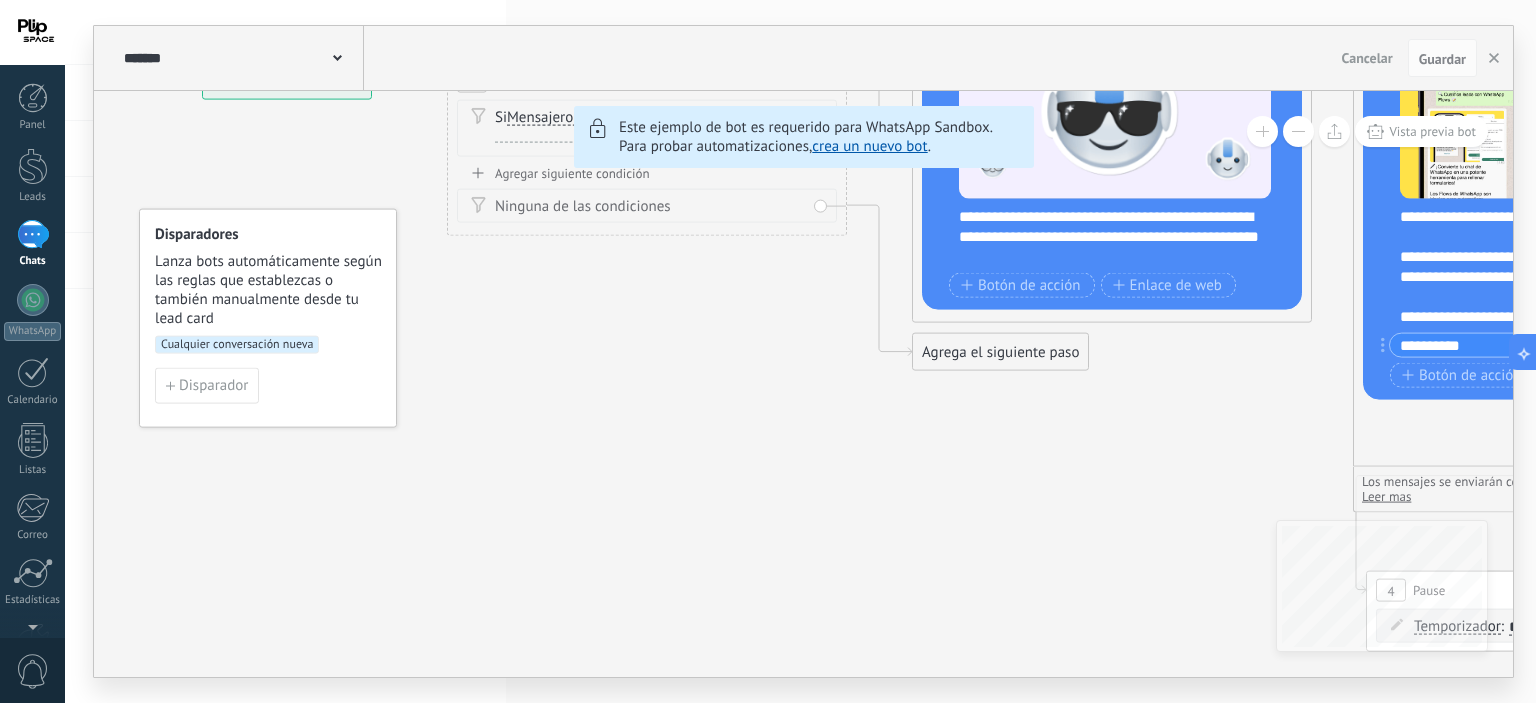 drag, startPoint x: 842, startPoint y: 495, endPoint x: 543, endPoint y: 264, distance: 377.8386 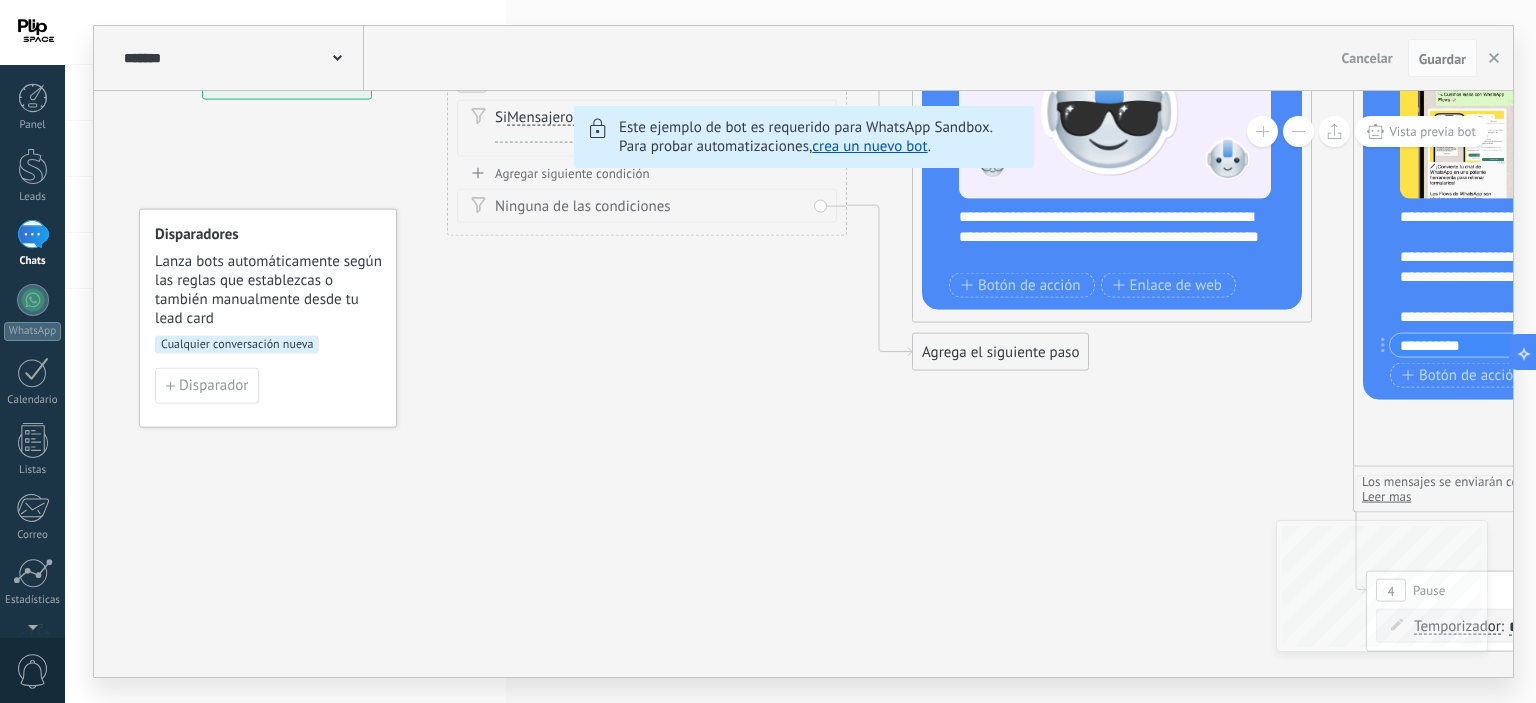 click on "6 Flows 7 List 8 Buttons 9 AI 10 Broadcast 11 Ads 12 Carousel 13 Verification 14 Get started 15 Get a demo" 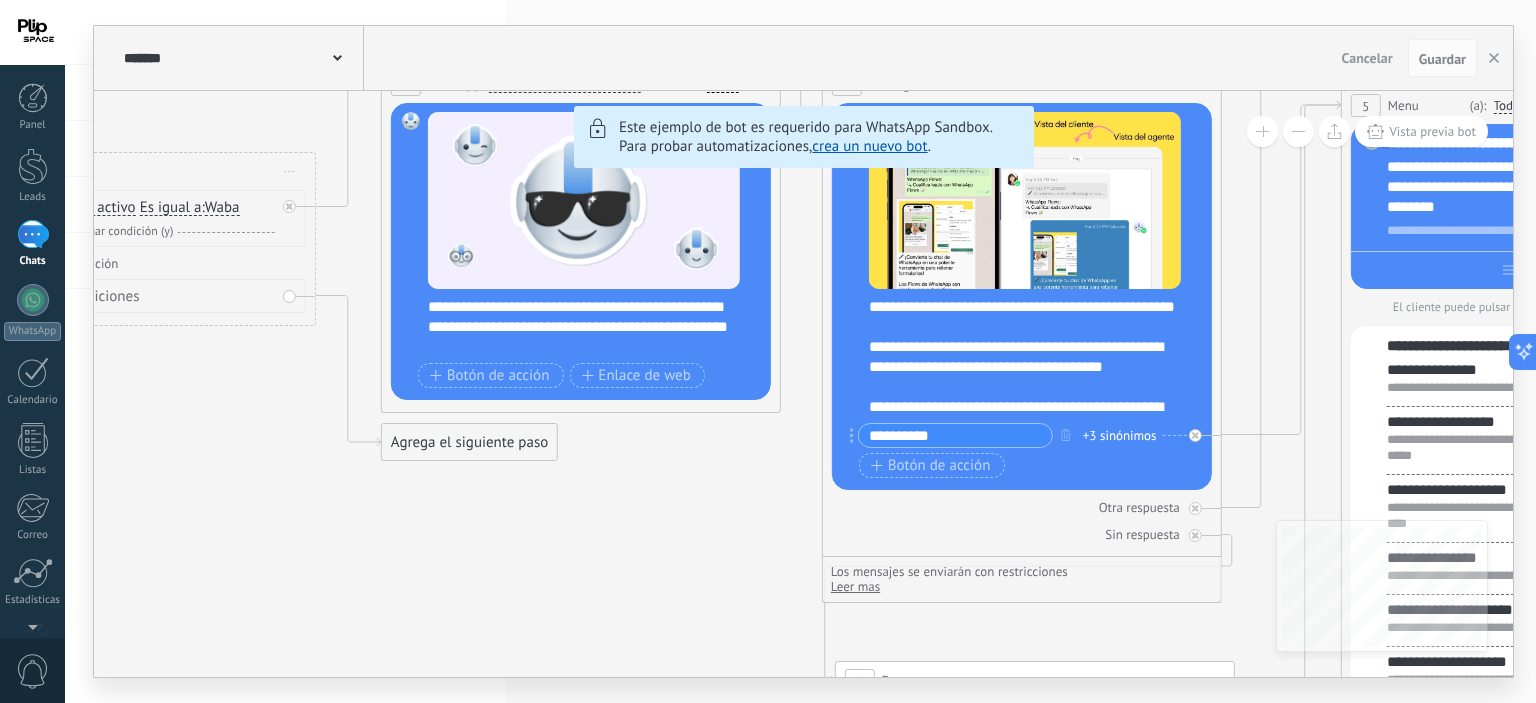 drag, startPoint x: 826, startPoint y: 445, endPoint x: 415, endPoint y: 643, distance: 456.20718 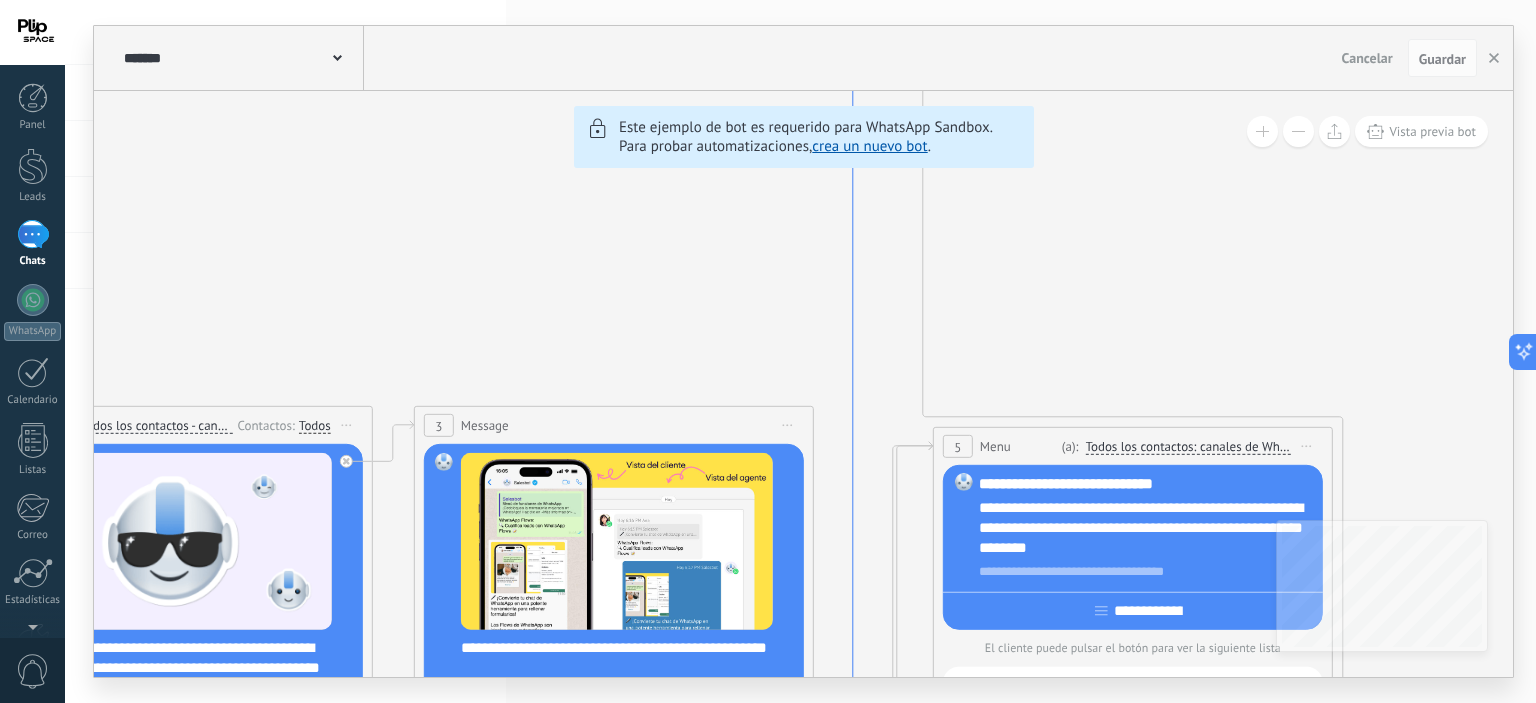 drag, startPoint x: 1231, startPoint y: 312, endPoint x: 867, endPoint y: 676, distance: 514.77374 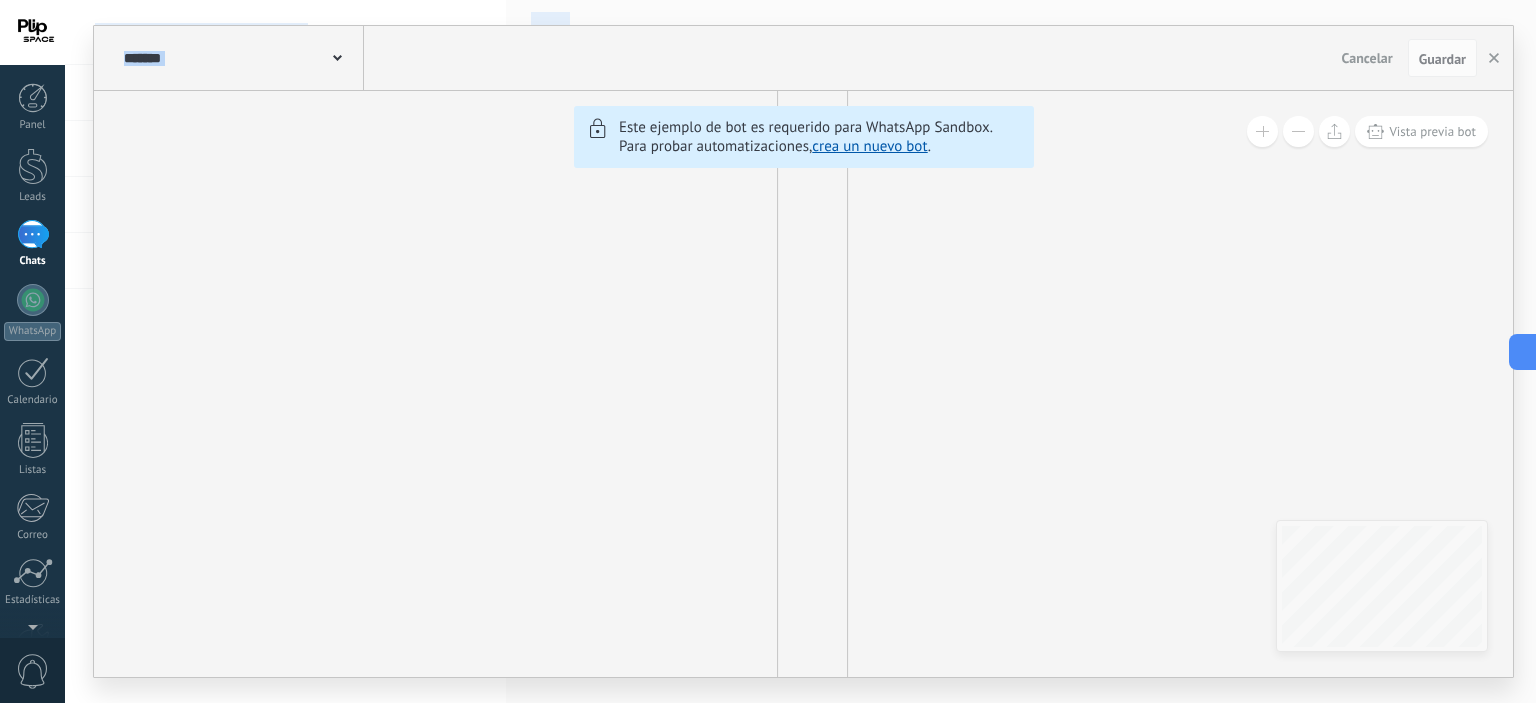 drag, startPoint x: 1055, startPoint y: 428, endPoint x: 960, endPoint y: 742, distance: 328.0564 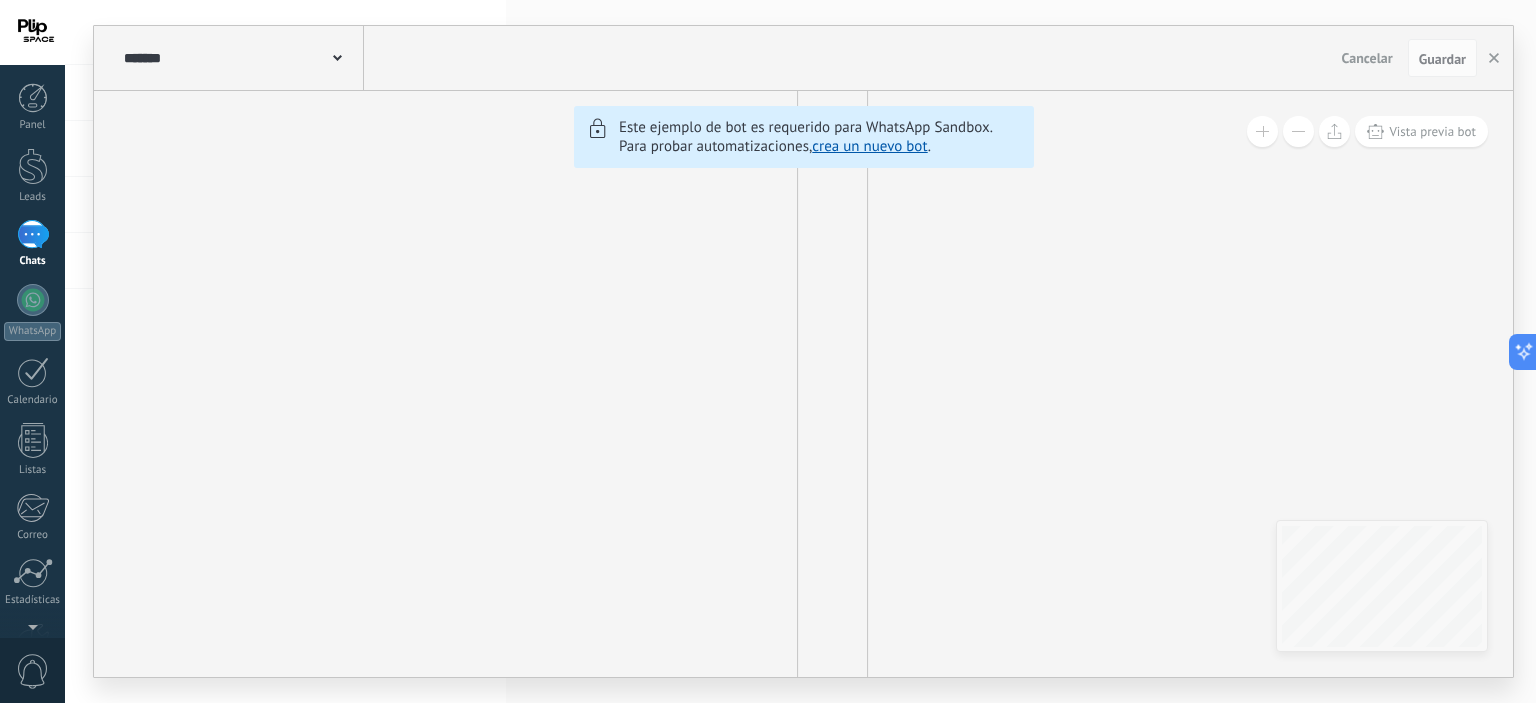 drag, startPoint x: 876, startPoint y: 423, endPoint x: 896, endPoint y: 737, distance: 314.6363 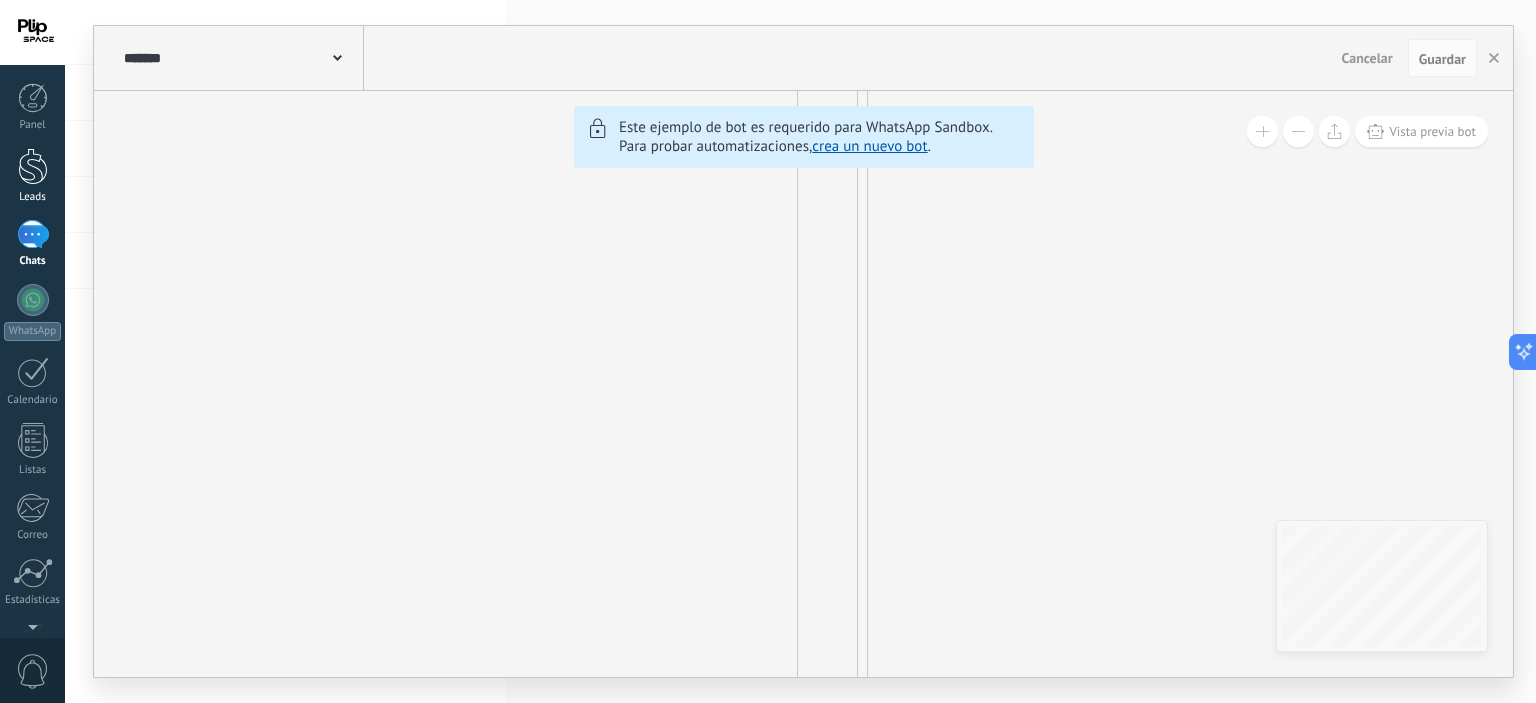 drag, startPoint x: 20, startPoint y: 143, endPoint x: 37, endPoint y: 168, distance: 30.232433 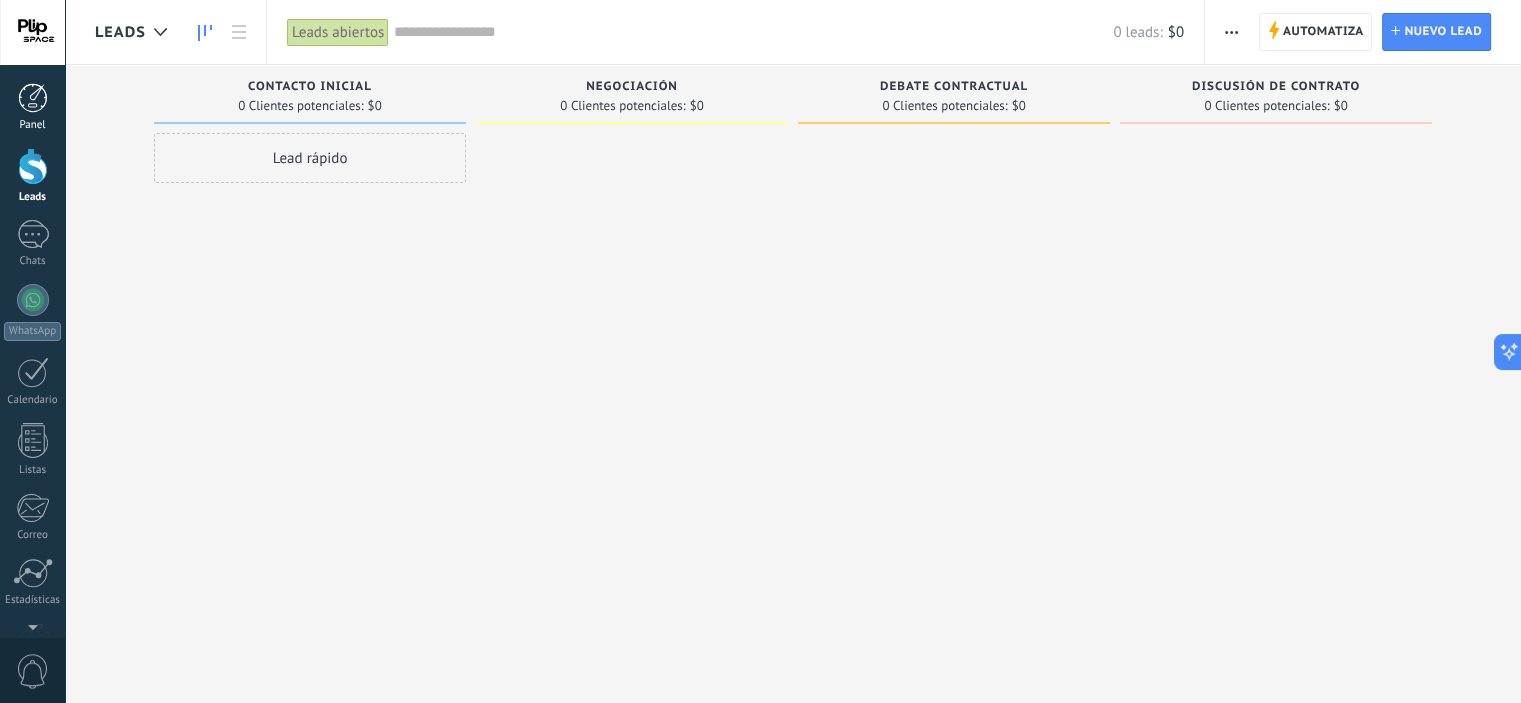 click at bounding box center [33, 98] 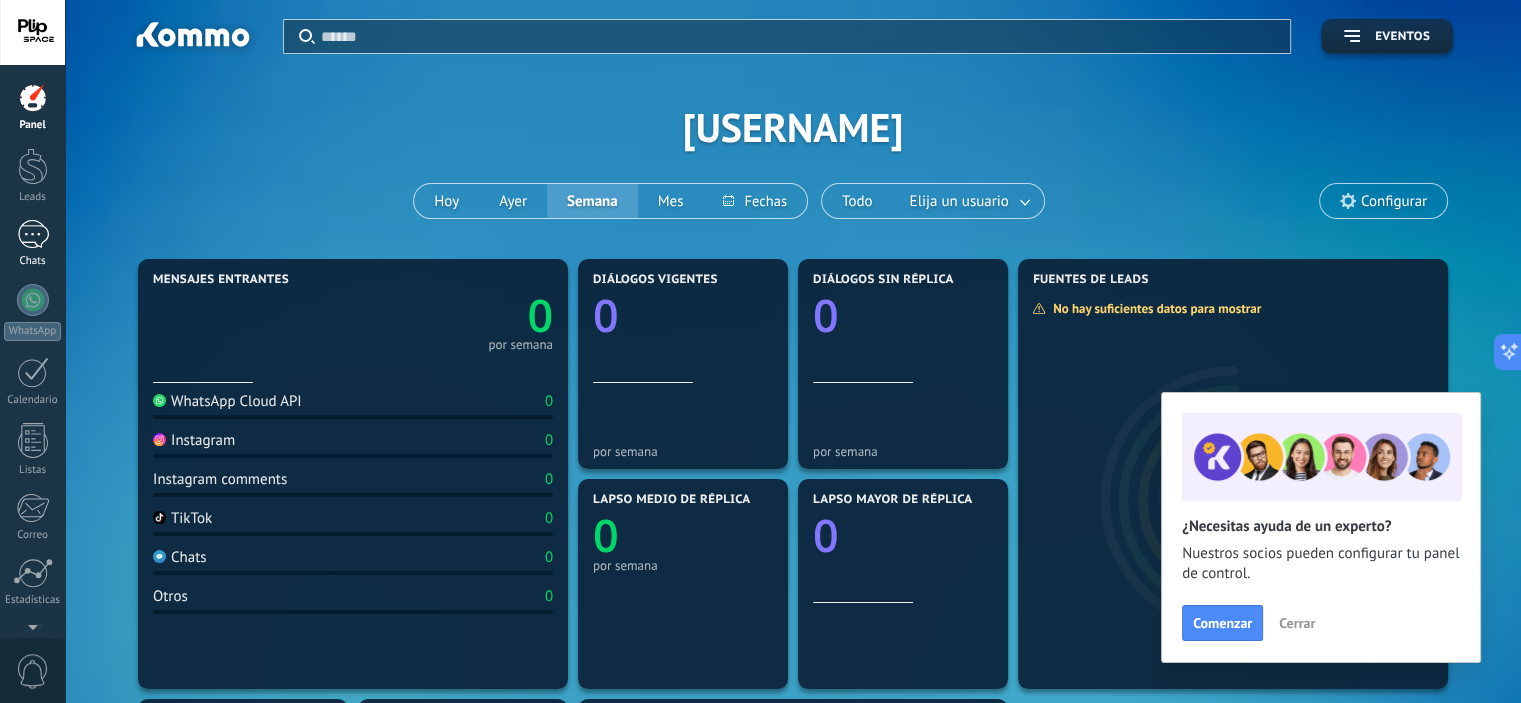 click at bounding box center (33, 234) 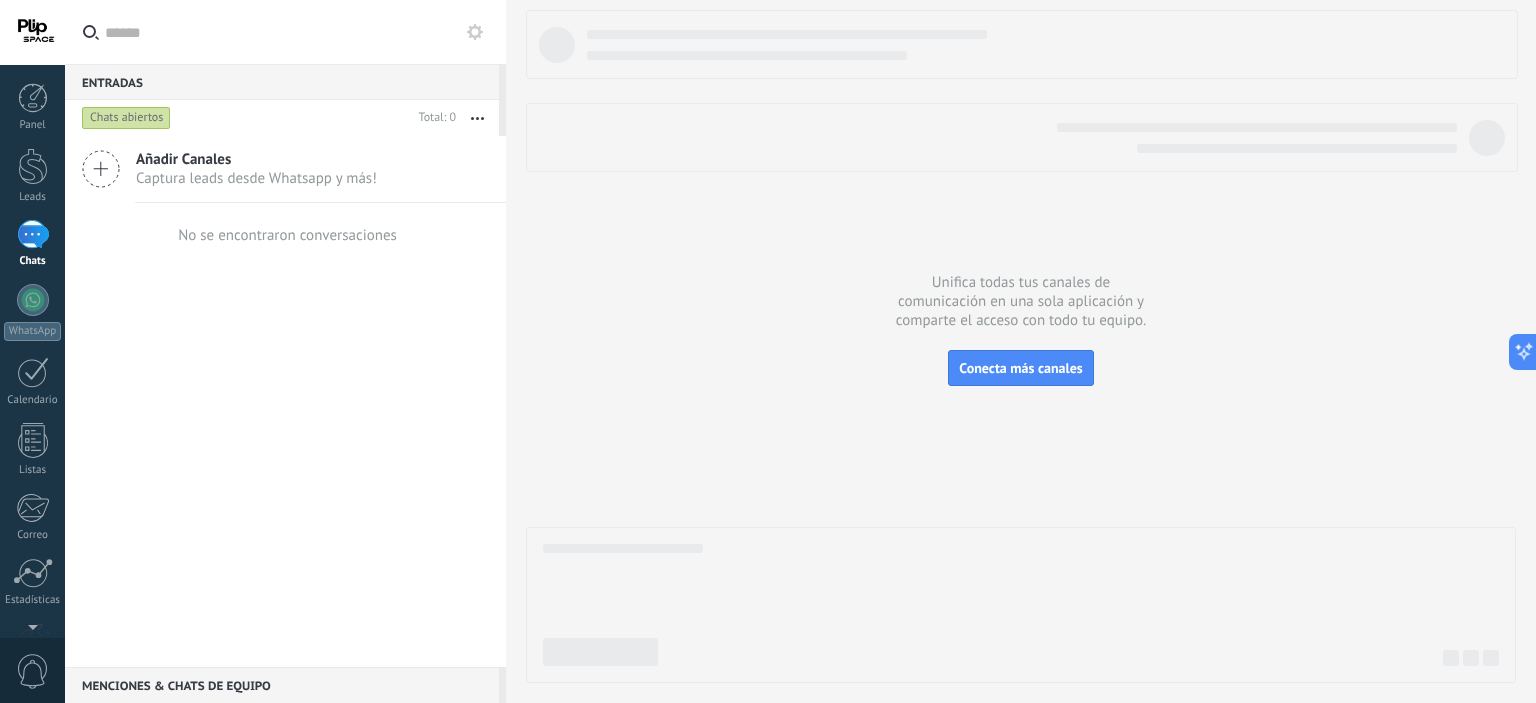 click on "Añadir Canales
Captura leads desde Whatsapp y más!
No se encontraron conversaciones" at bounding box center [285, 401] 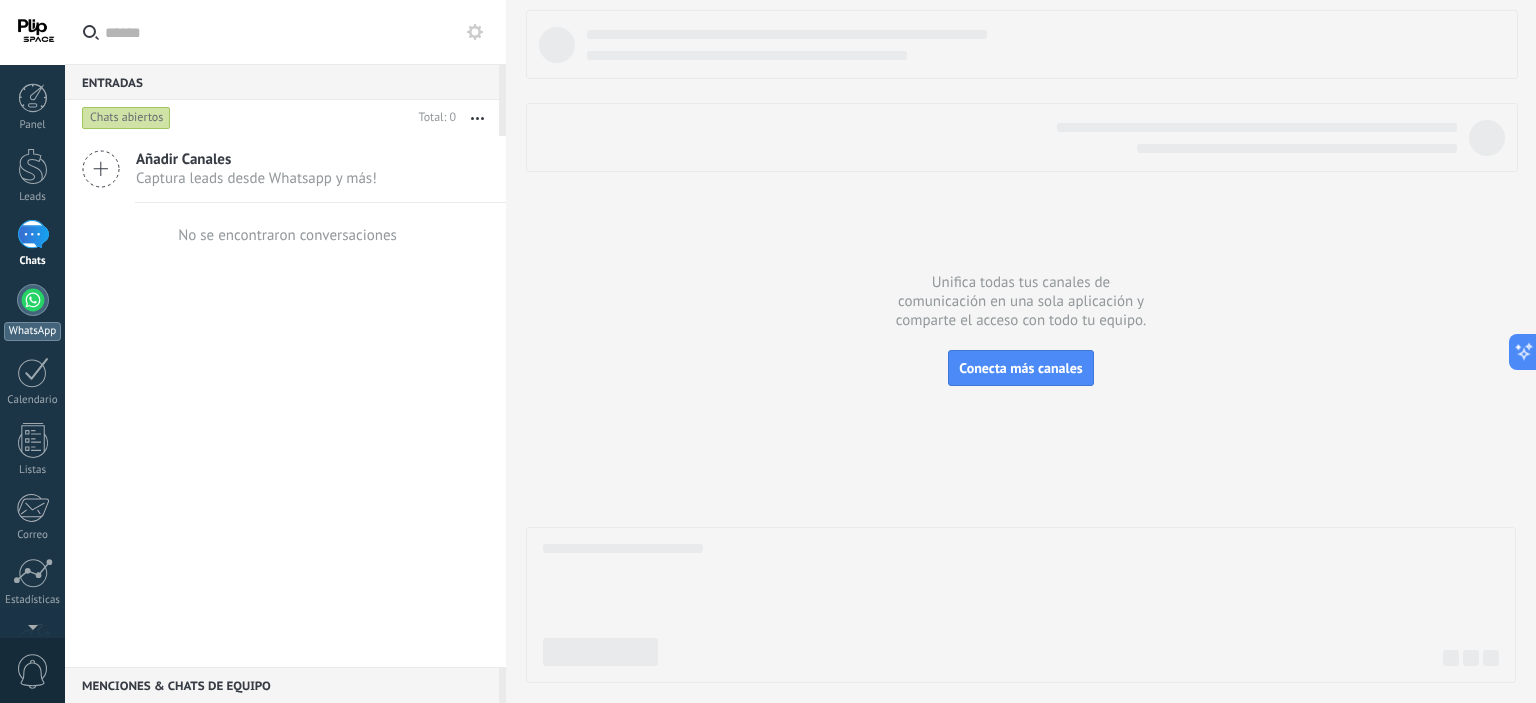 click on "WhatsApp" at bounding box center (32, 312) 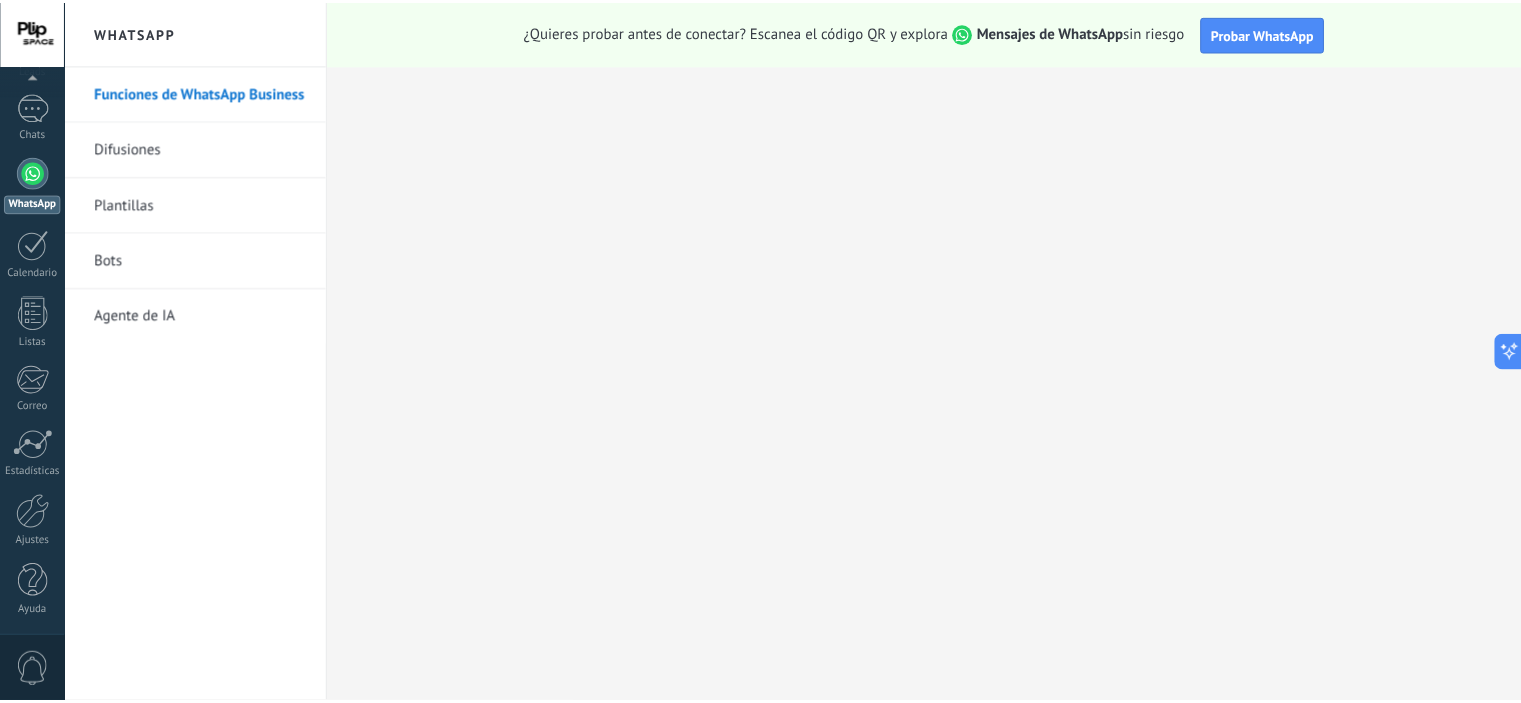 scroll, scrollTop: 0, scrollLeft: 0, axis: both 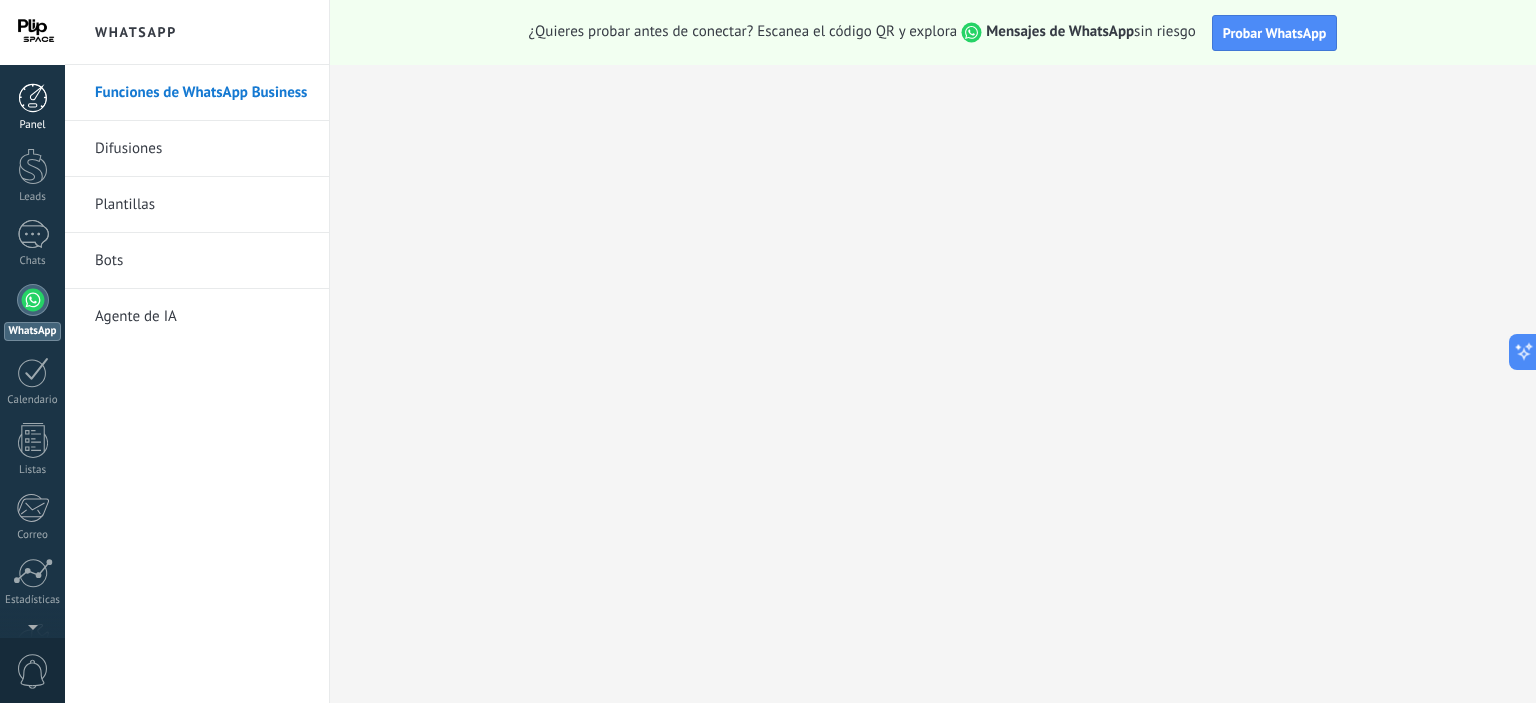 click at bounding box center (33, 98) 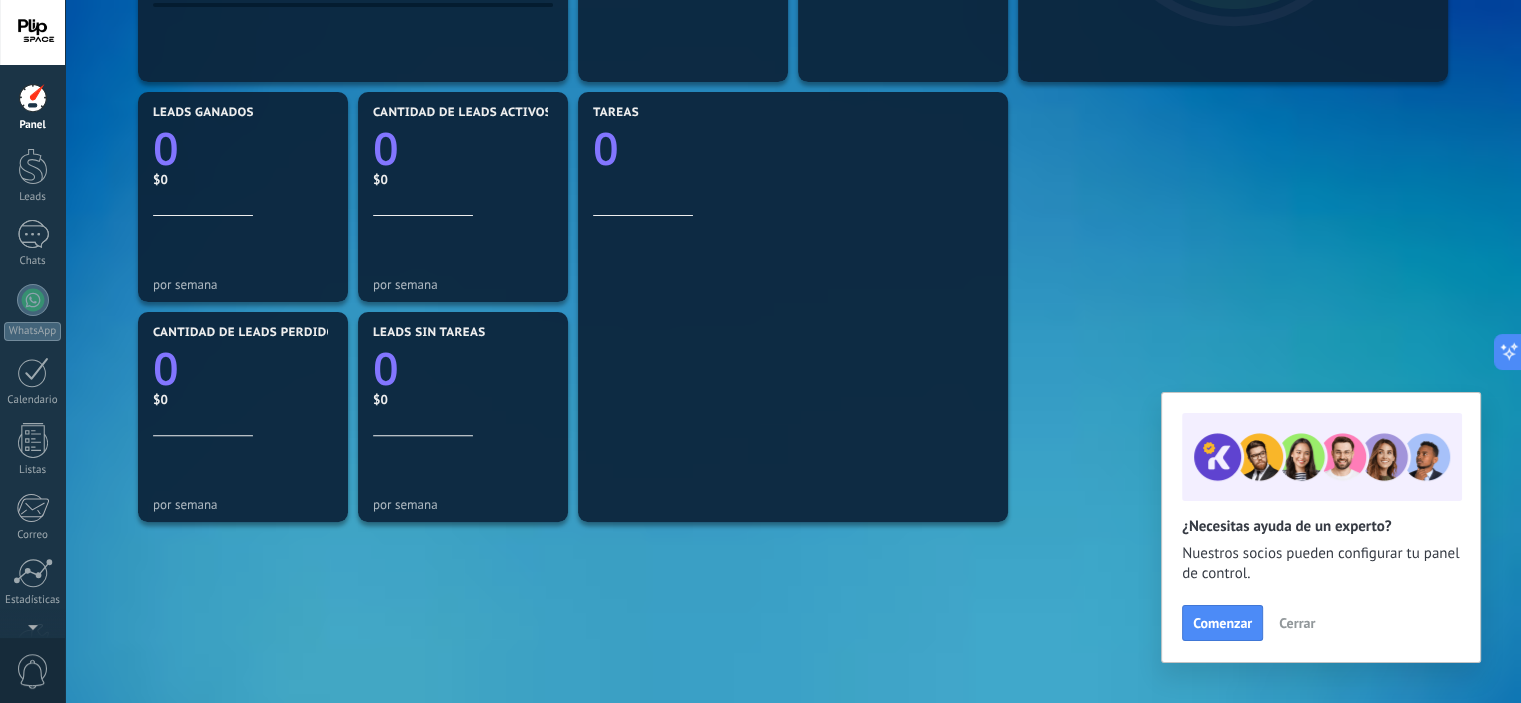 scroll, scrollTop: 712, scrollLeft: 0, axis: vertical 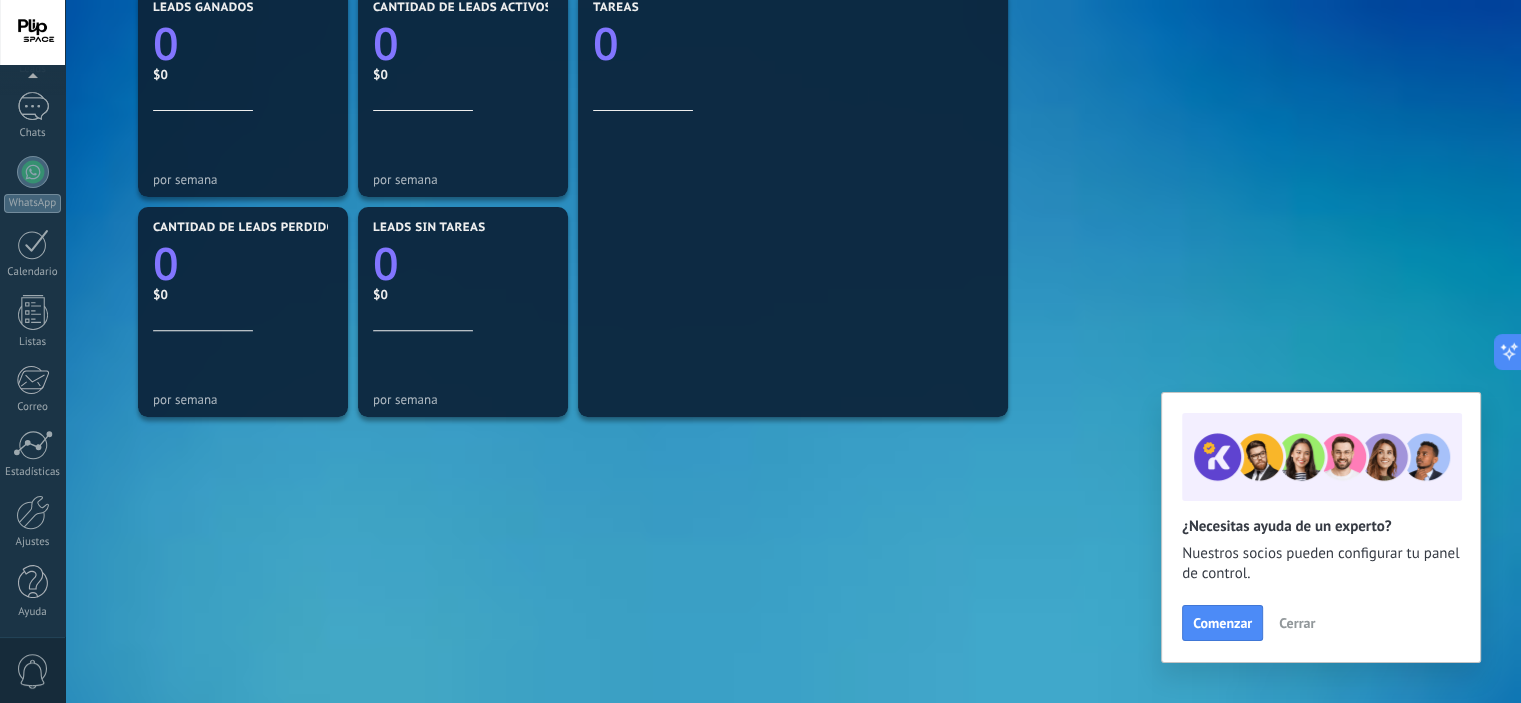 click on "Panel
Leads
Chats
WhatsApp
Clientes" at bounding box center (32, 297) 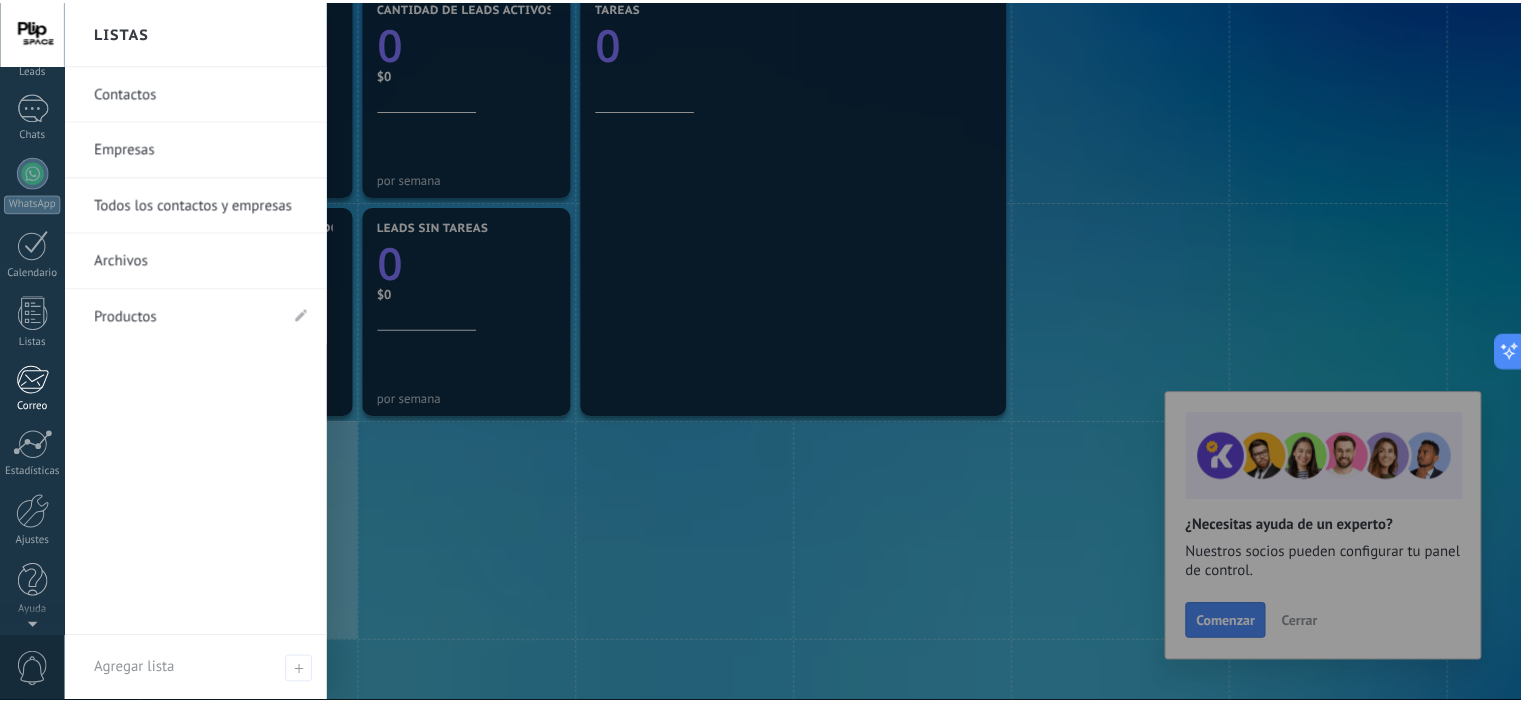 scroll, scrollTop: 0, scrollLeft: 0, axis: both 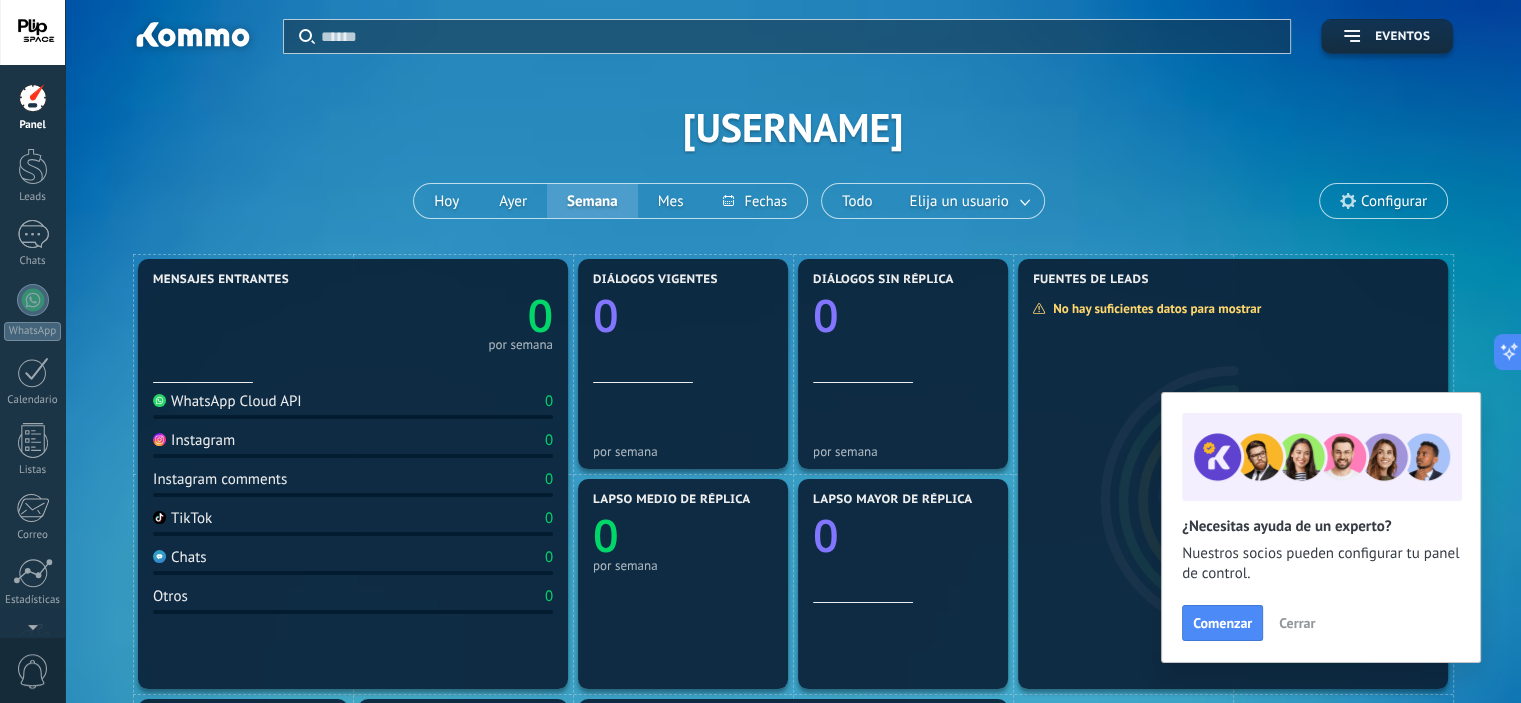 click on "Configurar" at bounding box center [1394, 201] 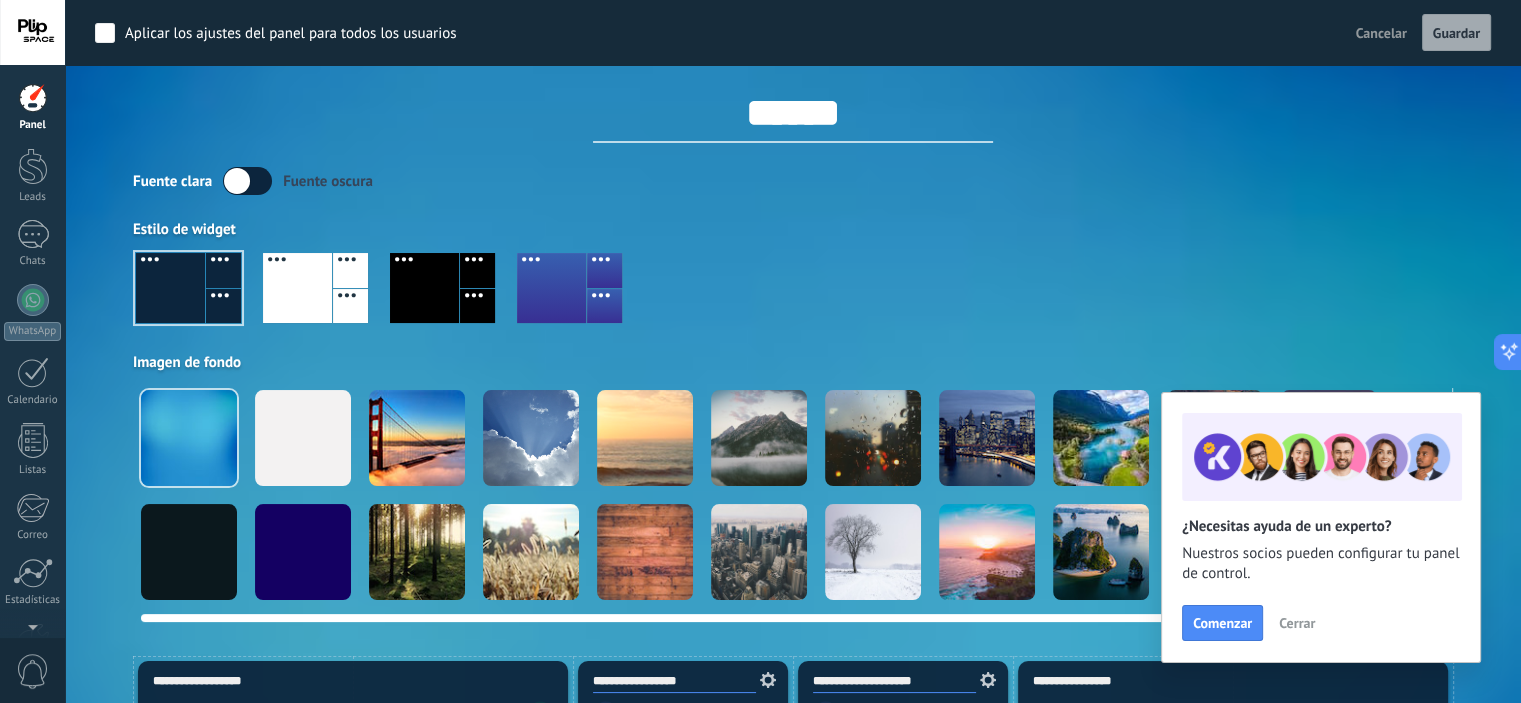 scroll, scrollTop: 15, scrollLeft: 0, axis: vertical 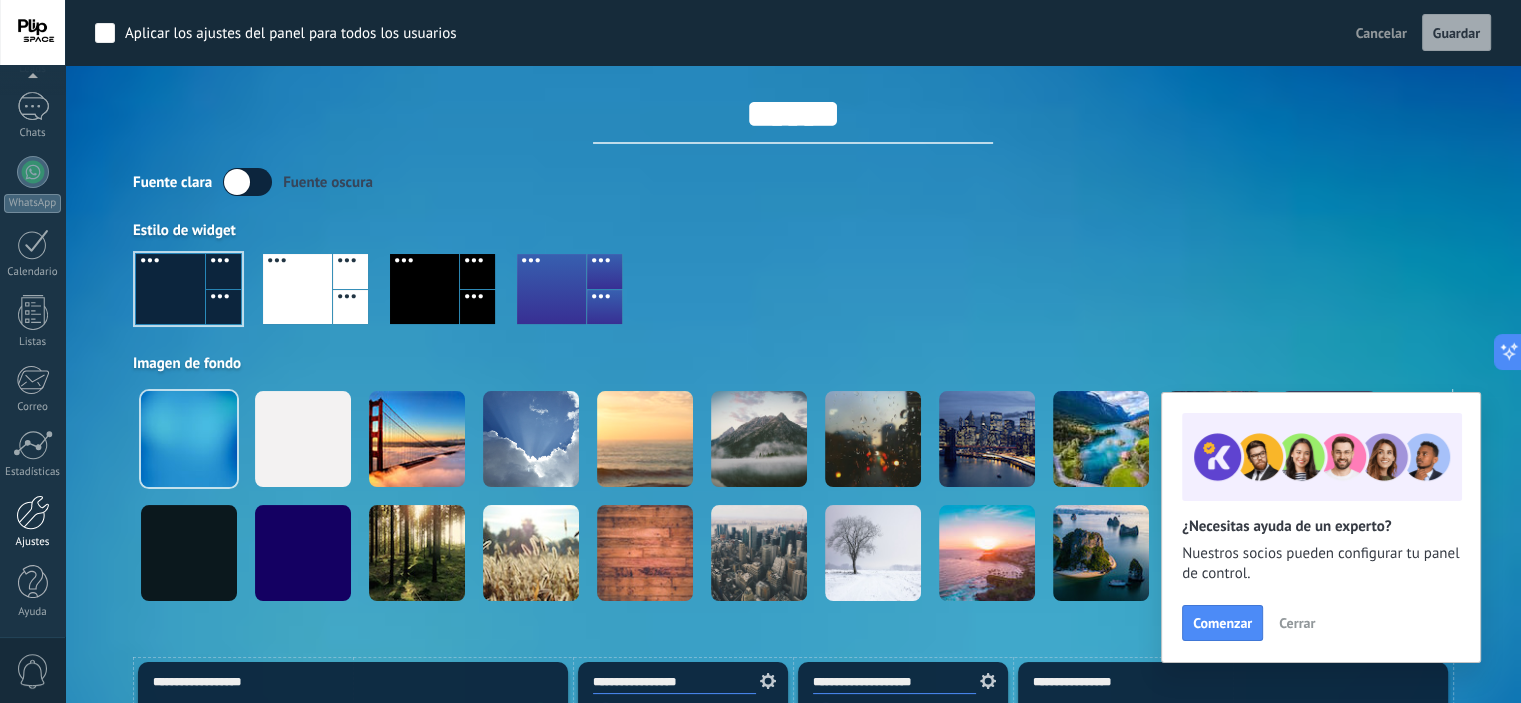 click at bounding box center (33, 512) 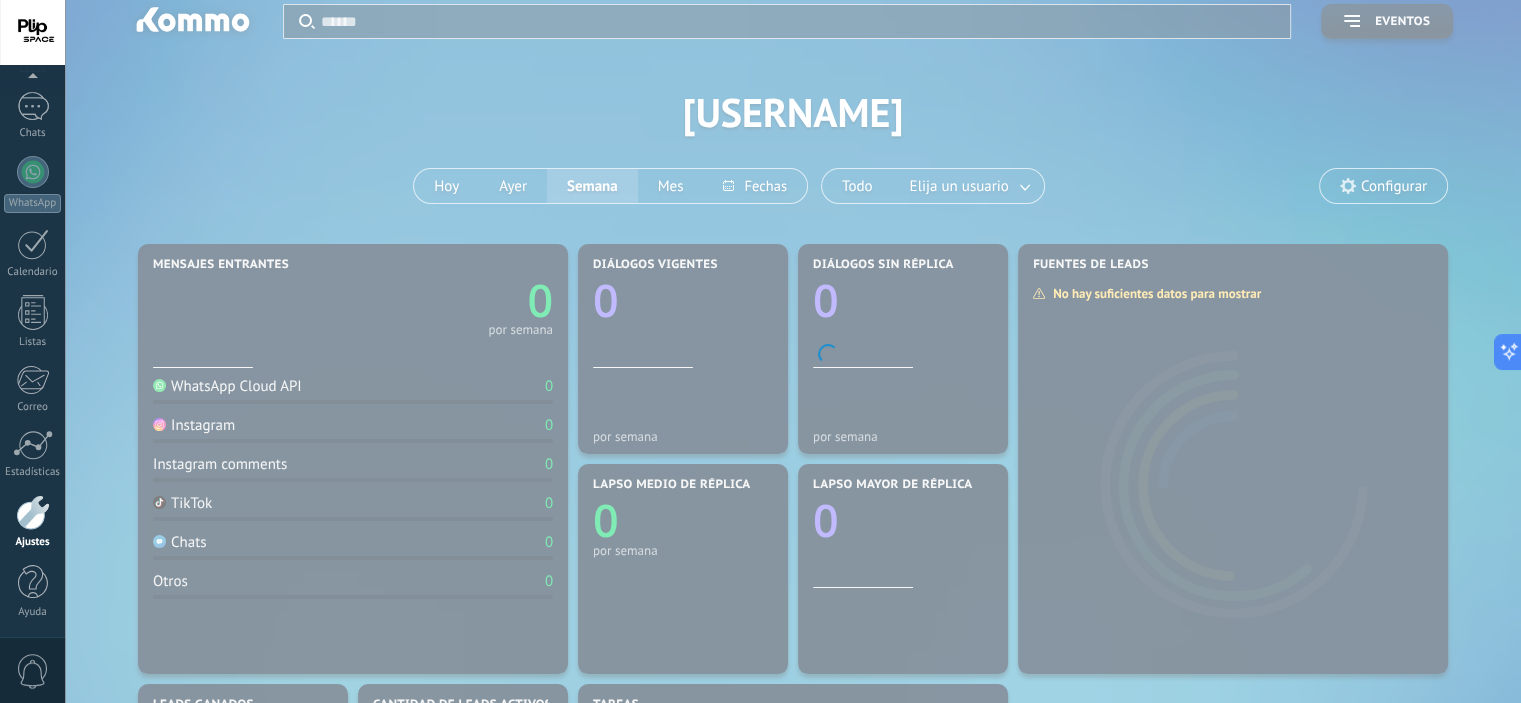 scroll, scrollTop: 0, scrollLeft: 0, axis: both 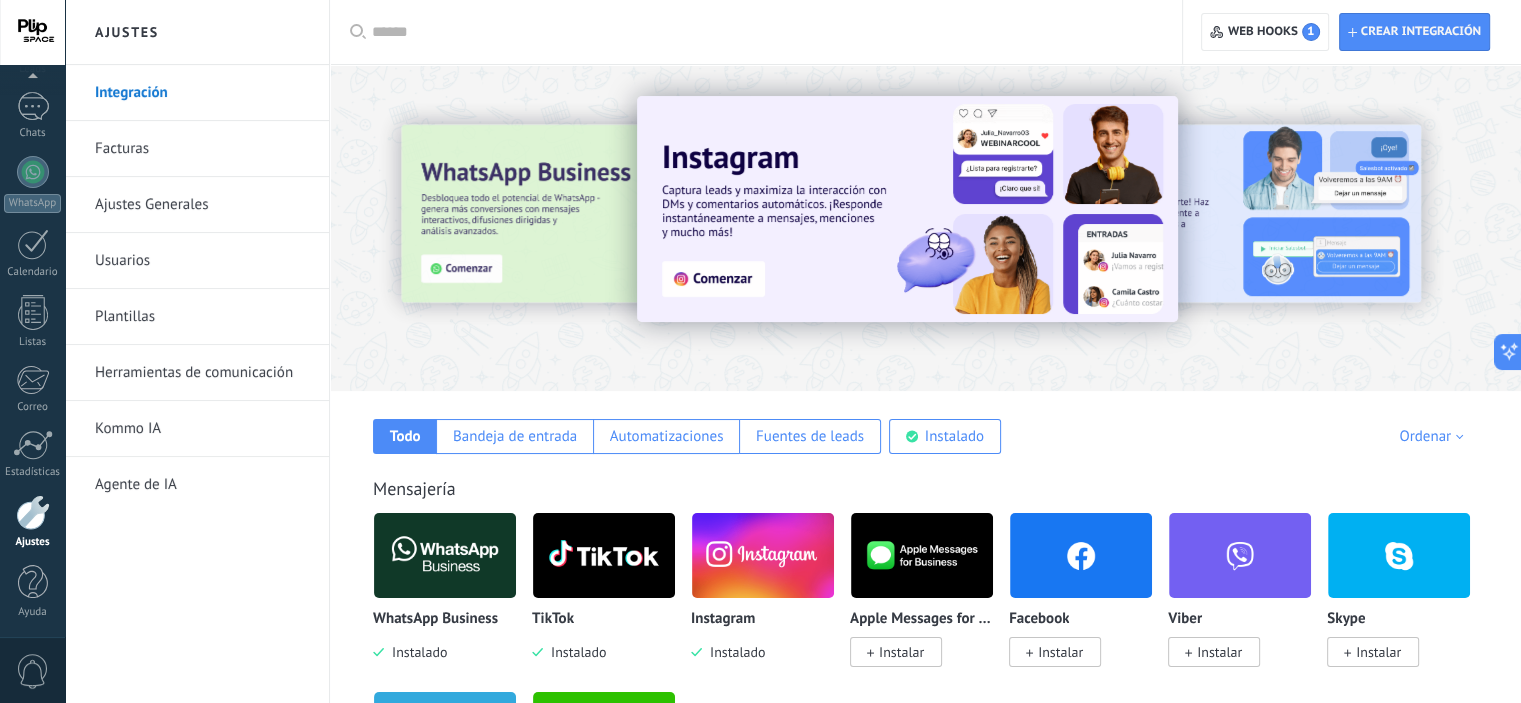 click on "Usuarios" at bounding box center [202, 261] 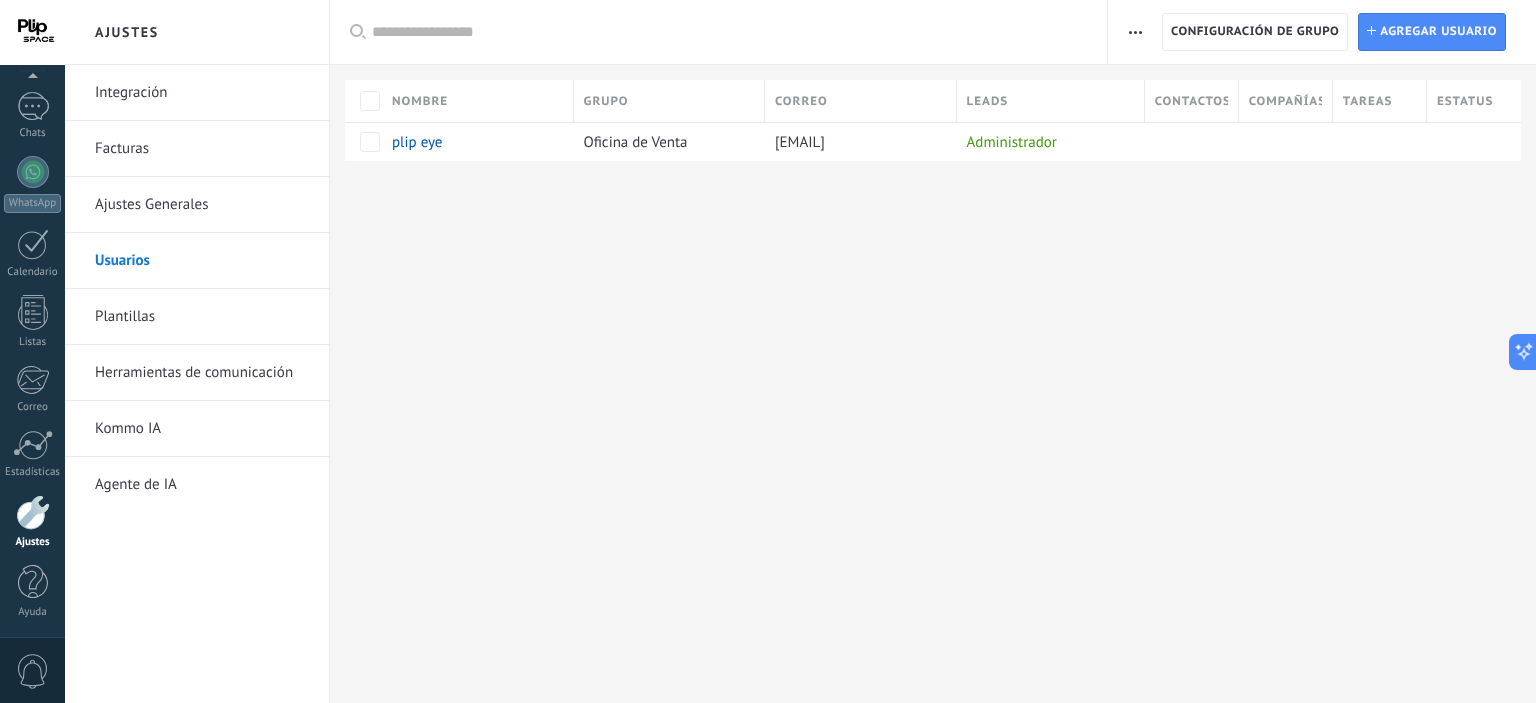 click on "Ajustes Generales" at bounding box center (202, 205) 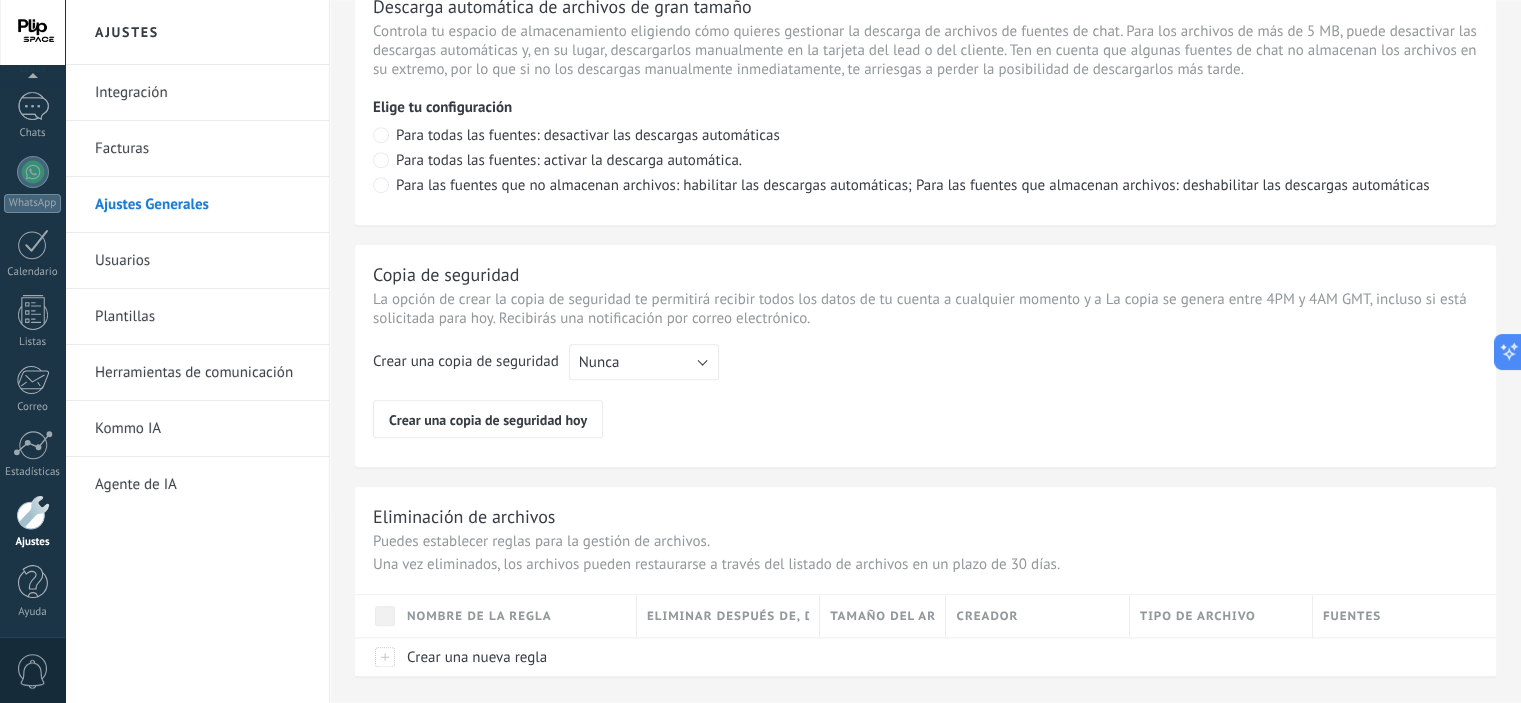 scroll, scrollTop: 1503, scrollLeft: 0, axis: vertical 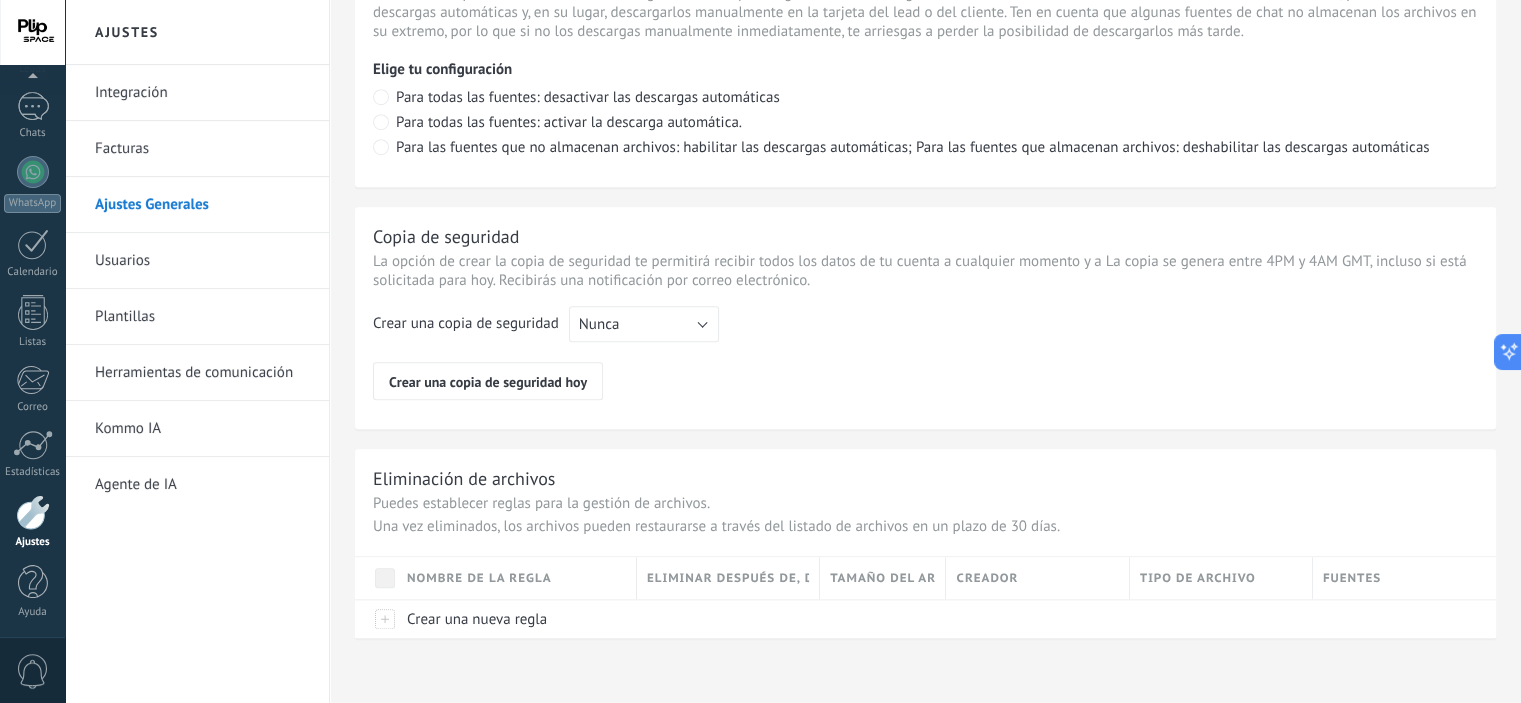 click on "Usuarios" at bounding box center (202, 261) 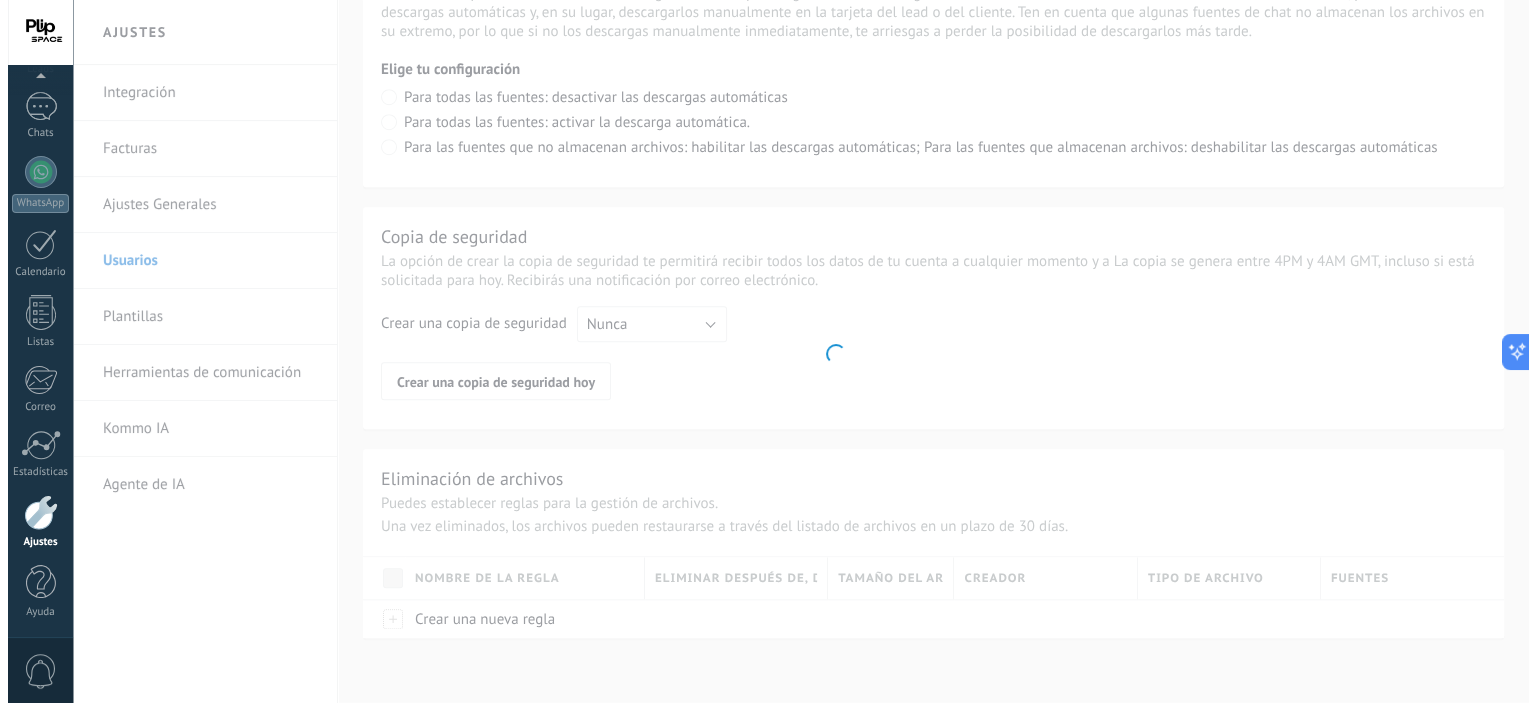 scroll, scrollTop: 0, scrollLeft: 0, axis: both 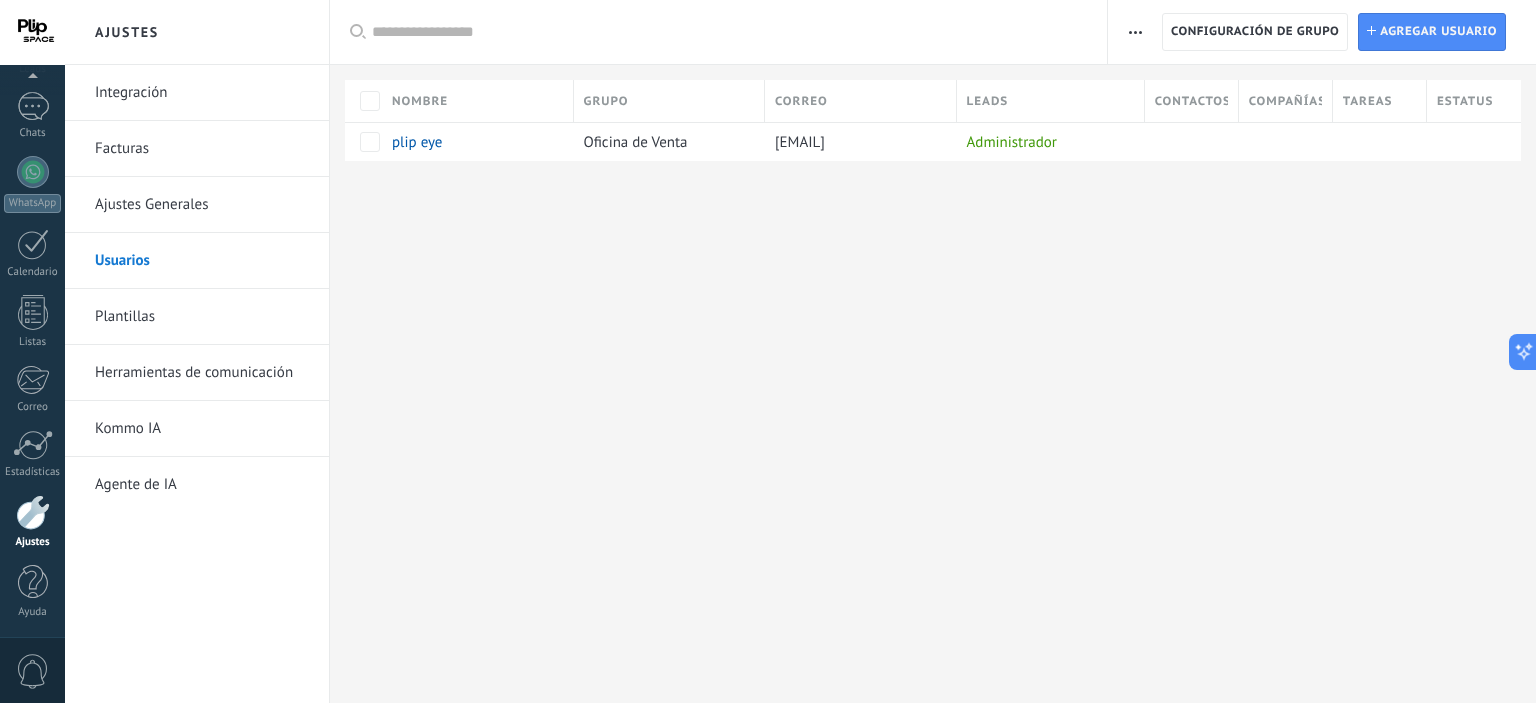 click on "0" at bounding box center (33, 671) 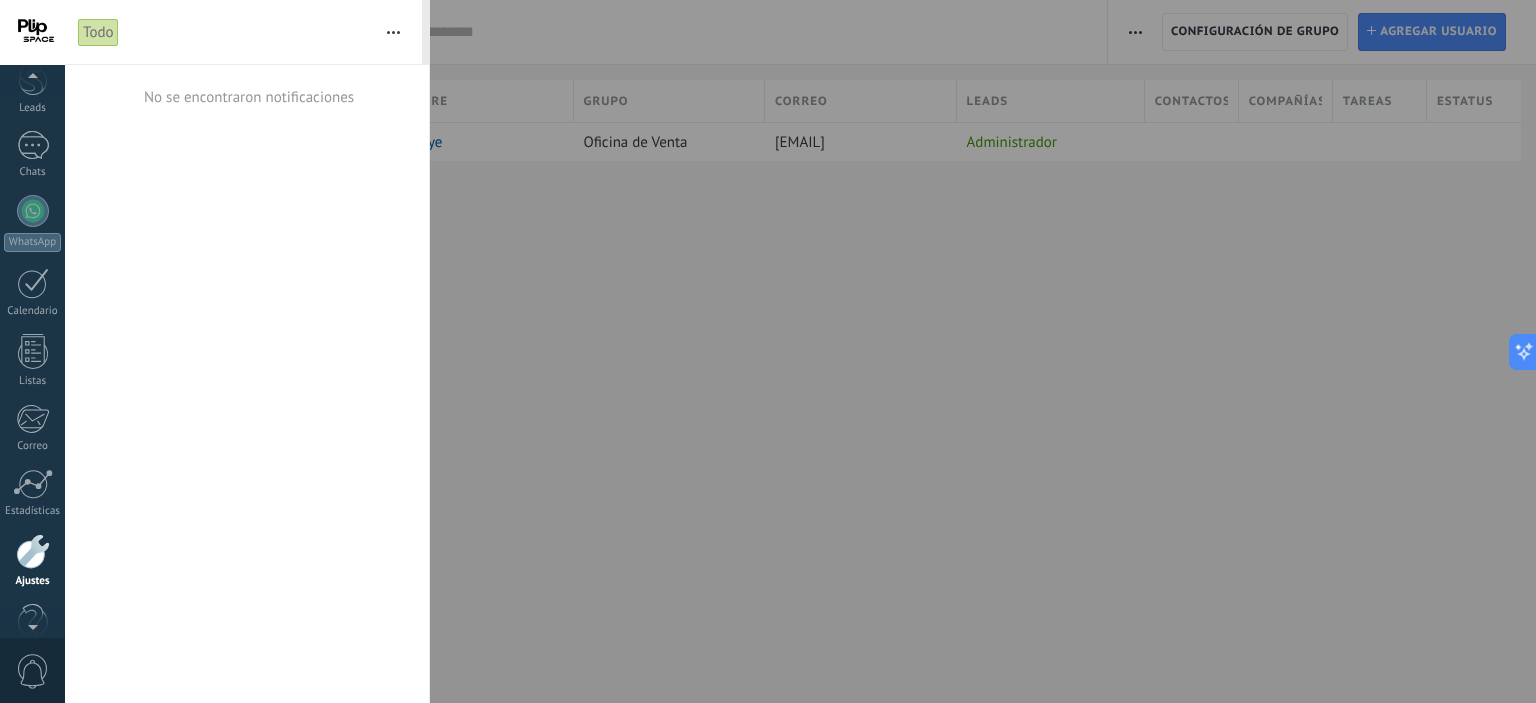 scroll, scrollTop: 0, scrollLeft: 0, axis: both 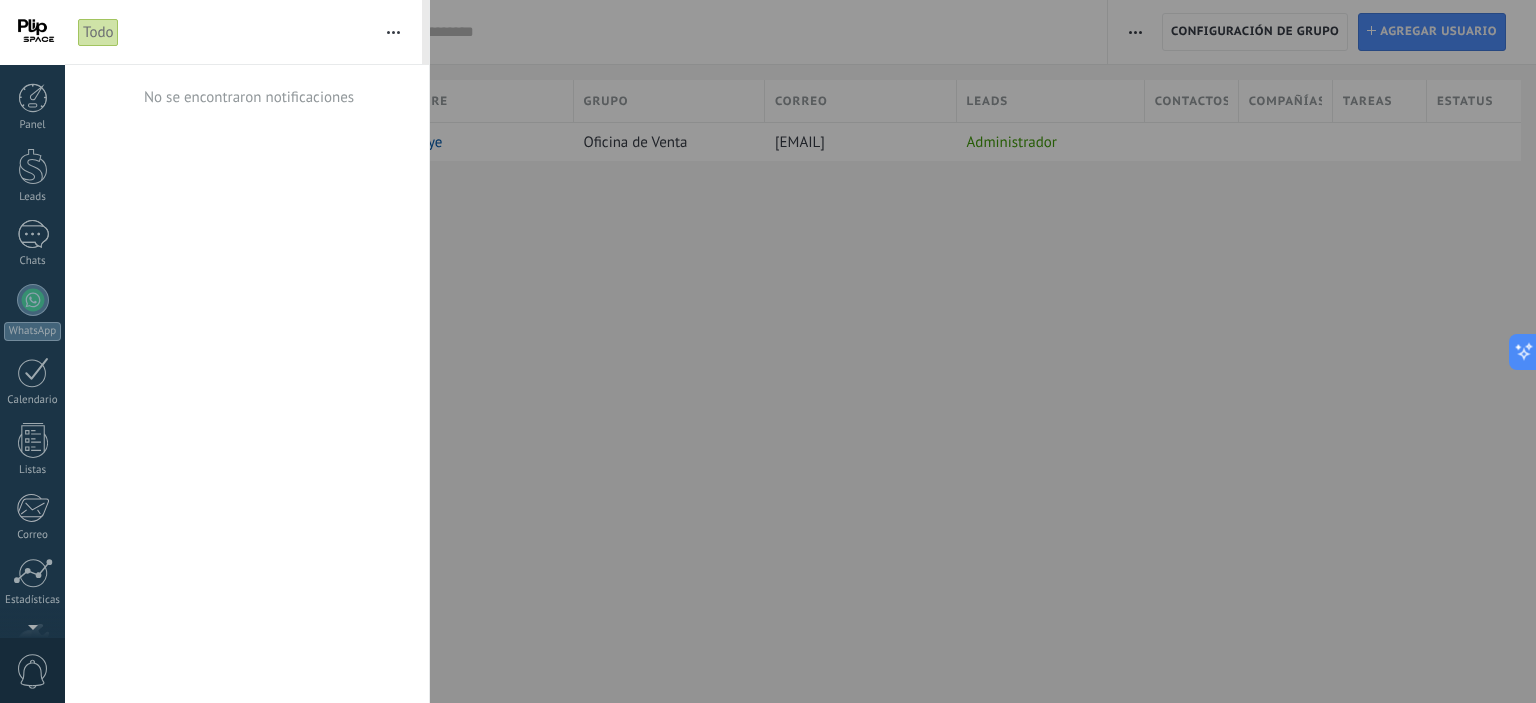 click at bounding box center (32, 32) 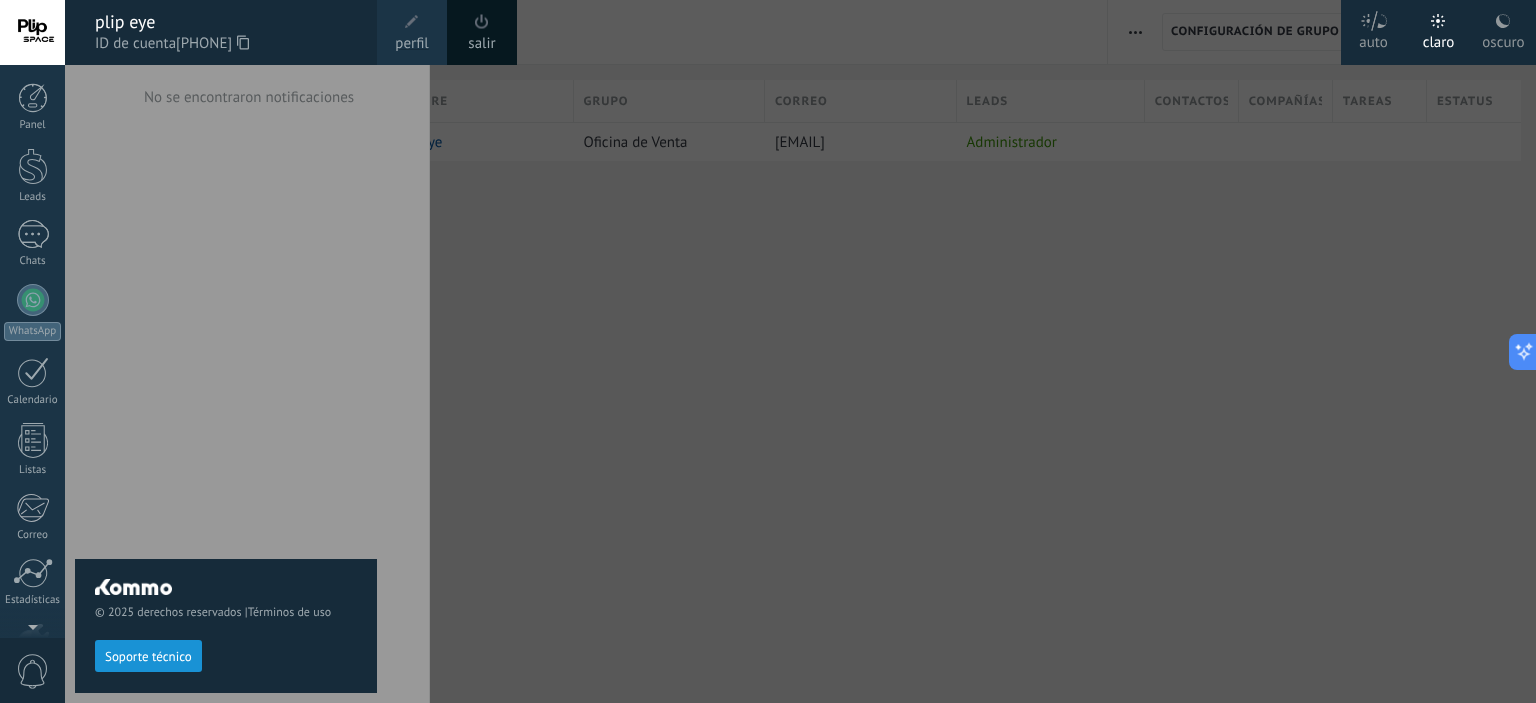 click on "perfil" at bounding box center [411, 44] 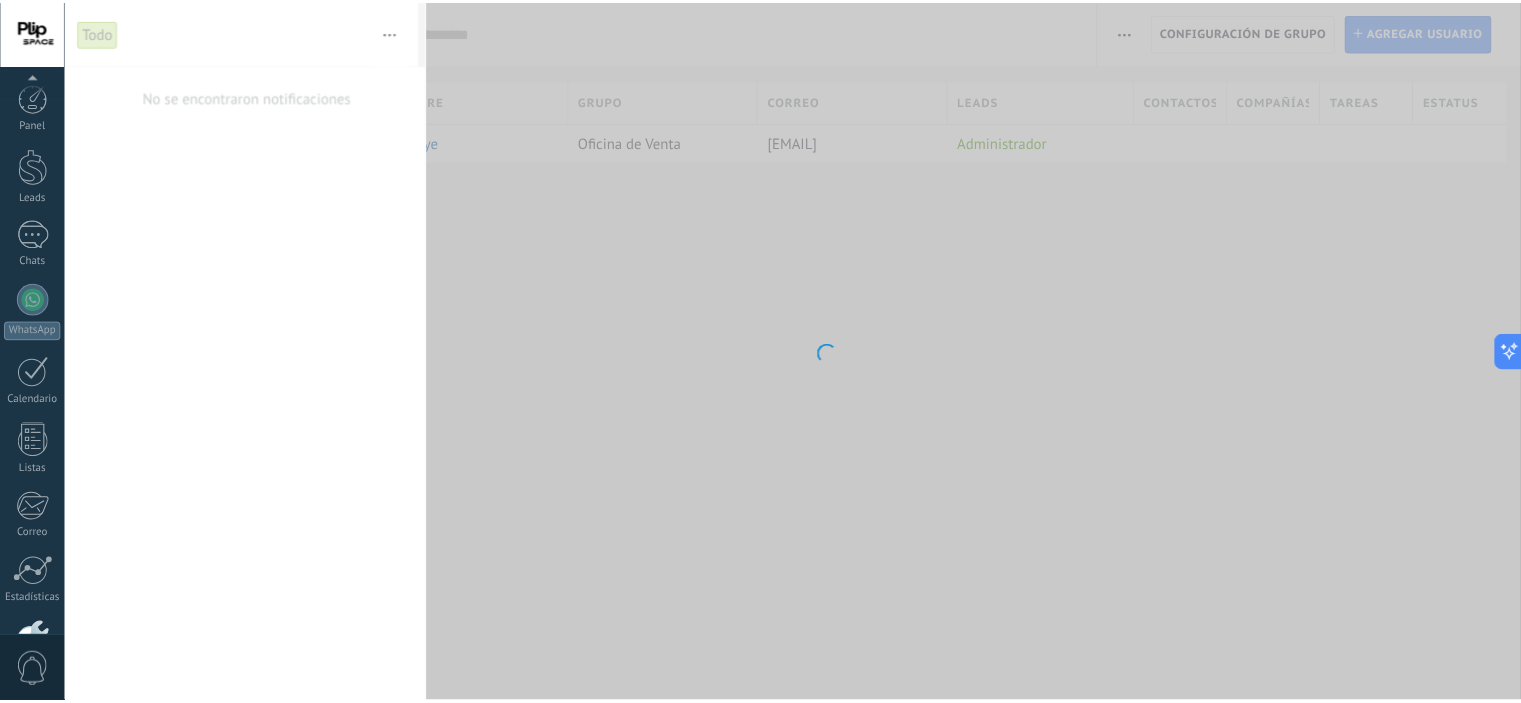 scroll, scrollTop: 128, scrollLeft: 0, axis: vertical 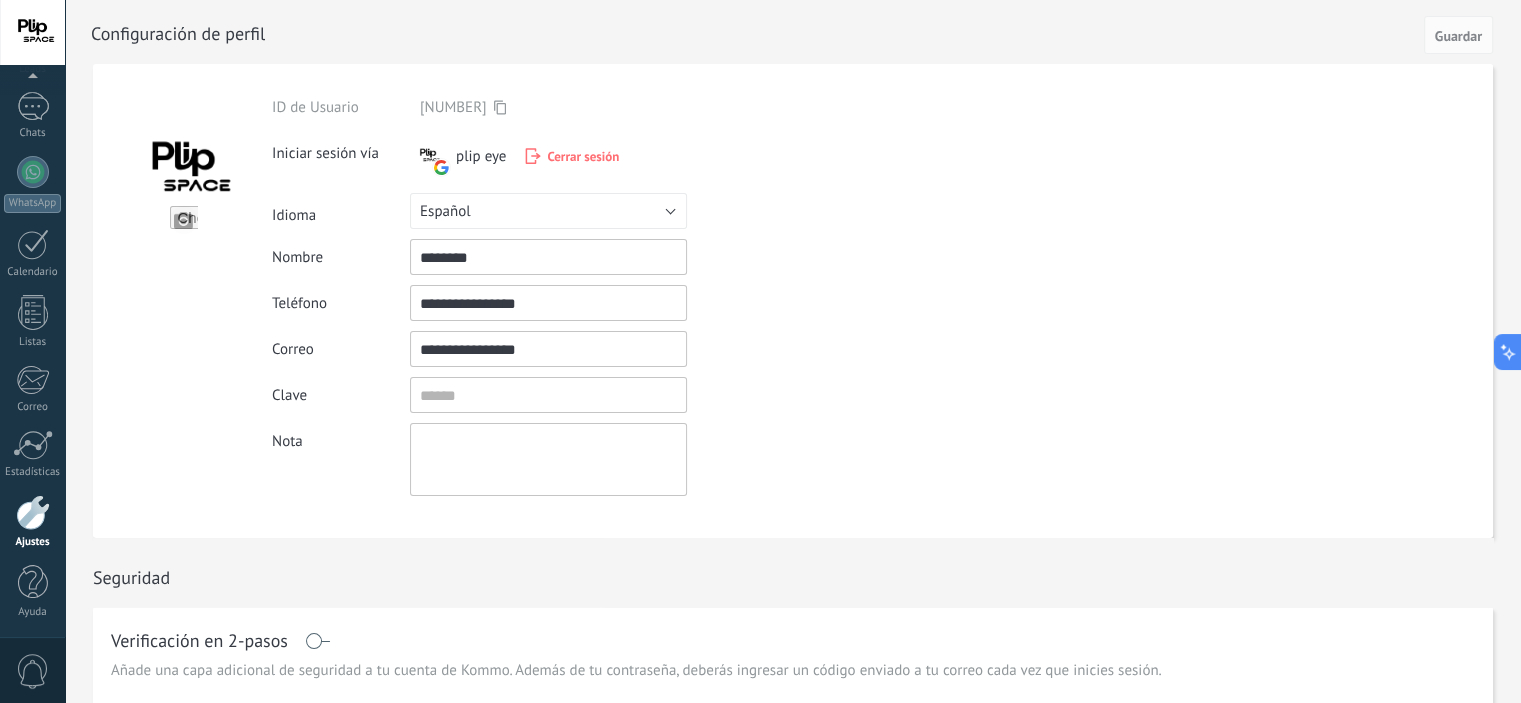 click 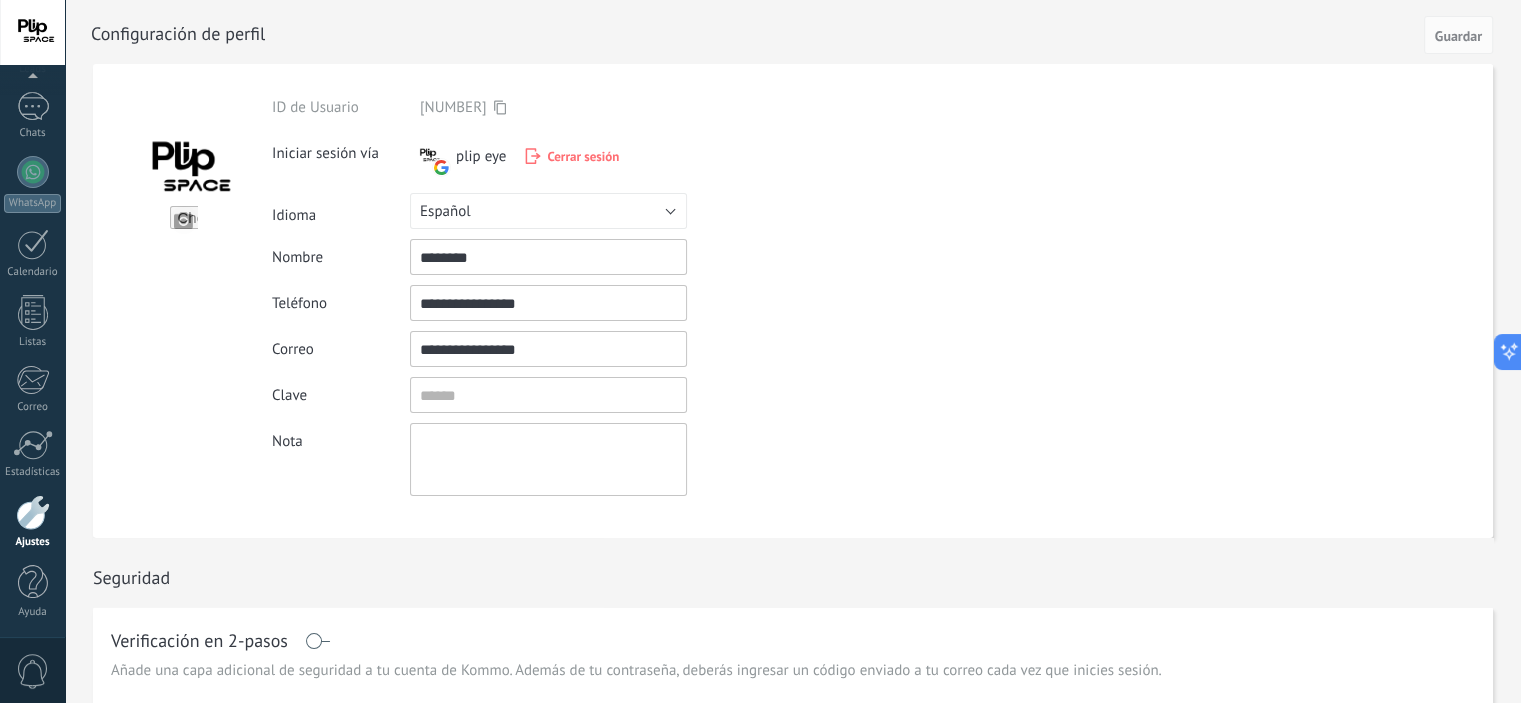 click on "Iniciar sesión vía plip eye Cerrar sesión" at bounding box center [595, 159] 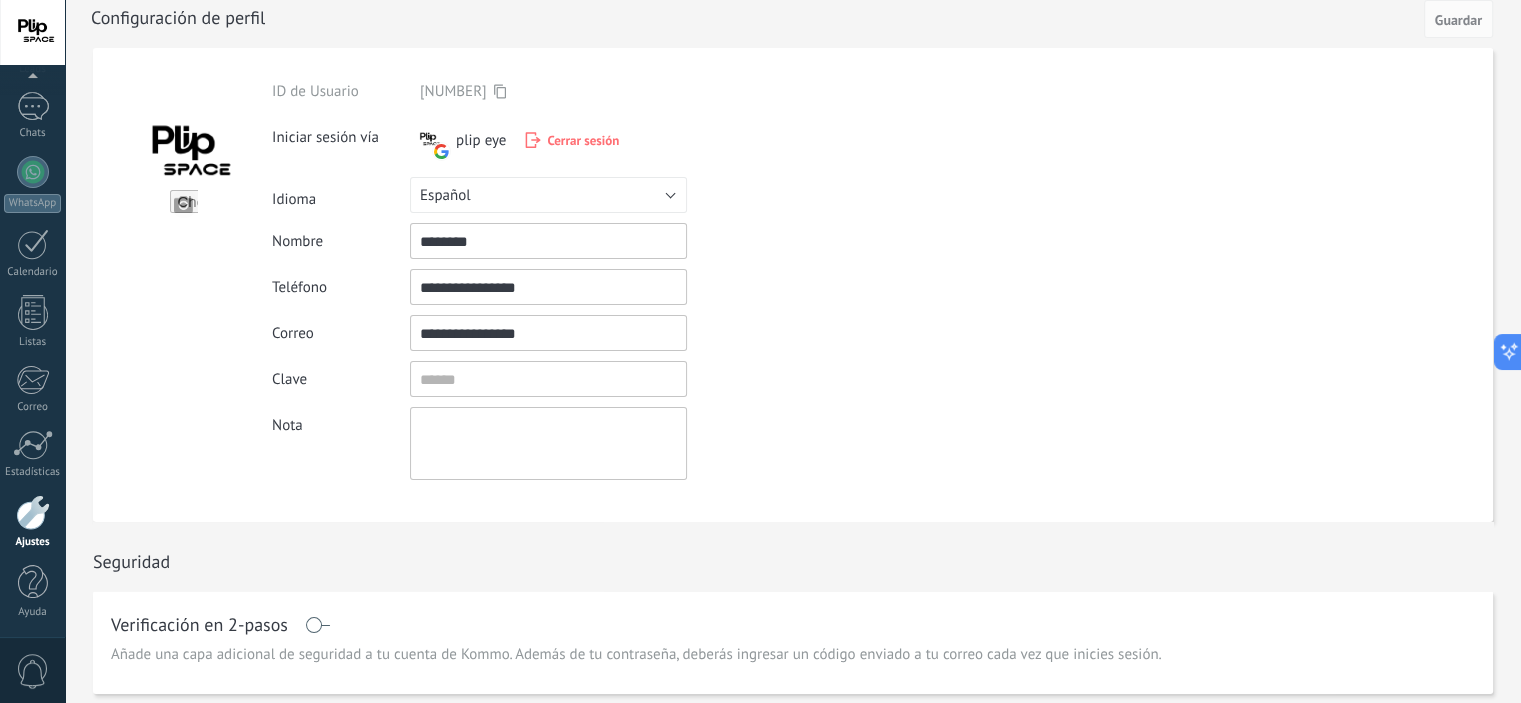 scroll, scrollTop: 0, scrollLeft: 0, axis: both 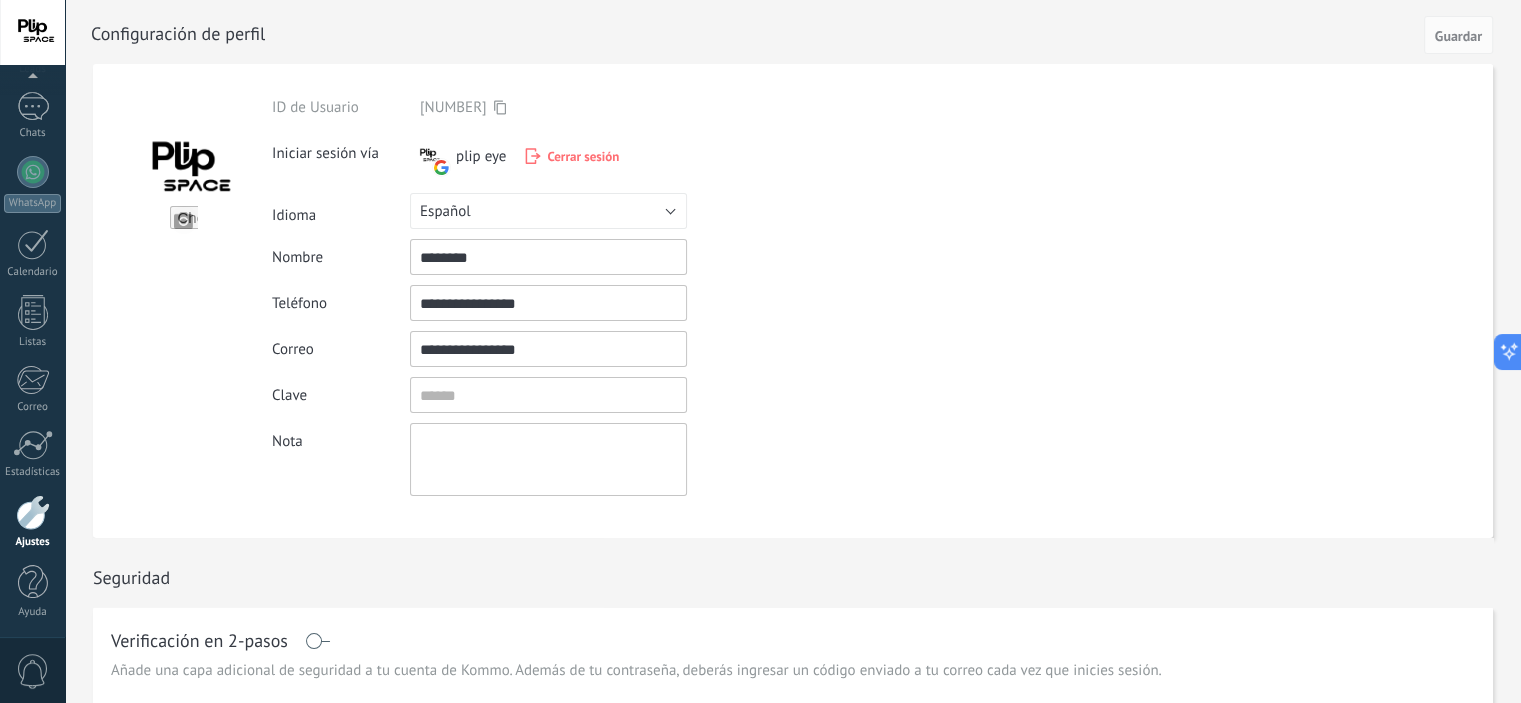click on "0" at bounding box center [33, 671] 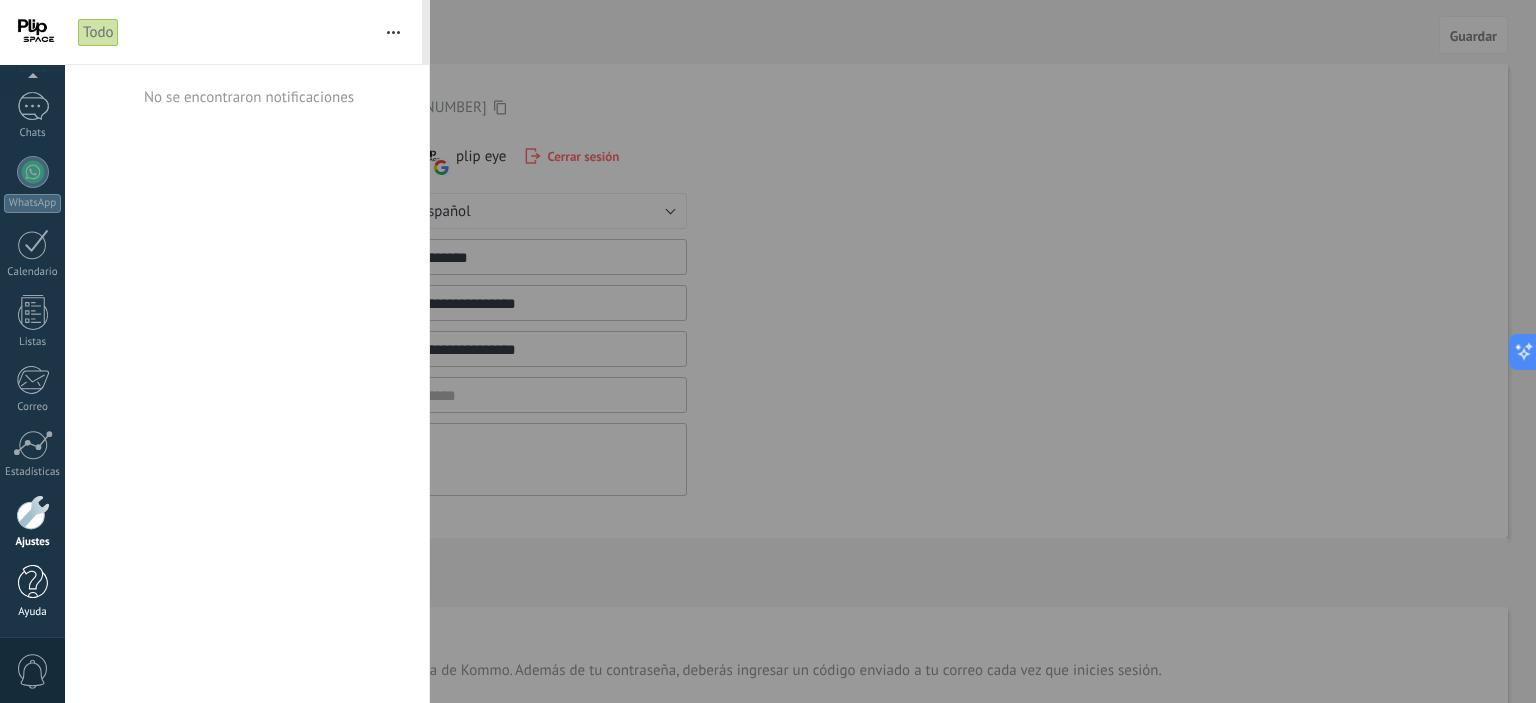 click at bounding box center (33, 582) 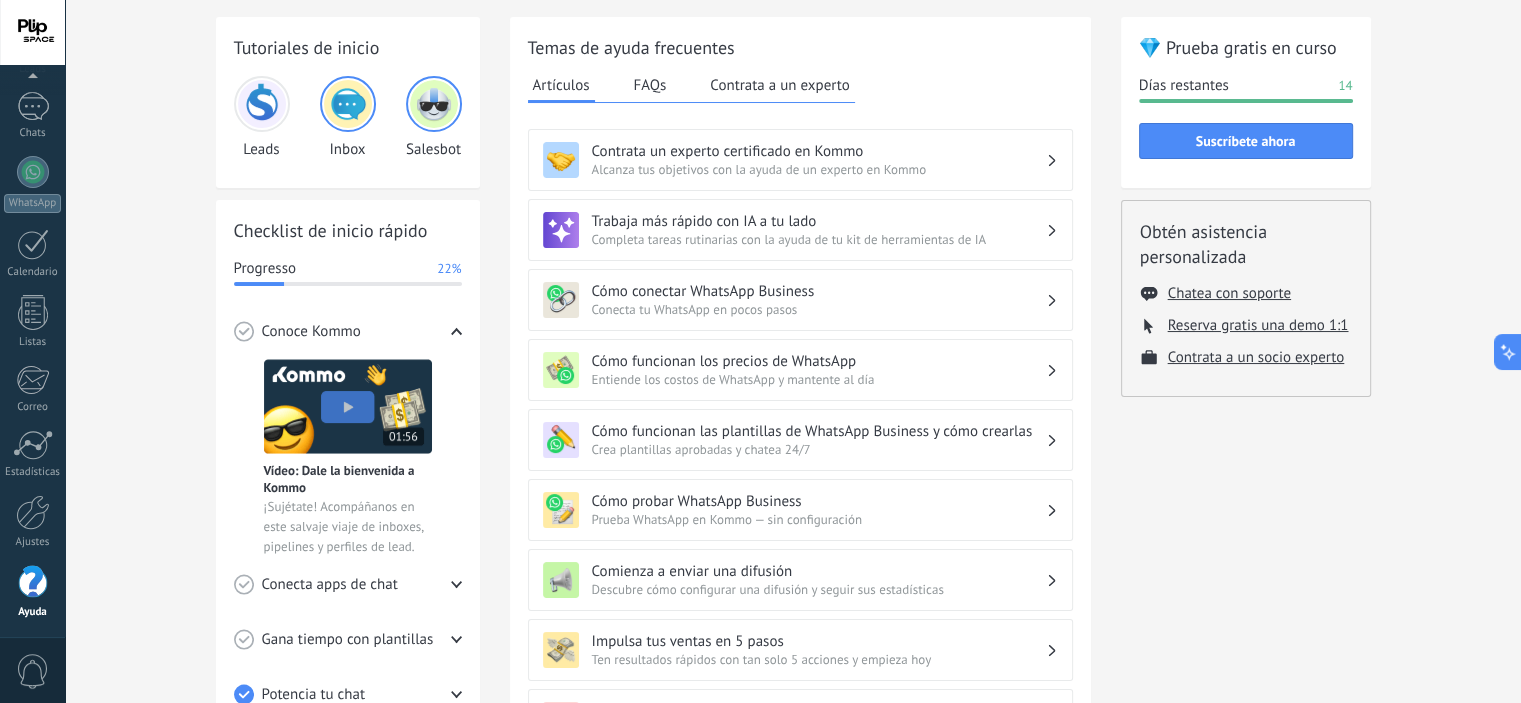 scroll, scrollTop: 0, scrollLeft: 0, axis: both 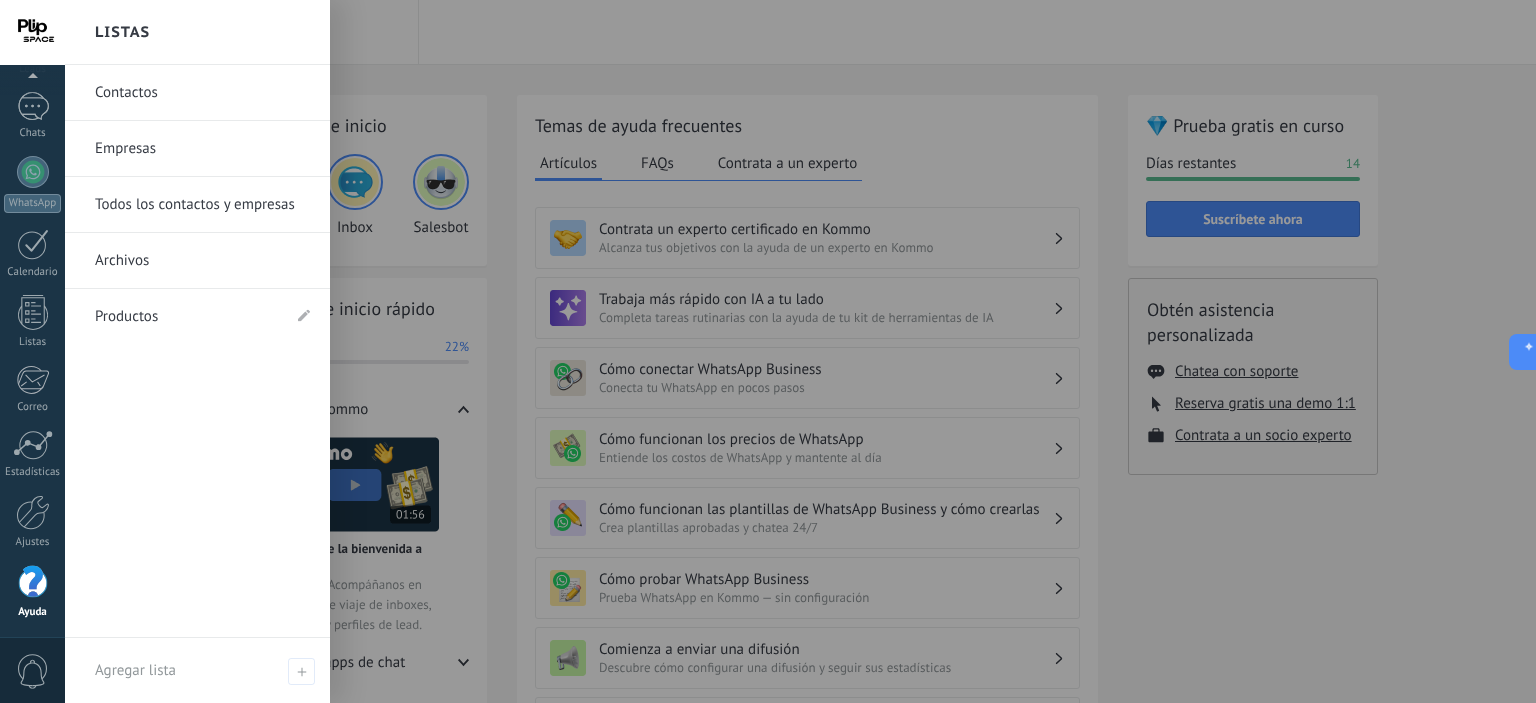 click on "Contactos" at bounding box center (202, 93) 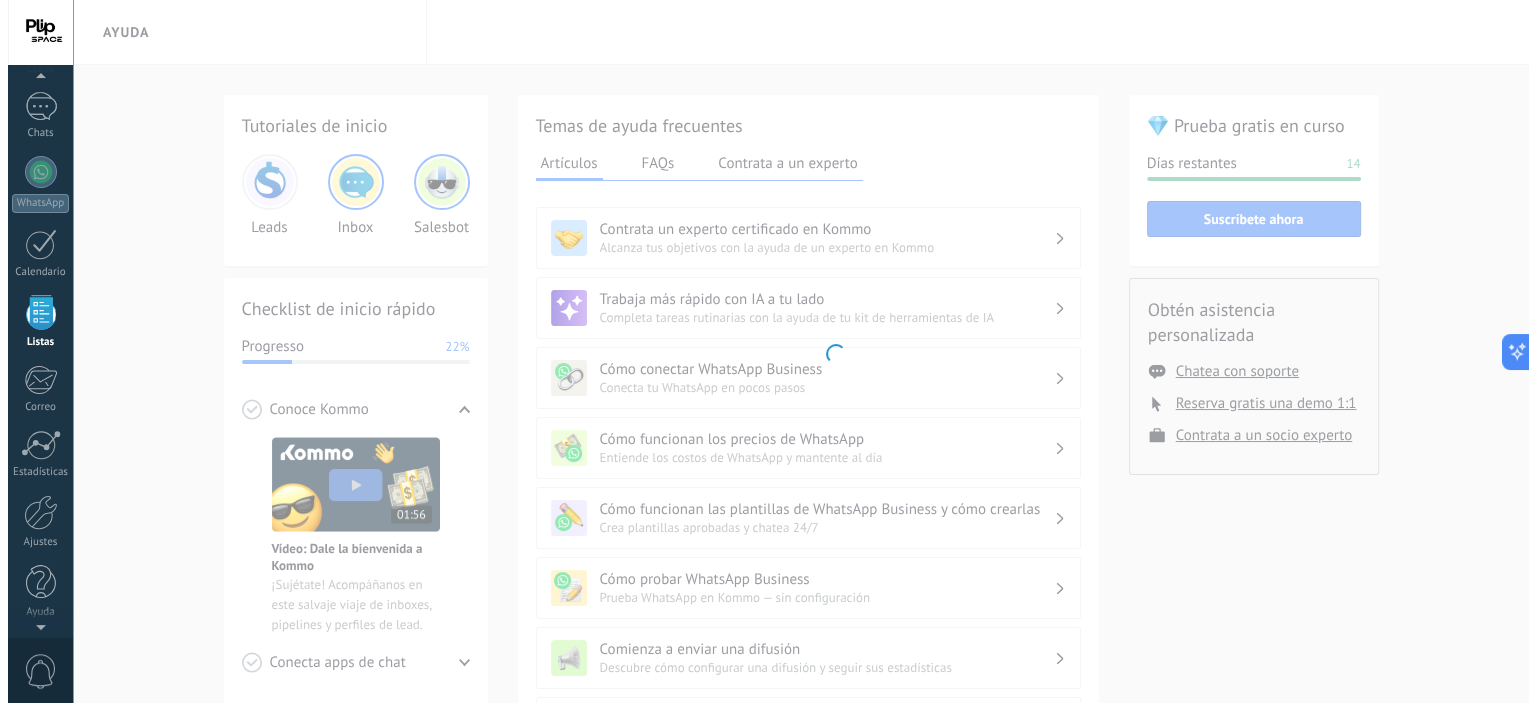 scroll, scrollTop: 123, scrollLeft: 0, axis: vertical 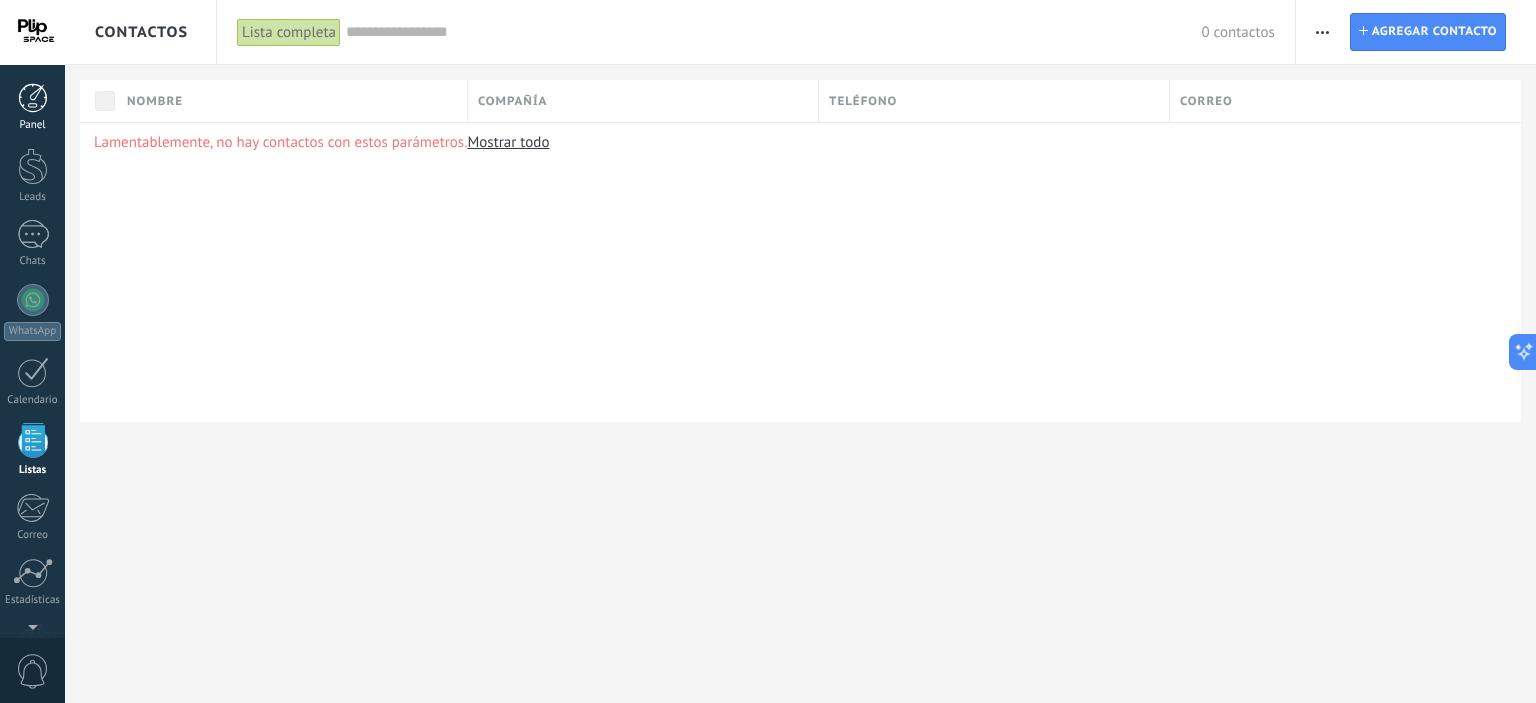 click at bounding box center (33, 98) 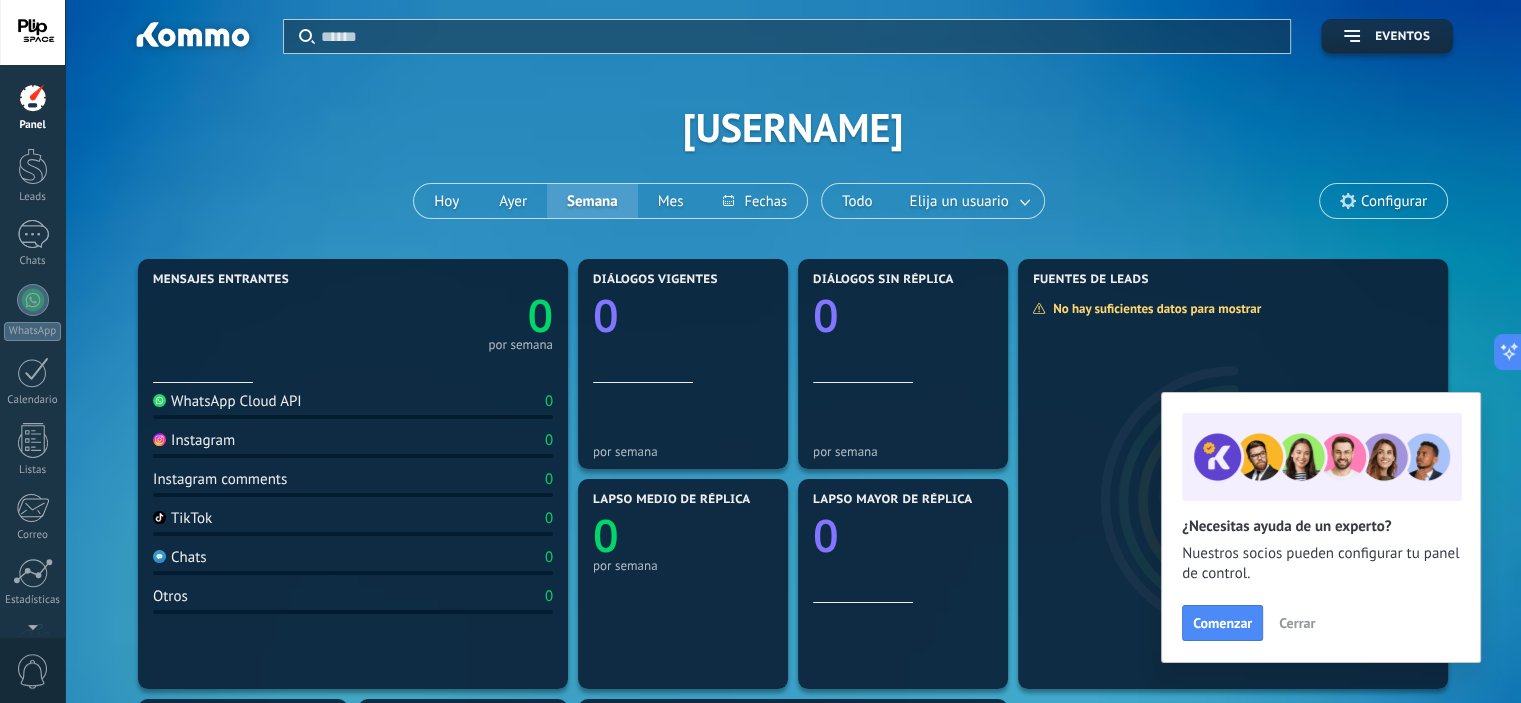 click on "Configurar" at bounding box center (1394, 201) 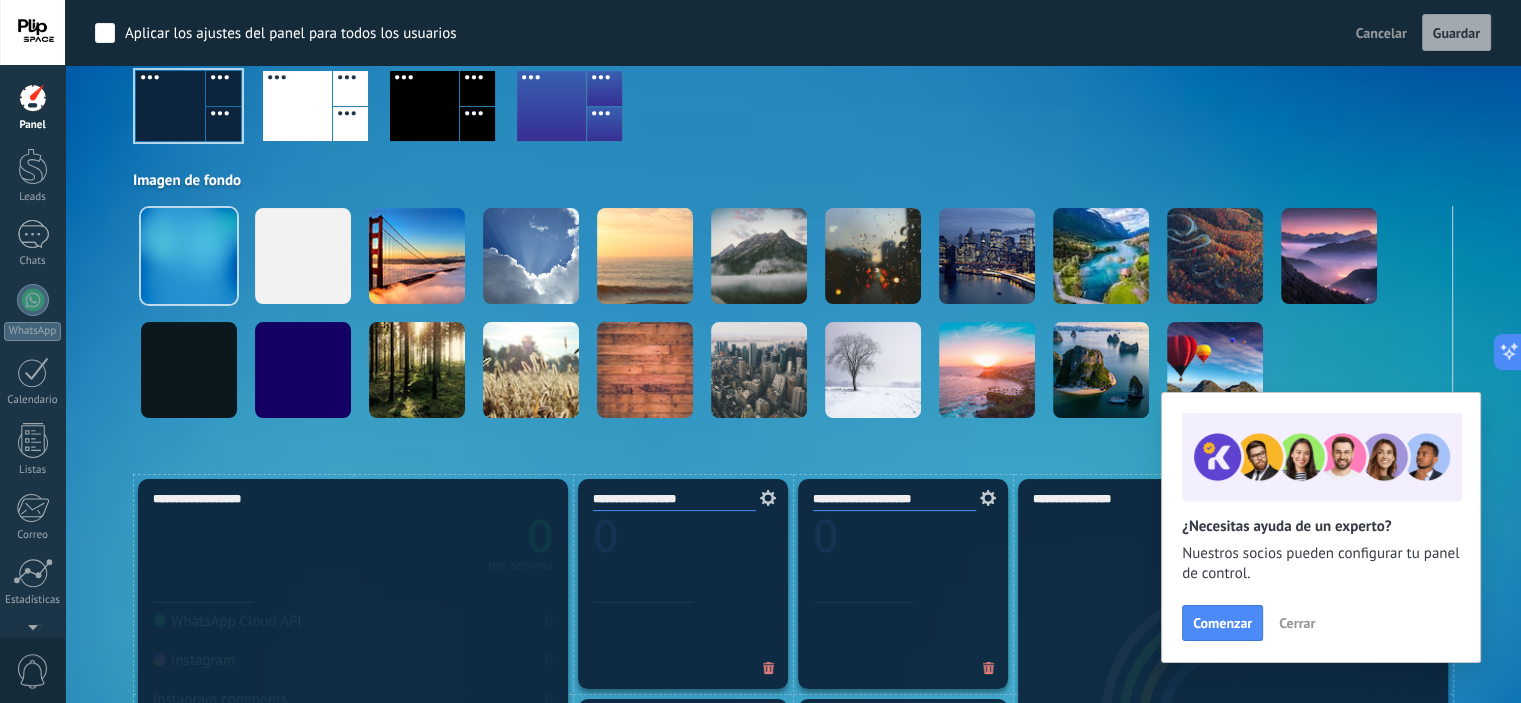scroll, scrollTop: 0, scrollLeft: 0, axis: both 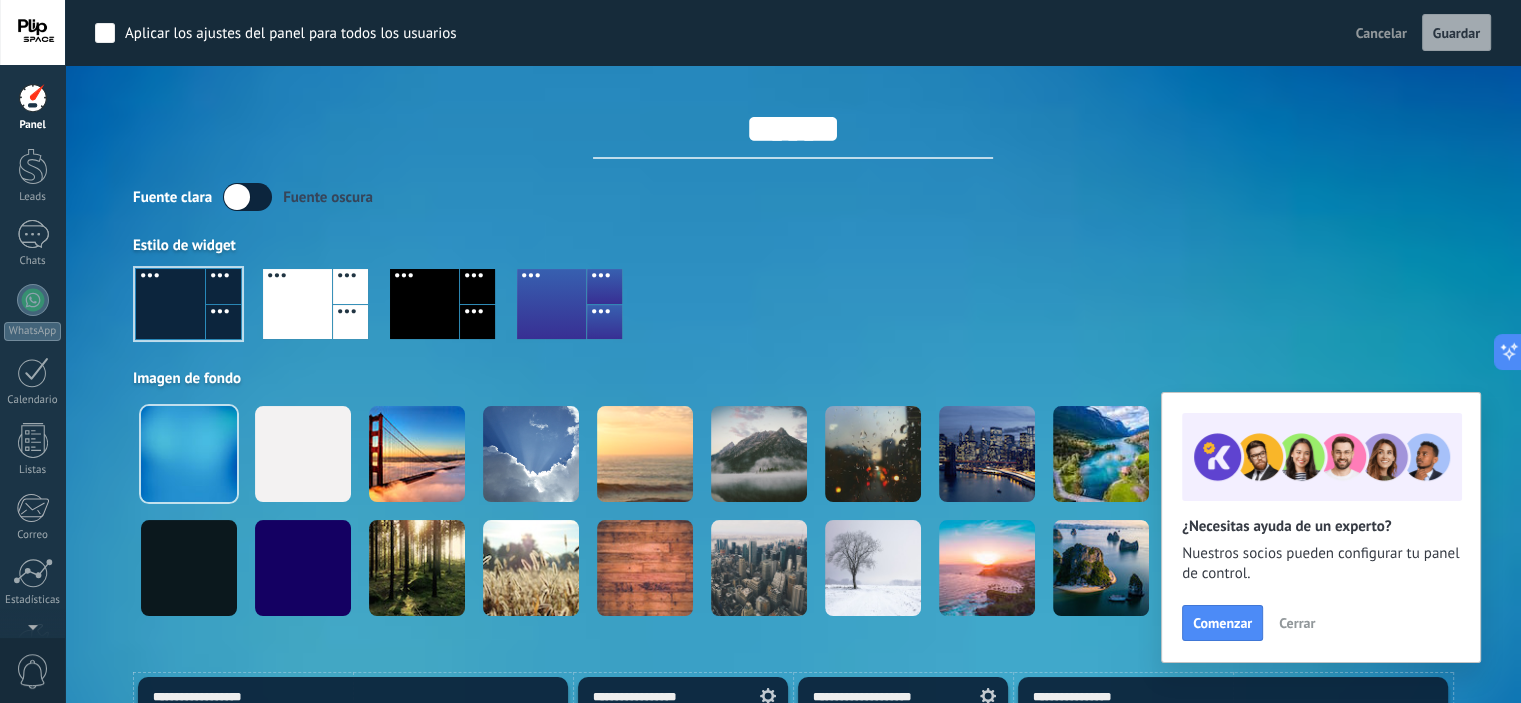 click on "Cancelar" at bounding box center (1381, 33) 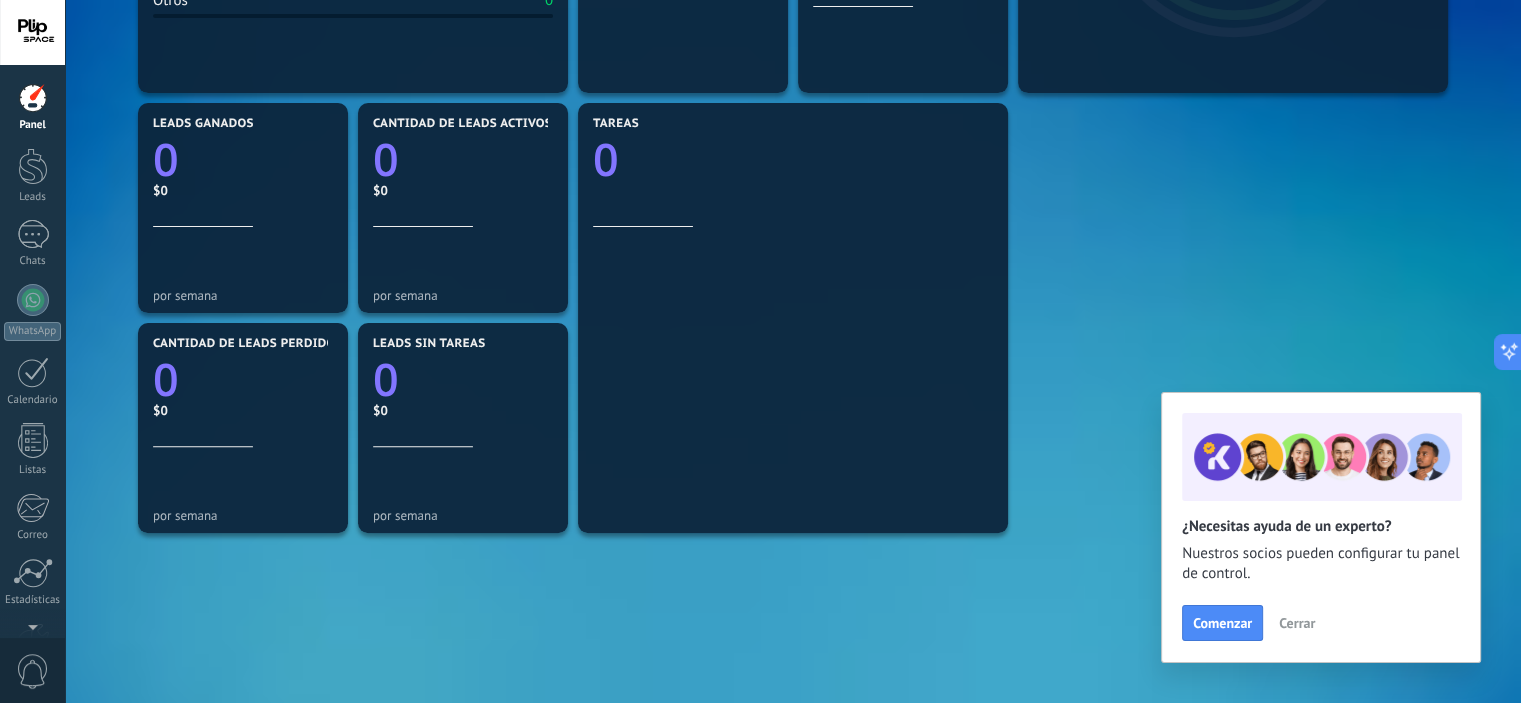 scroll, scrollTop: 604, scrollLeft: 0, axis: vertical 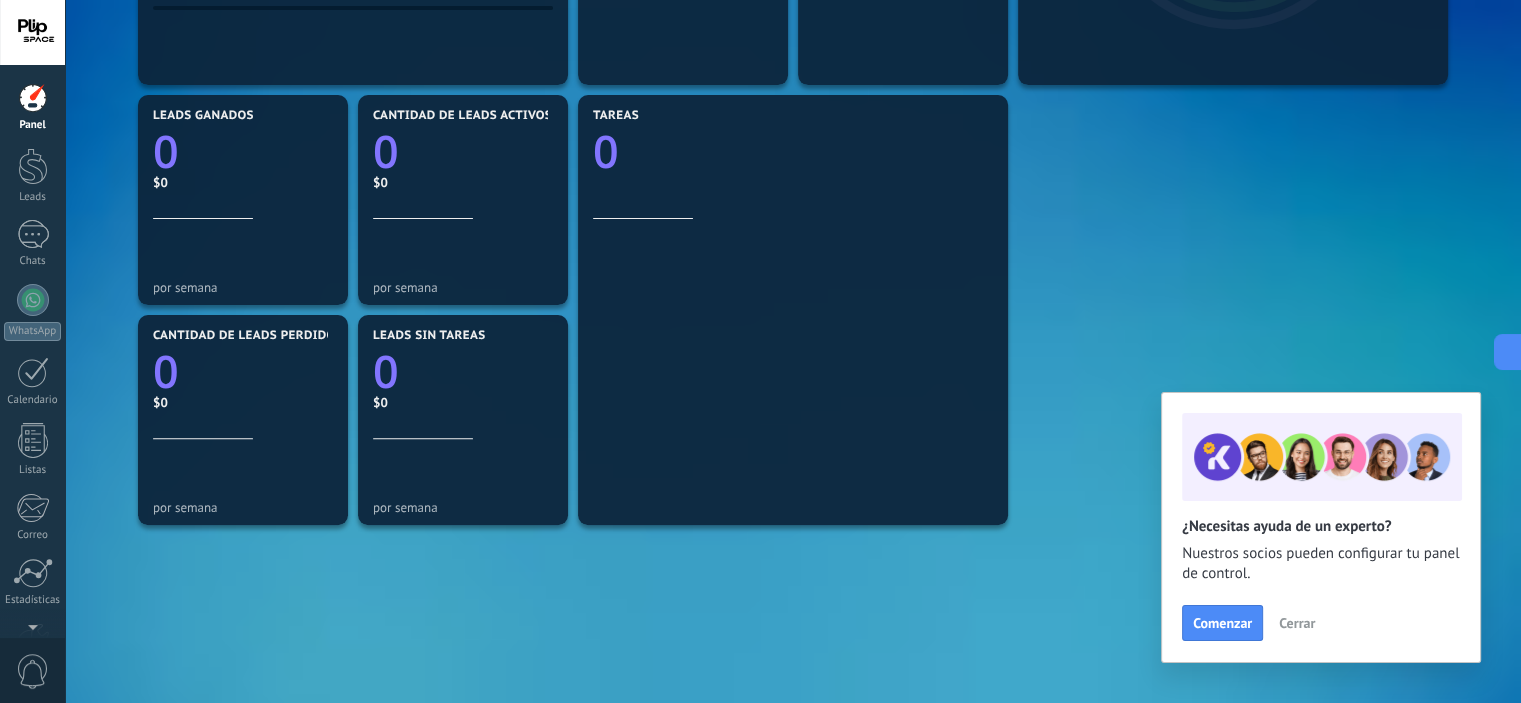 click on "Mensajes entrantes 0 por semana  WhatsApp Cloud API   0 Instagram   0 Instagram comments   0 TikTok   0 Chats   0 Otros   0 Diálogos vigentes 0  por semana Diálogos sin réplica 0  por semana Lapso medio de réplica 0 por semana Lapso mayor de réplica 0 No hay suficientes datos para mostrar Fuentes de leads Leads ganados 0 $0 por semana Cantidad de leads activos 0 $0 por semana Cantidad de leads perdidos 0 $0 por semana Leads sin tareas 0 $0 por semana Tareas 0" at bounding box center [793, 200] 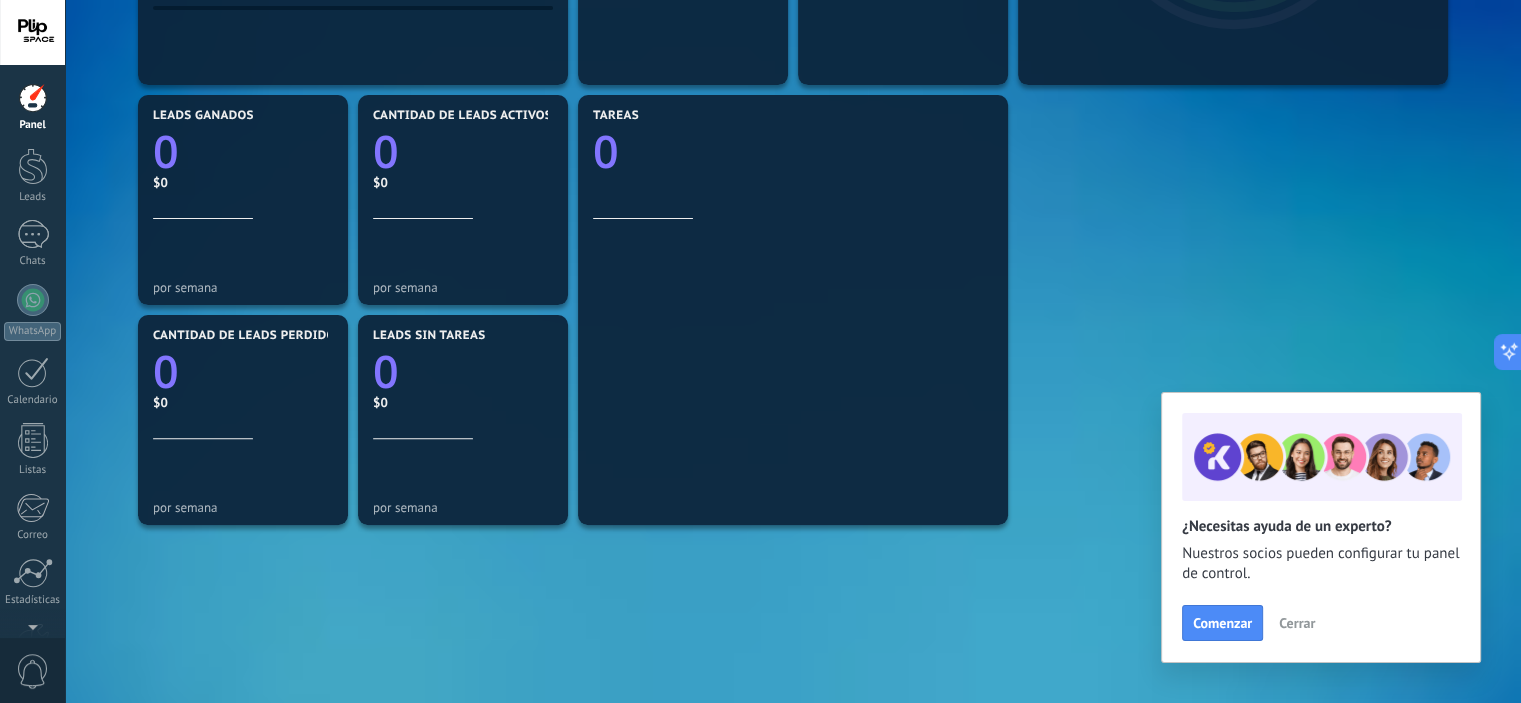 click at bounding box center [32, 32] 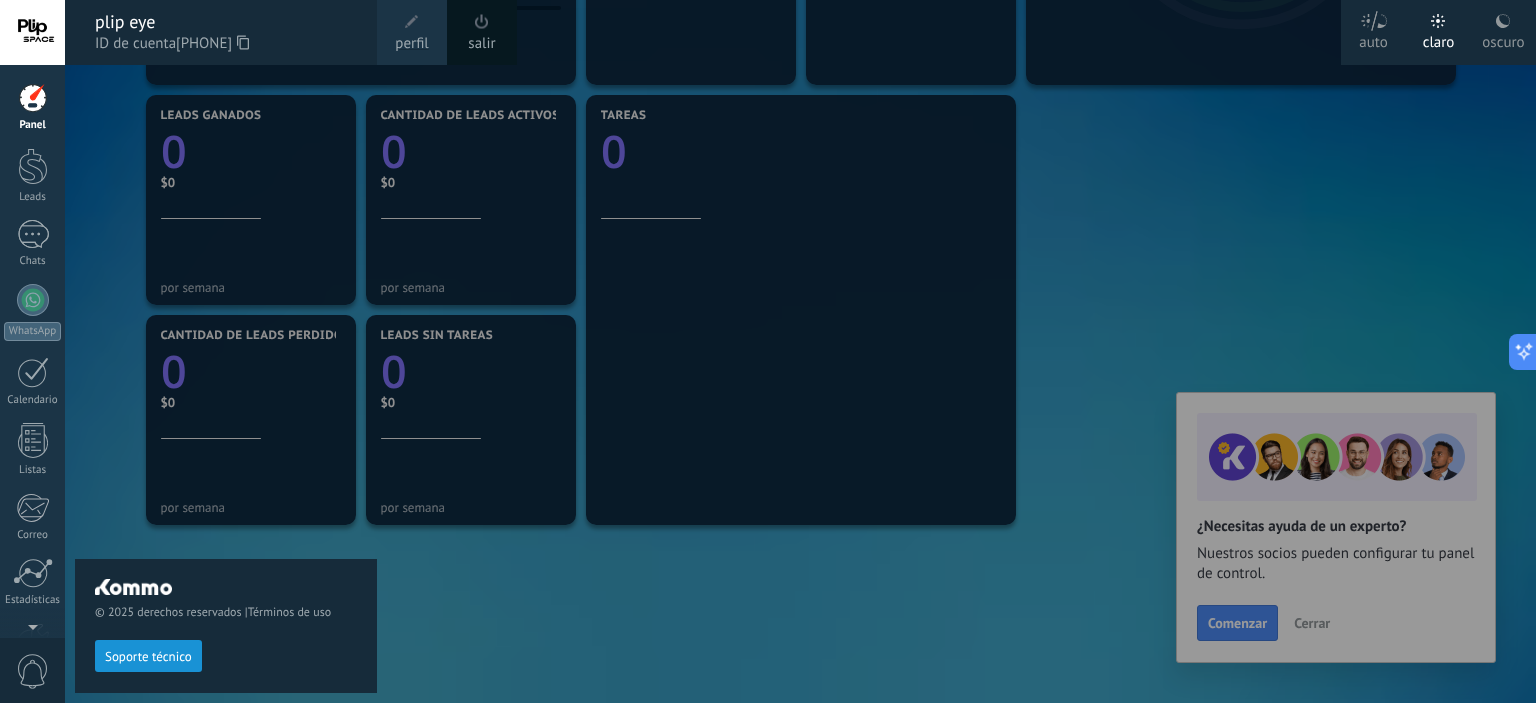 click on "perfil" at bounding box center [411, 44] 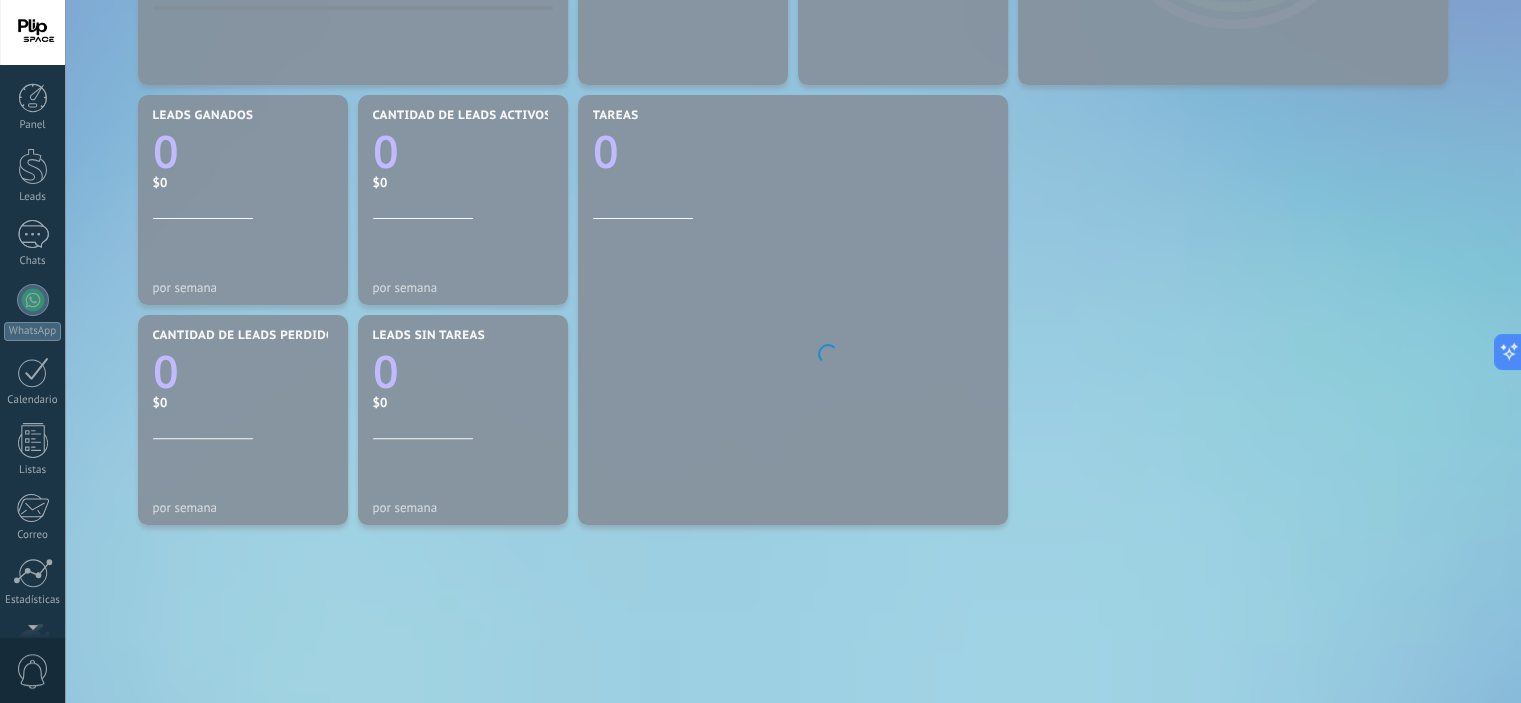 scroll, scrollTop: 128, scrollLeft: 0, axis: vertical 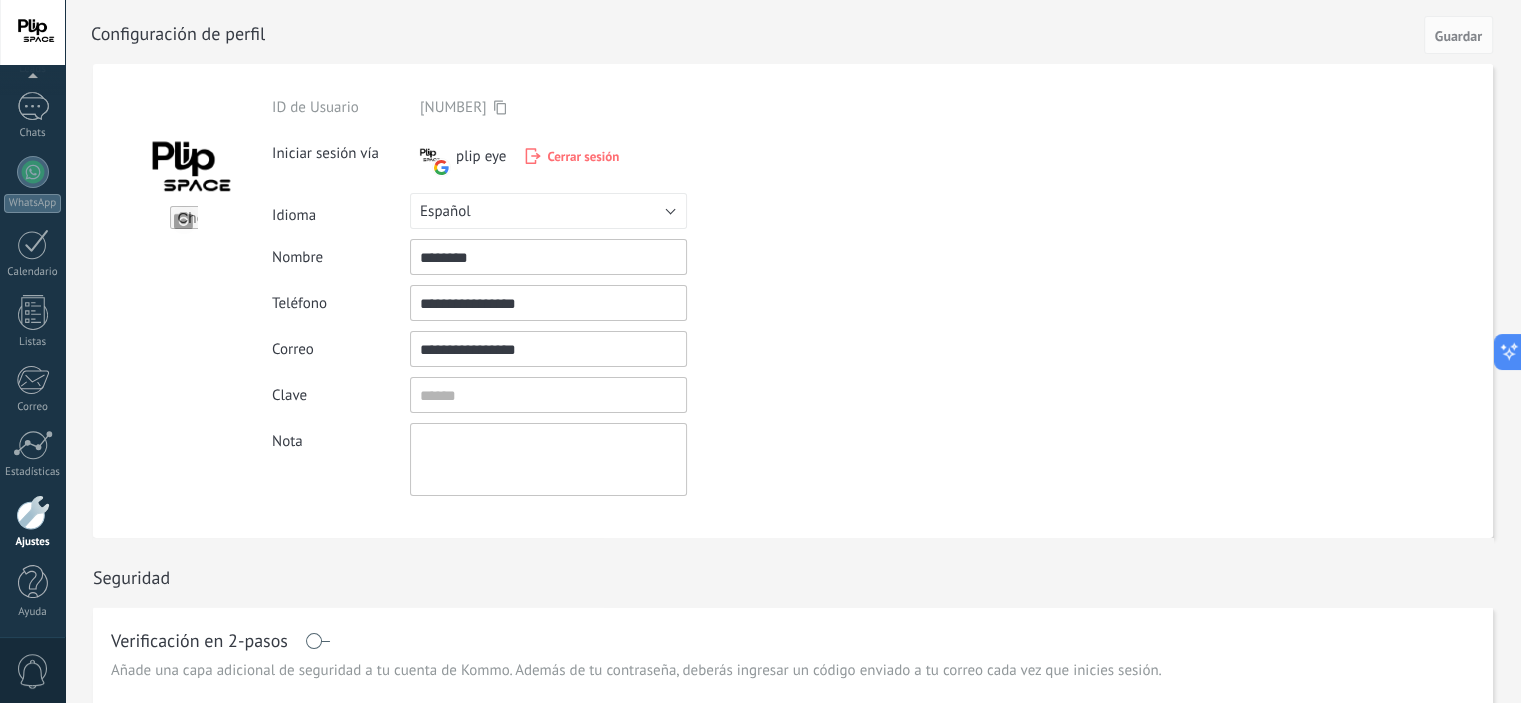 click on "plip eye" at bounding box center (481, 156) 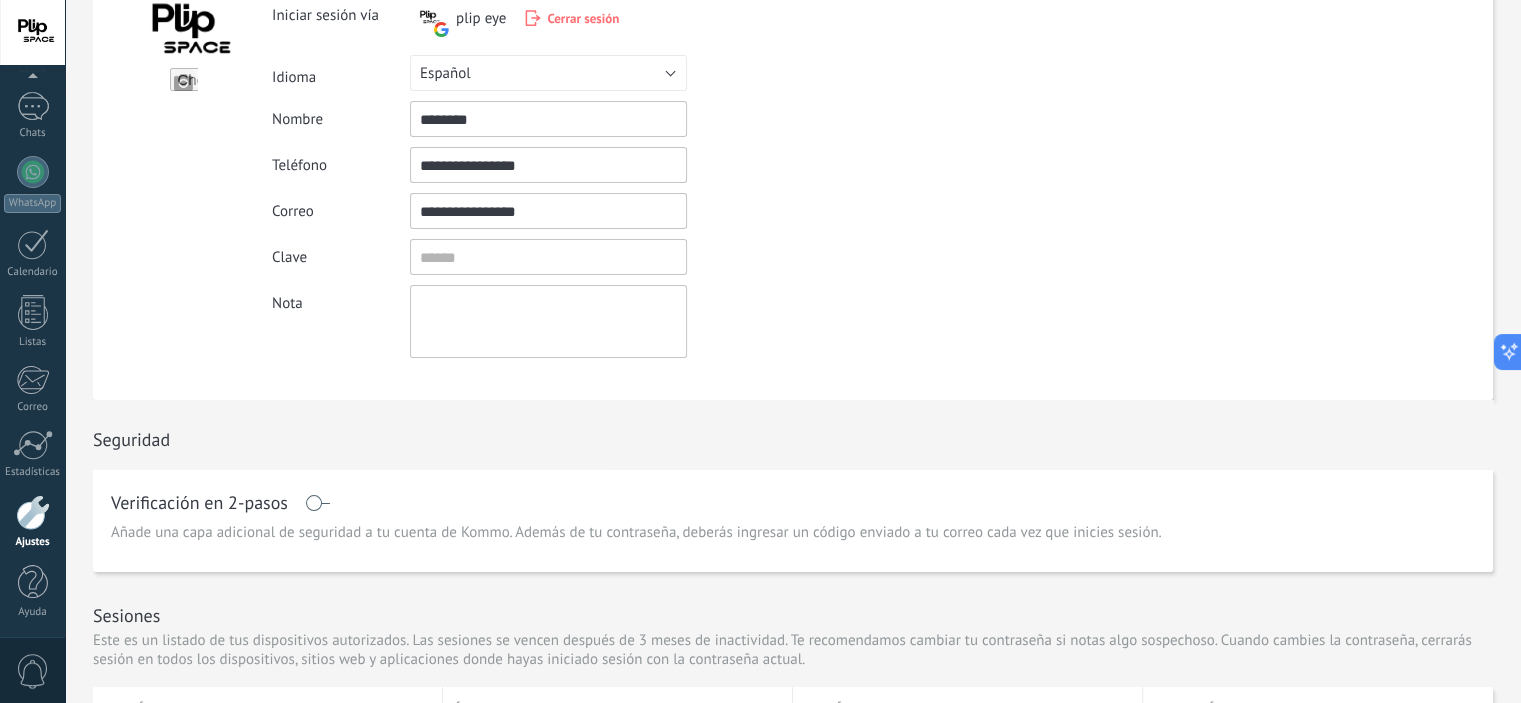 scroll, scrollTop: 160, scrollLeft: 0, axis: vertical 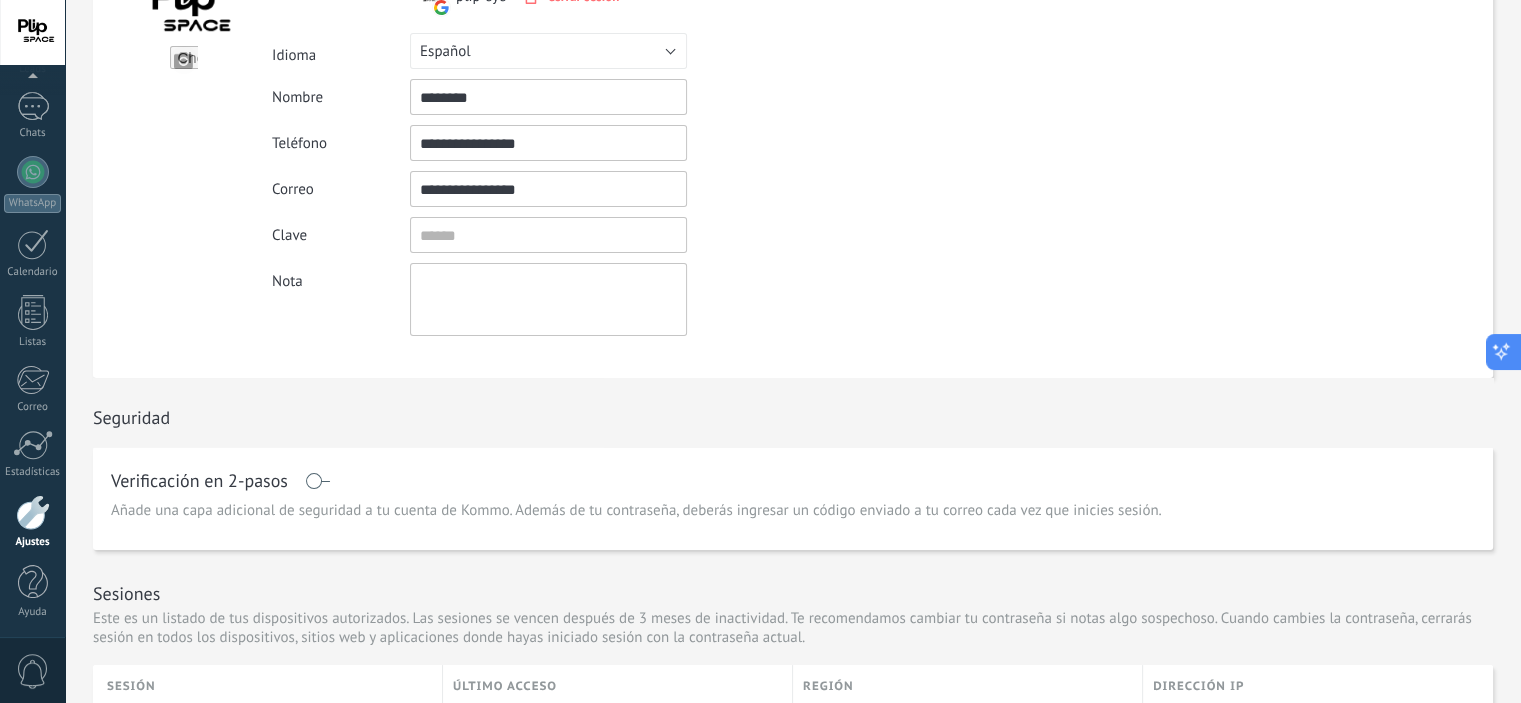 click 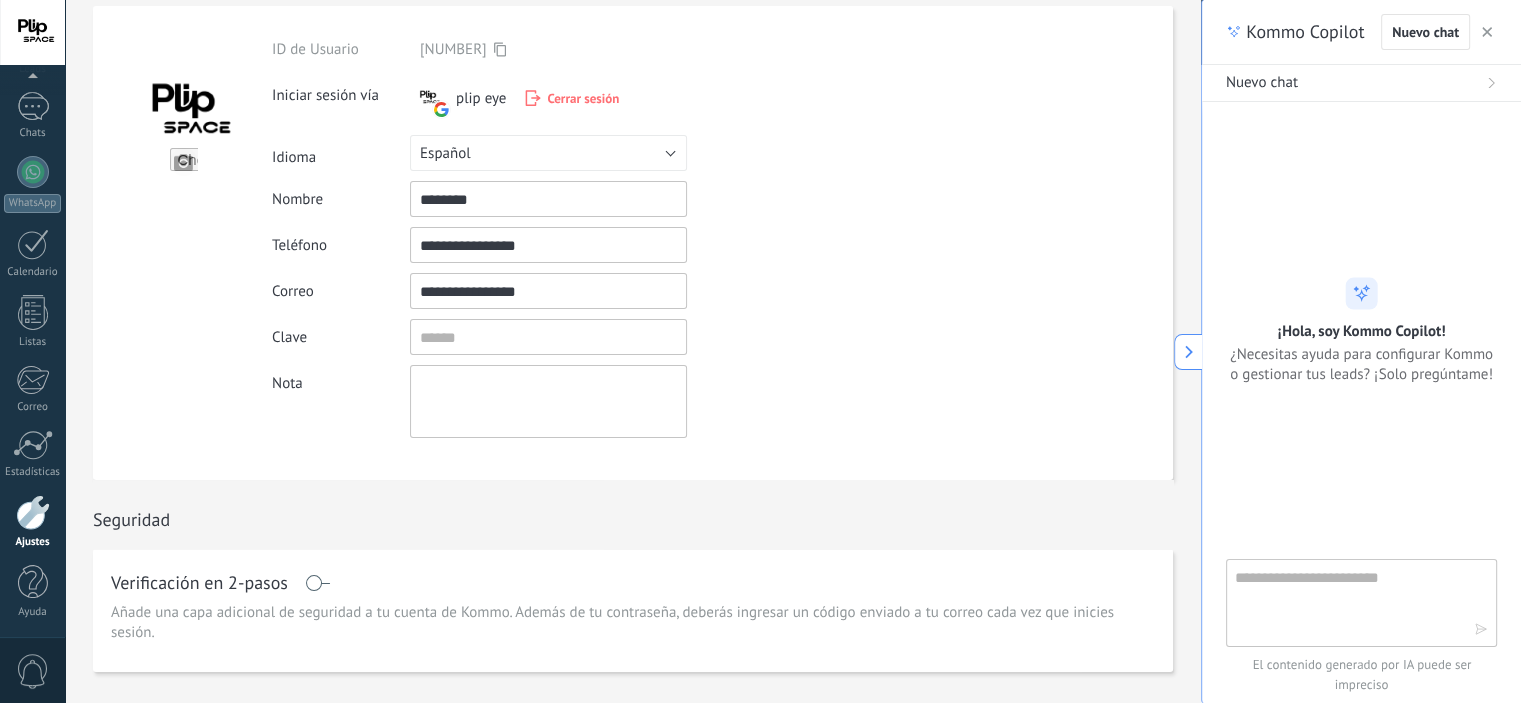 scroll, scrollTop: 0, scrollLeft: 0, axis: both 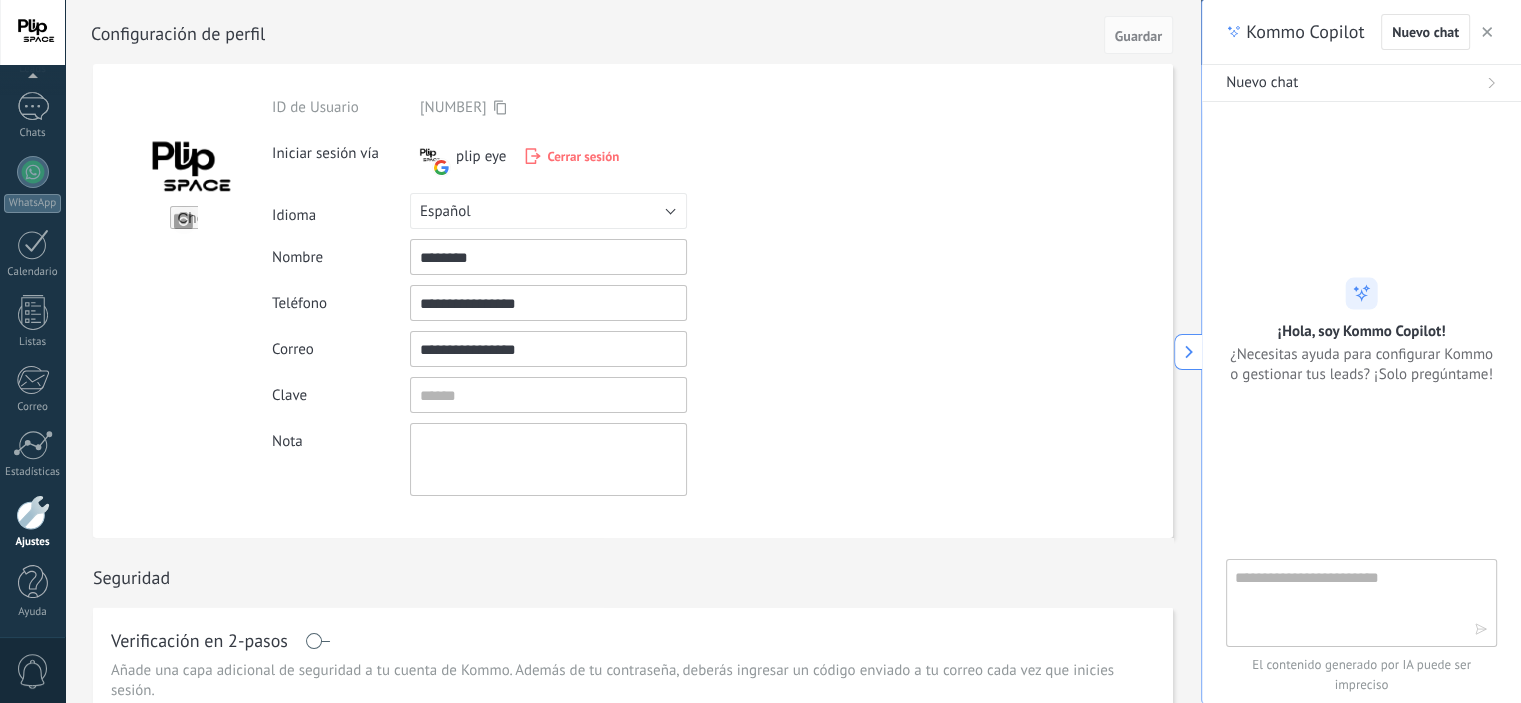 click 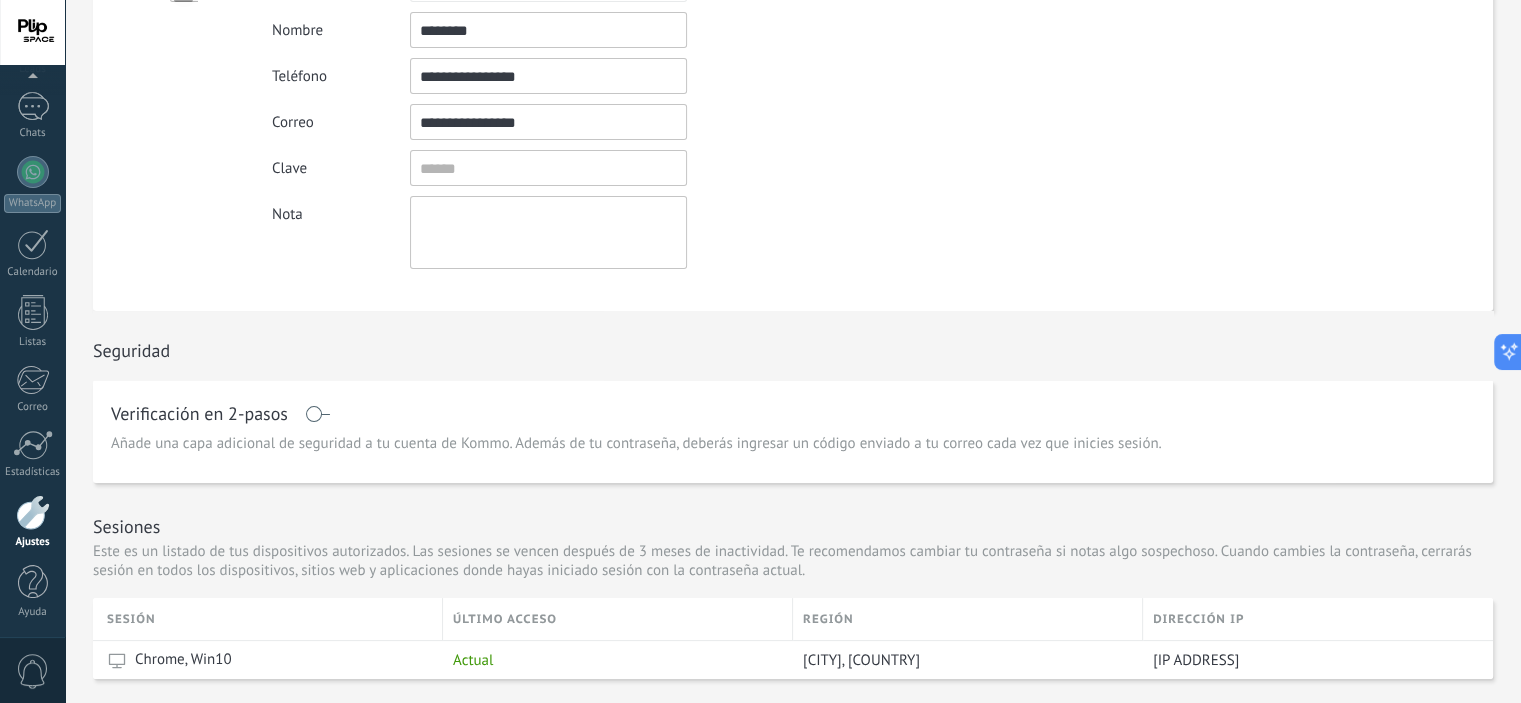 scroll, scrollTop: 235, scrollLeft: 0, axis: vertical 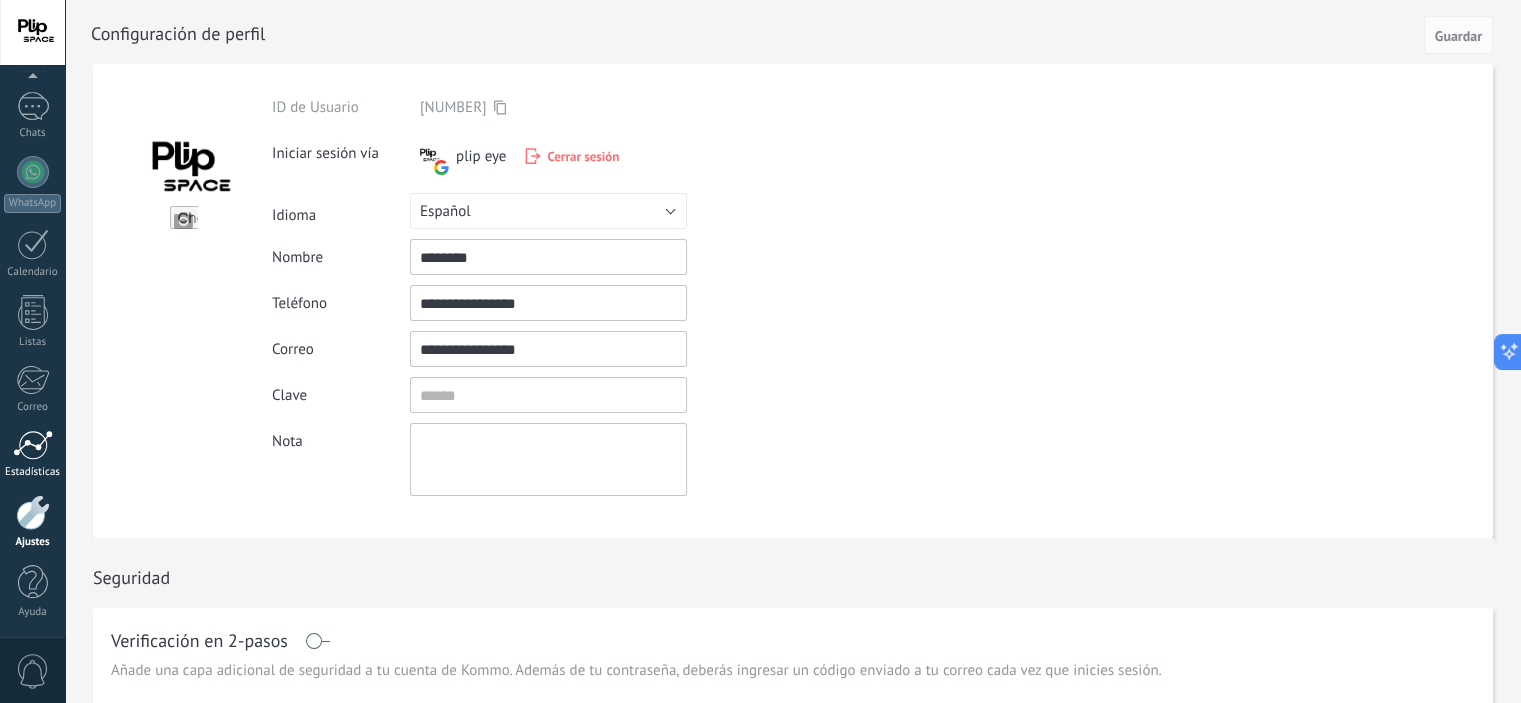 click at bounding box center (33, 445) 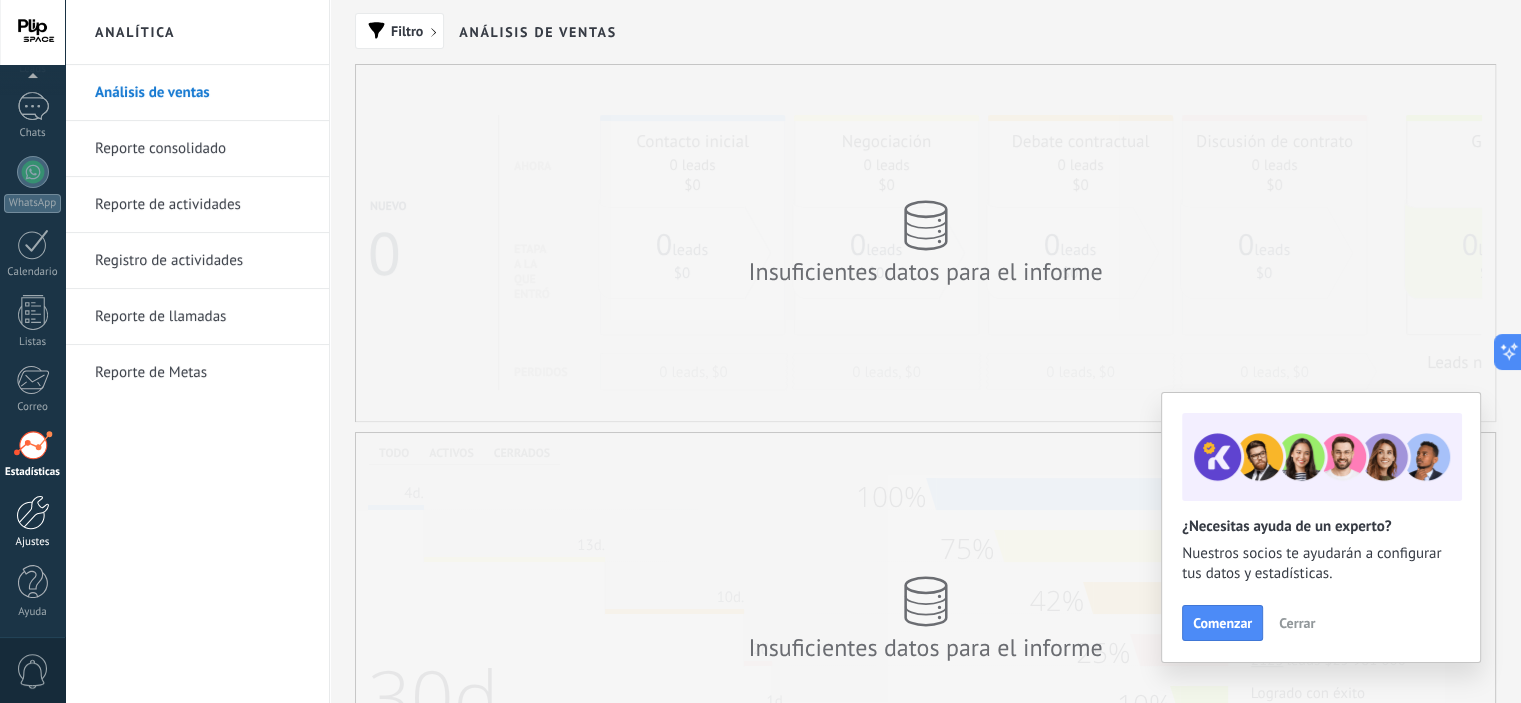 click at bounding box center [33, 512] 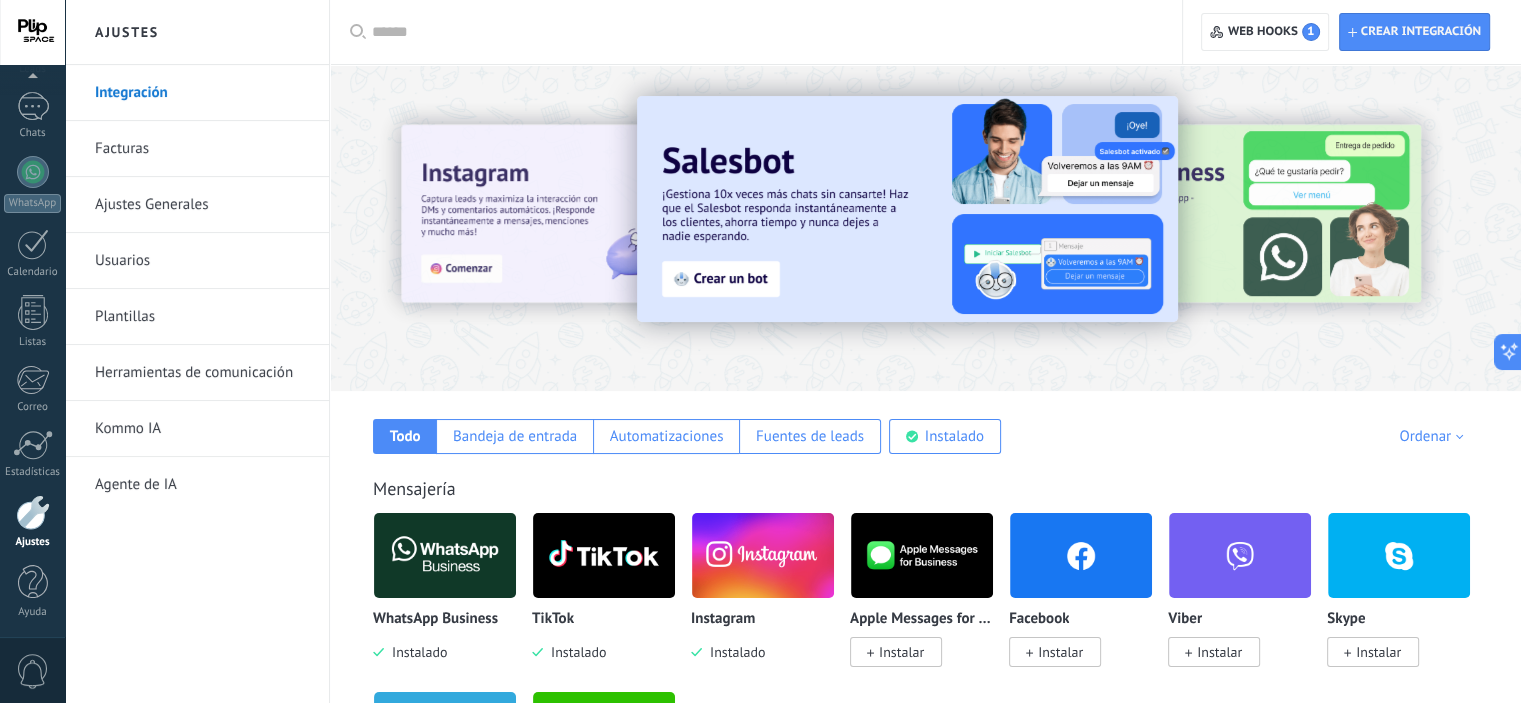 click on "Ajustes Generales" at bounding box center [202, 205] 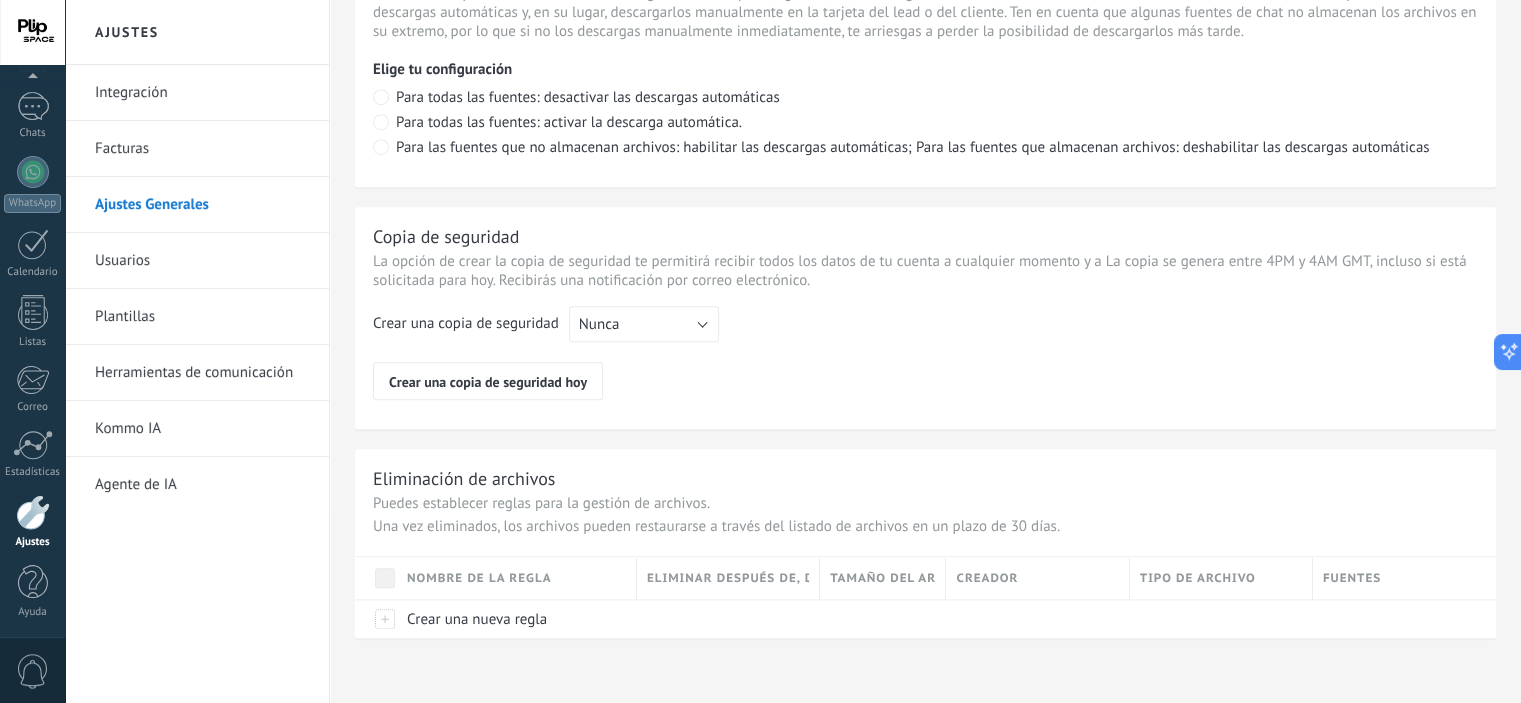 scroll, scrollTop: 1502, scrollLeft: 0, axis: vertical 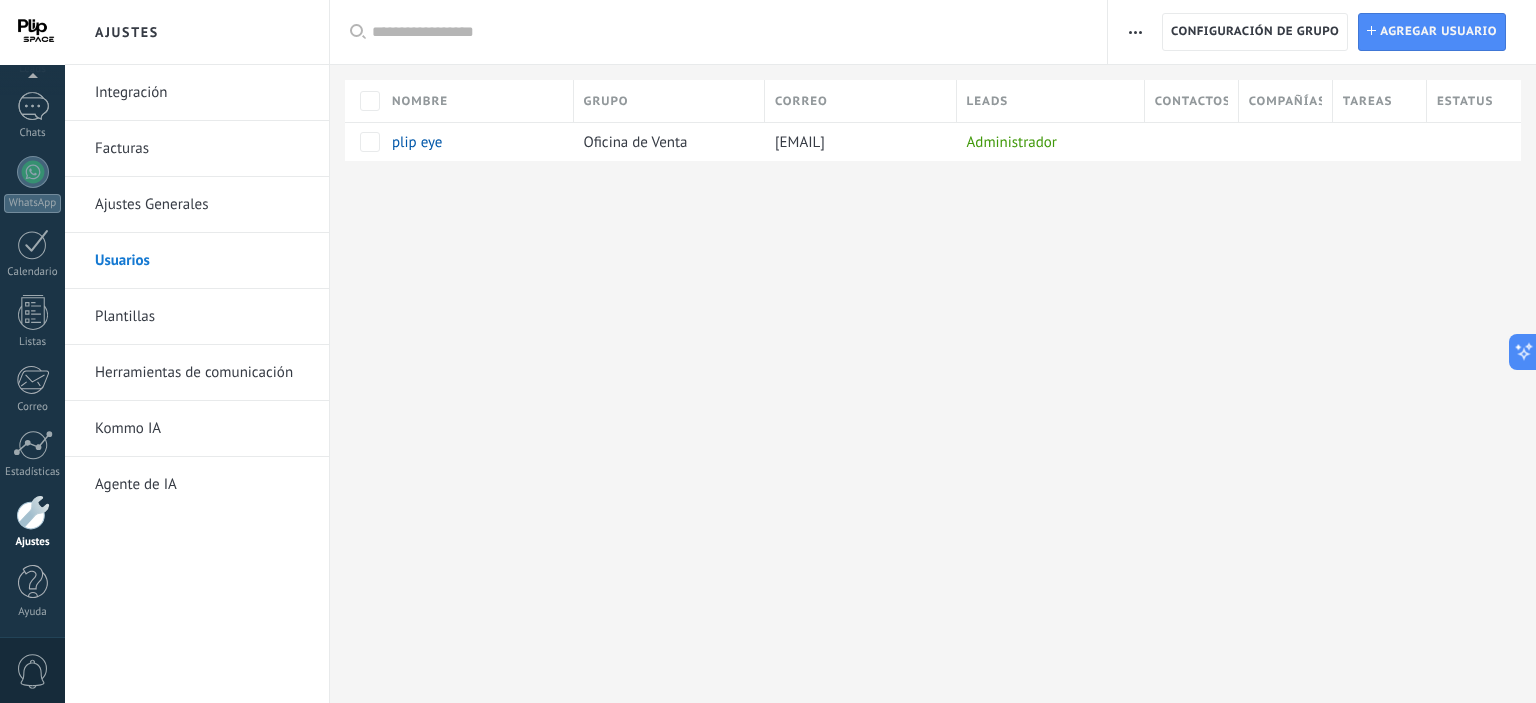 click on "Plantillas" at bounding box center [202, 317] 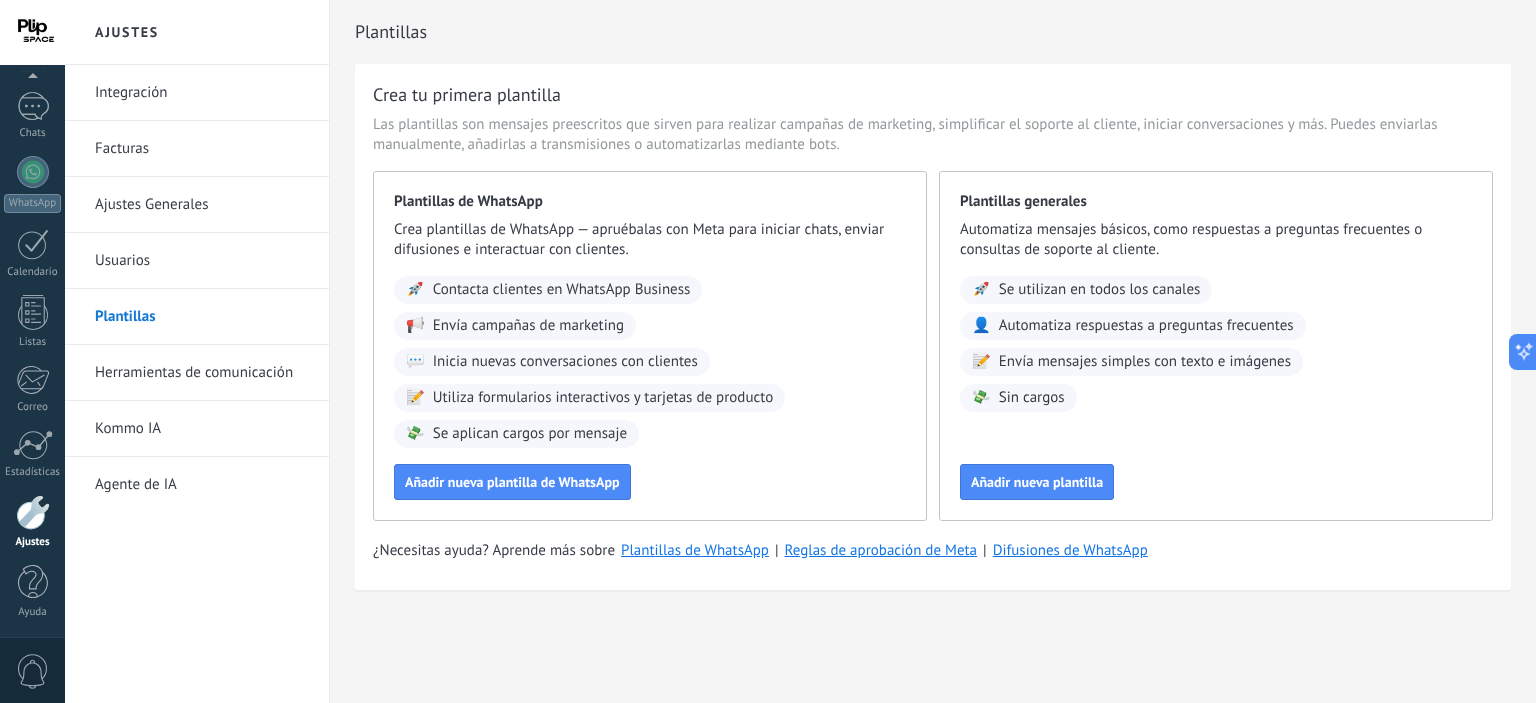 click on "Herramientas de comunicación" at bounding box center [202, 373] 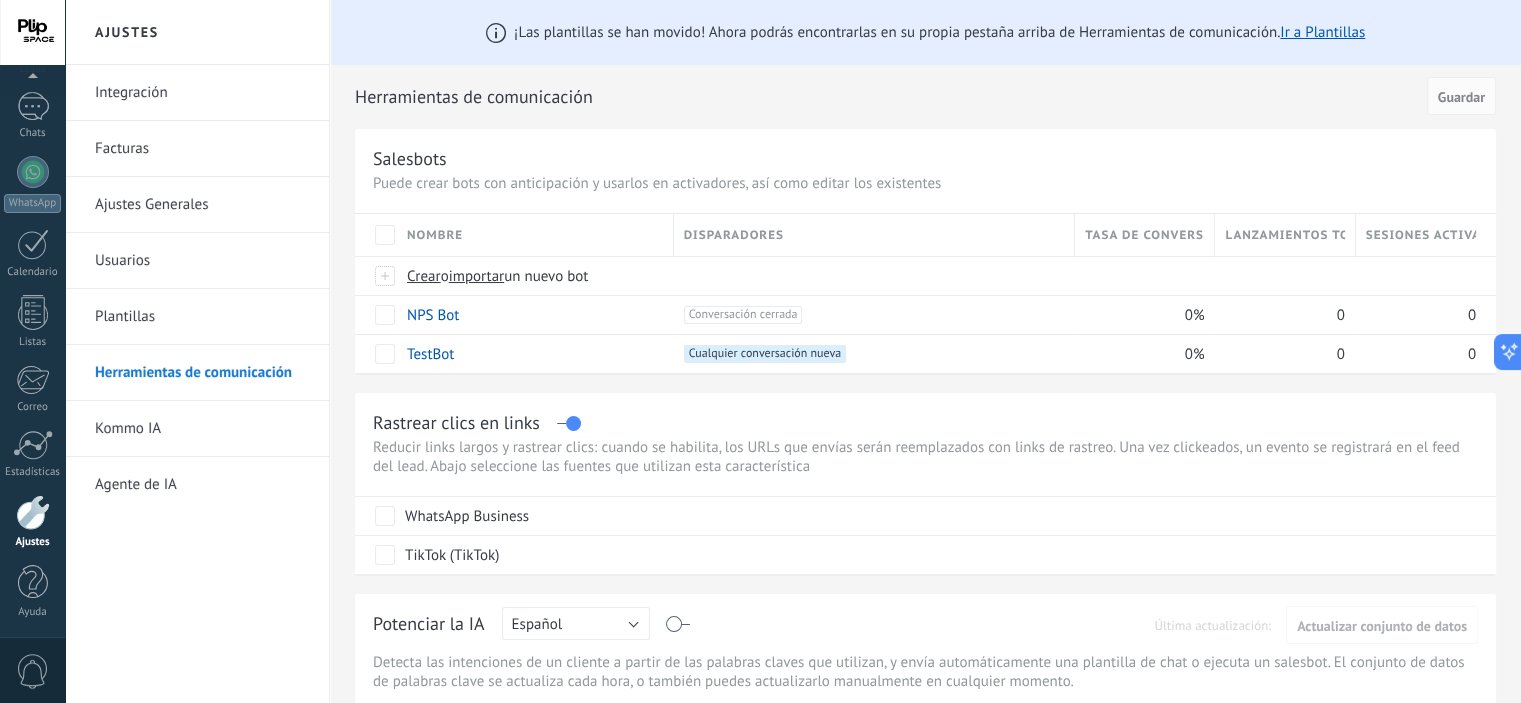 click on "Kommo IA" at bounding box center [202, 429] 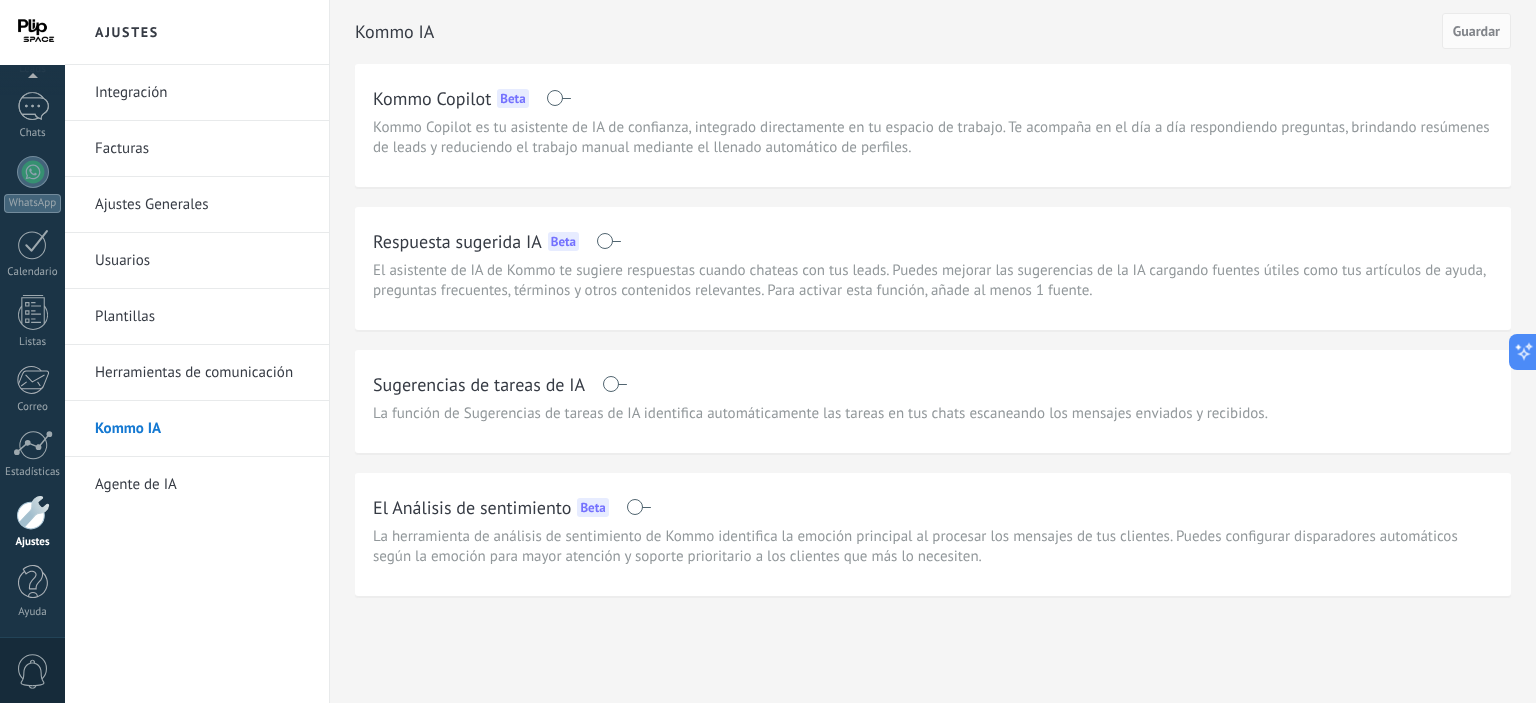 click on "Agente de IA" at bounding box center [202, 485] 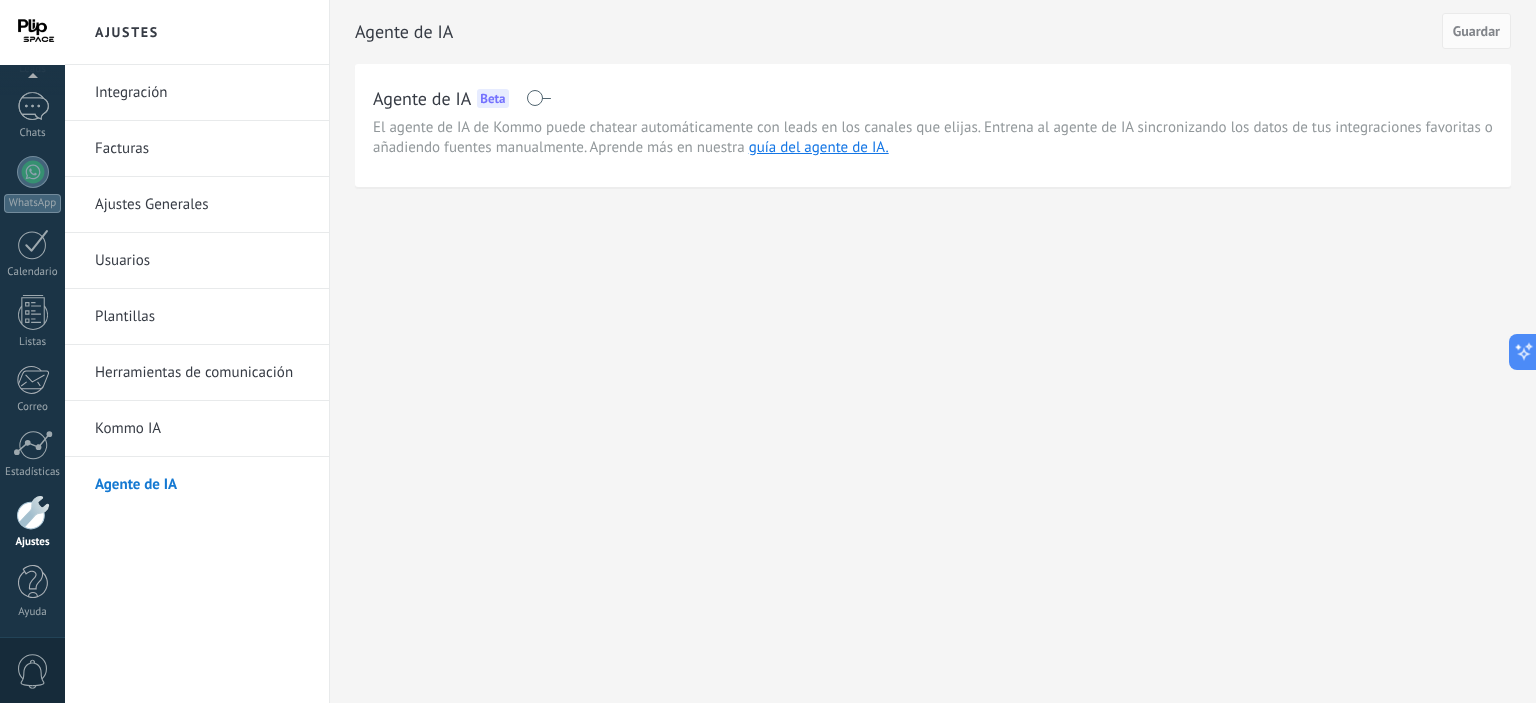 click on "Integración" at bounding box center [202, 93] 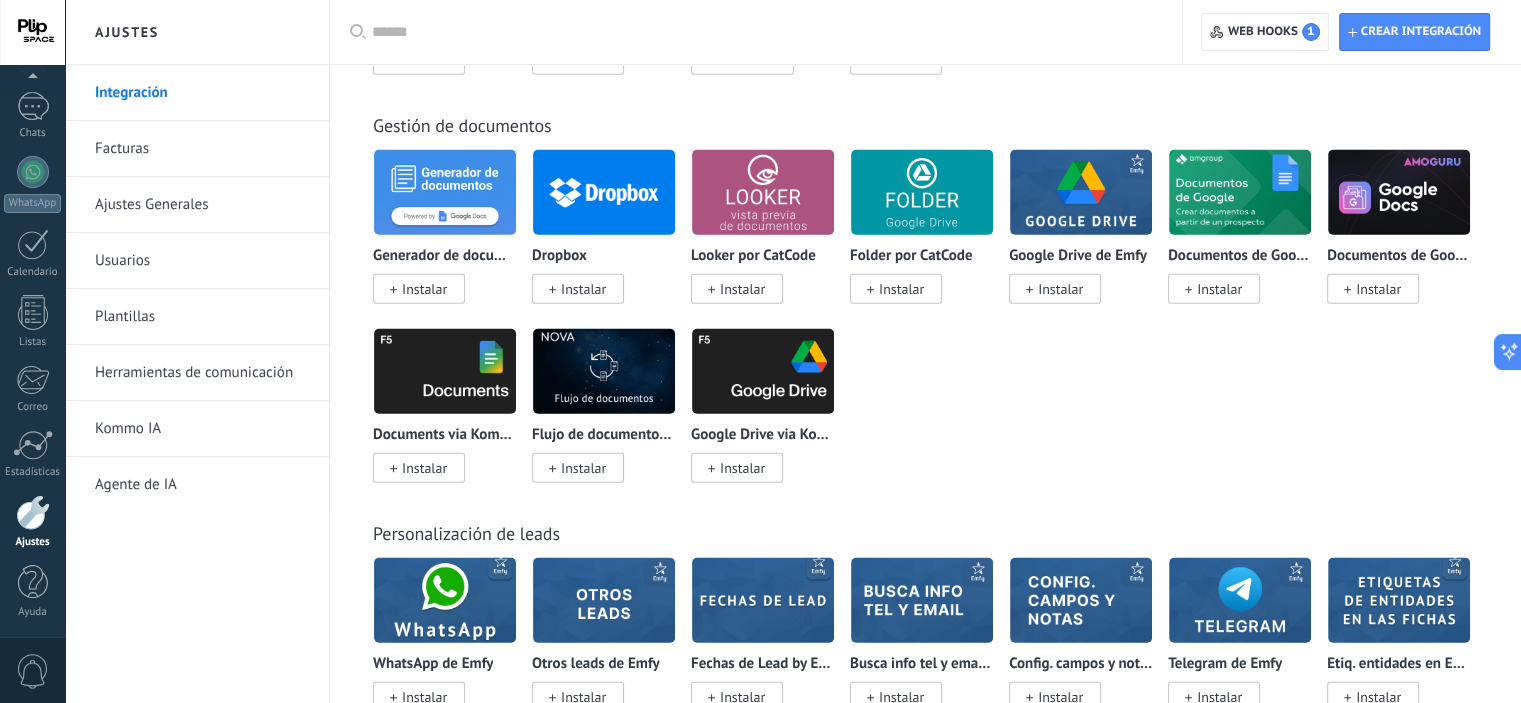 scroll, scrollTop: 5182, scrollLeft: 0, axis: vertical 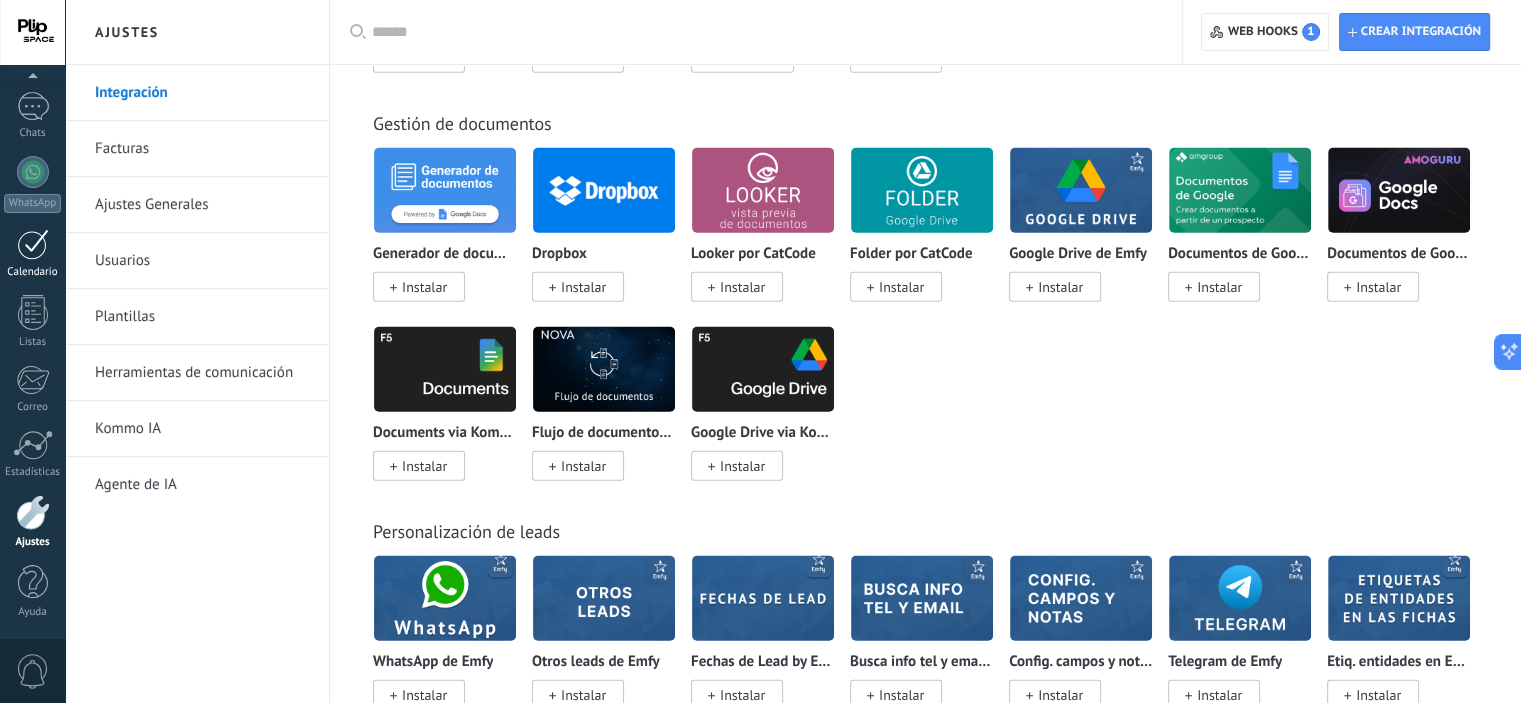 click at bounding box center [33, 244] 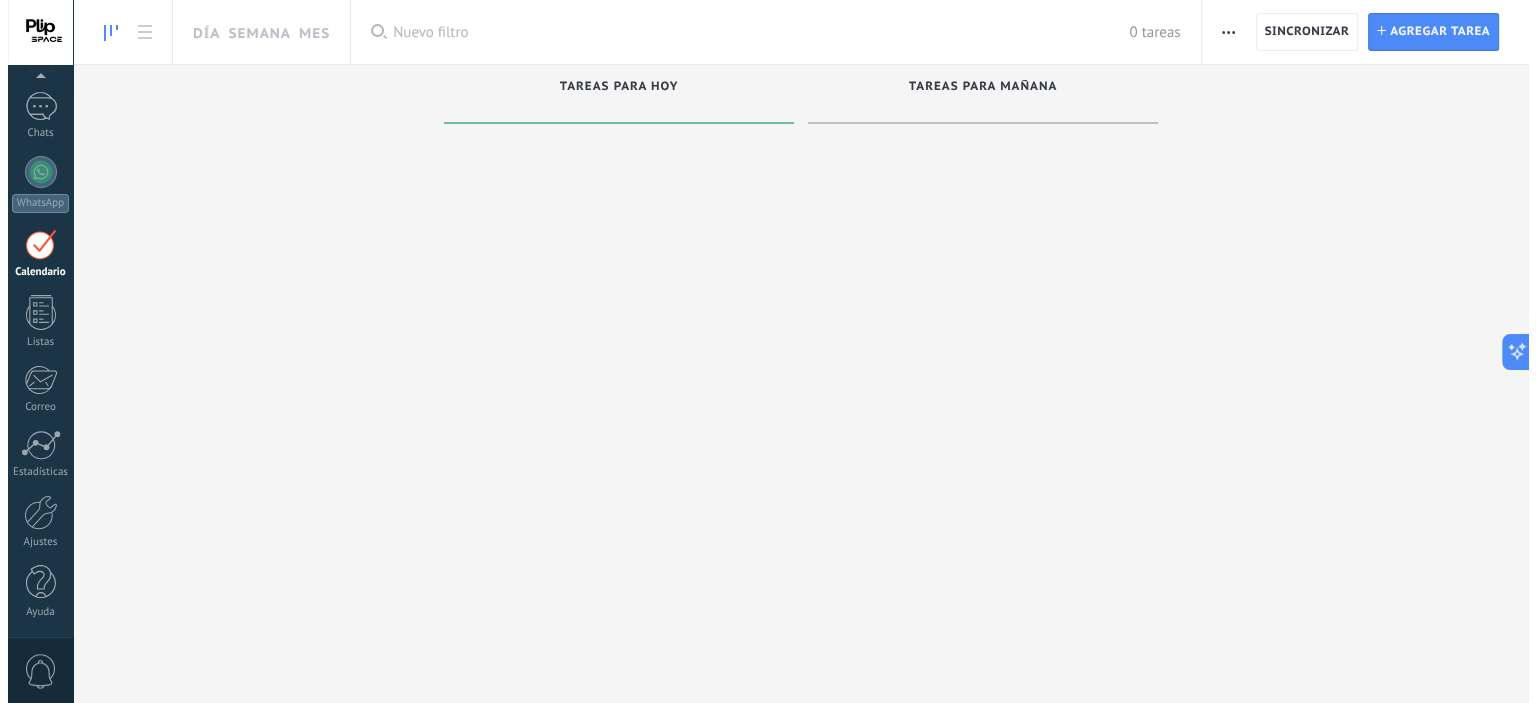 scroll, scrollTop: 0, scrollLeft: 0, axis: both 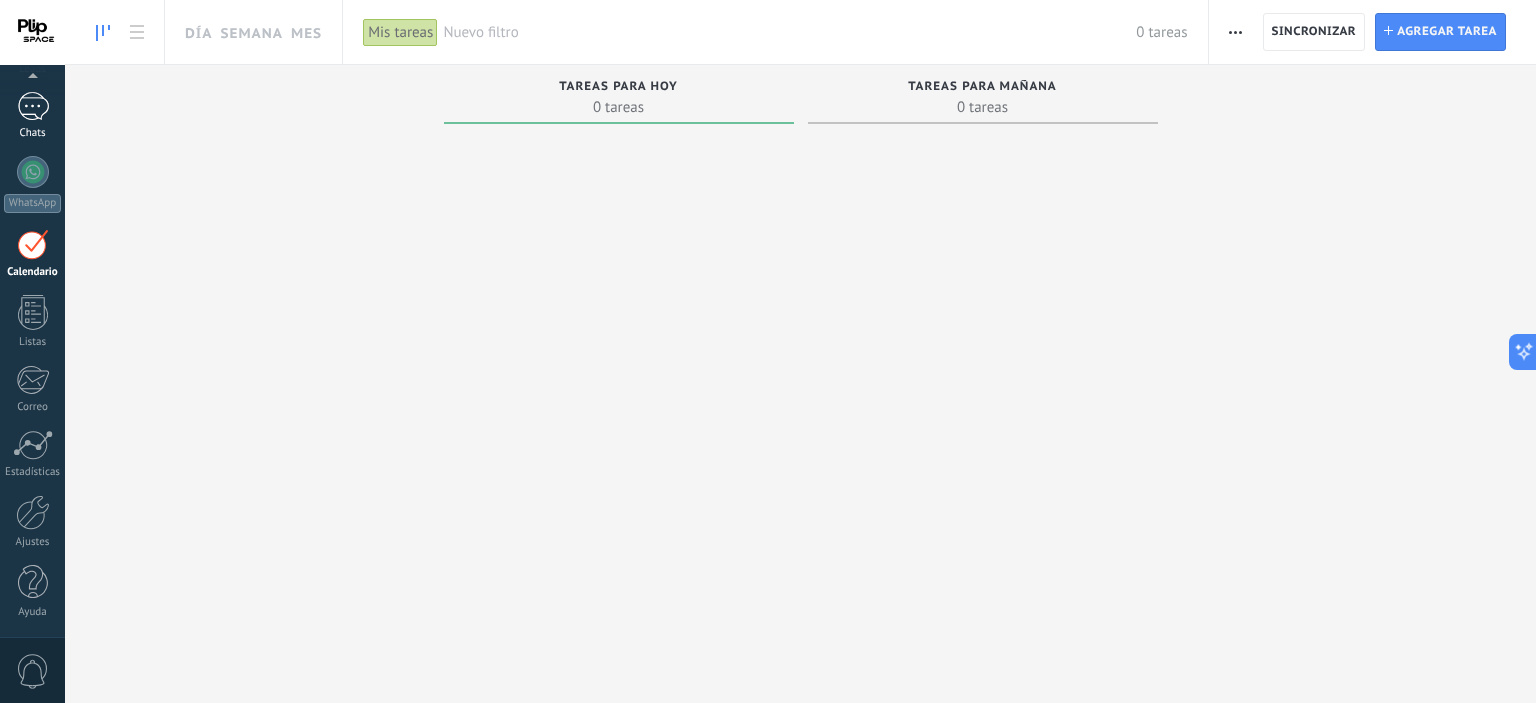 click at bounding box center (33, 106) 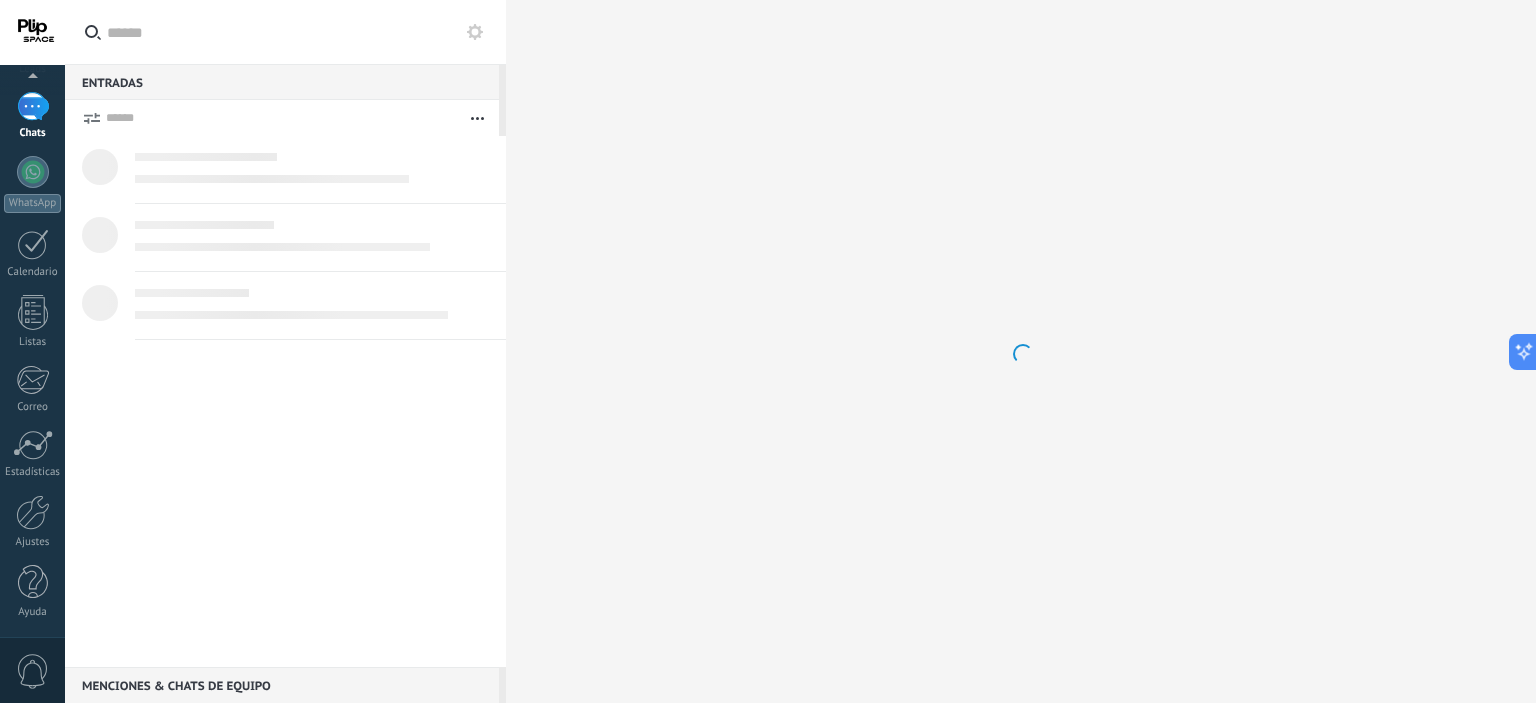 scroll, scrollTop: 0, scrollLeft: 0, axis: both 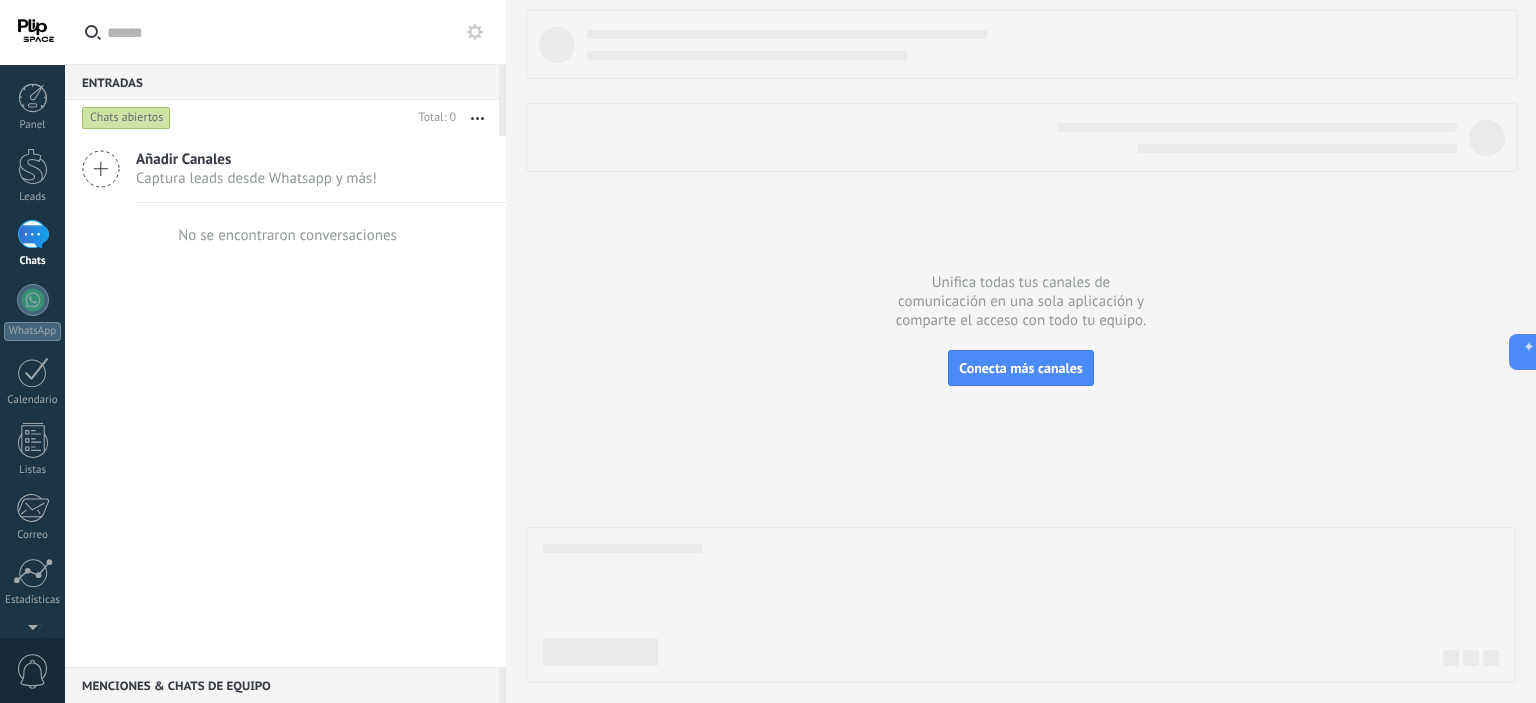click at bounding box center [32, 32] 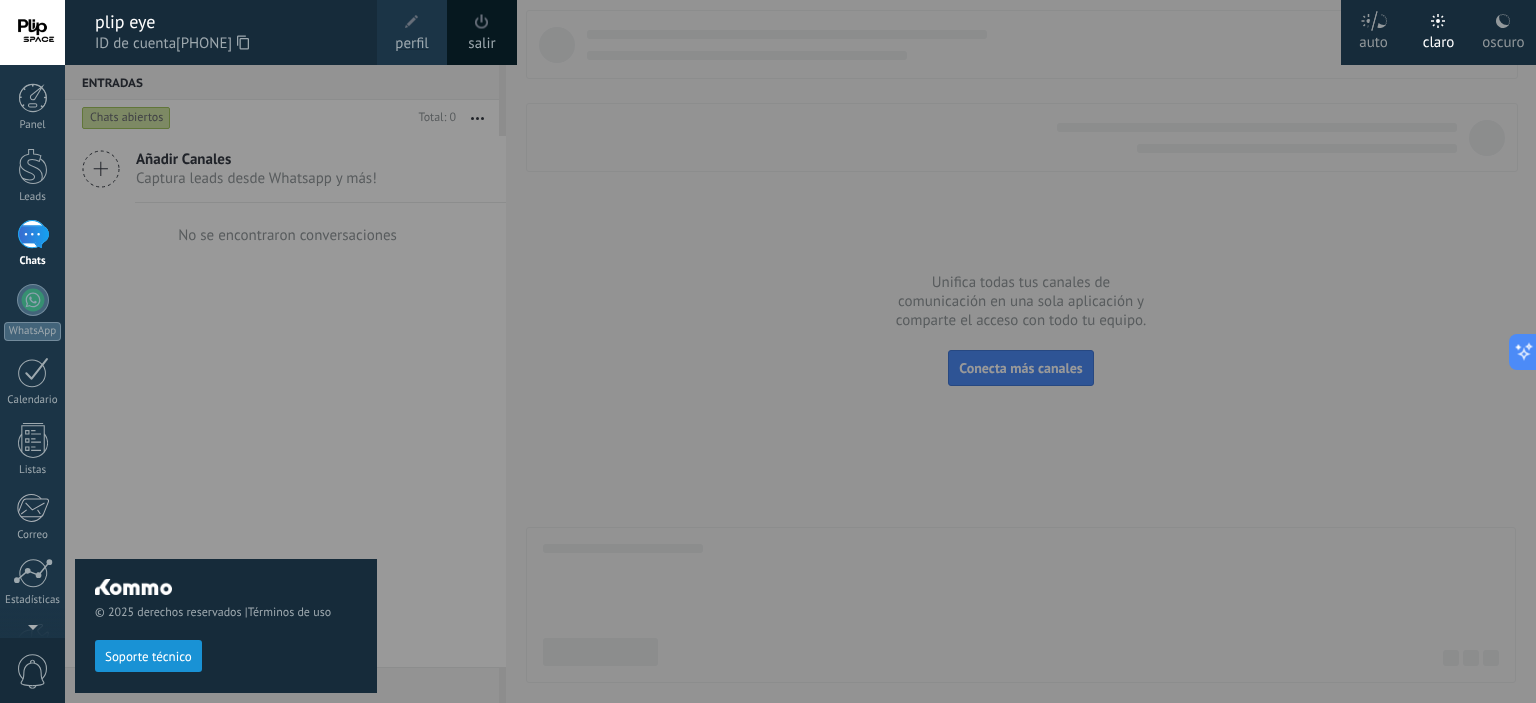 click on "Soporte técnico" at bounding box center (148, 657) 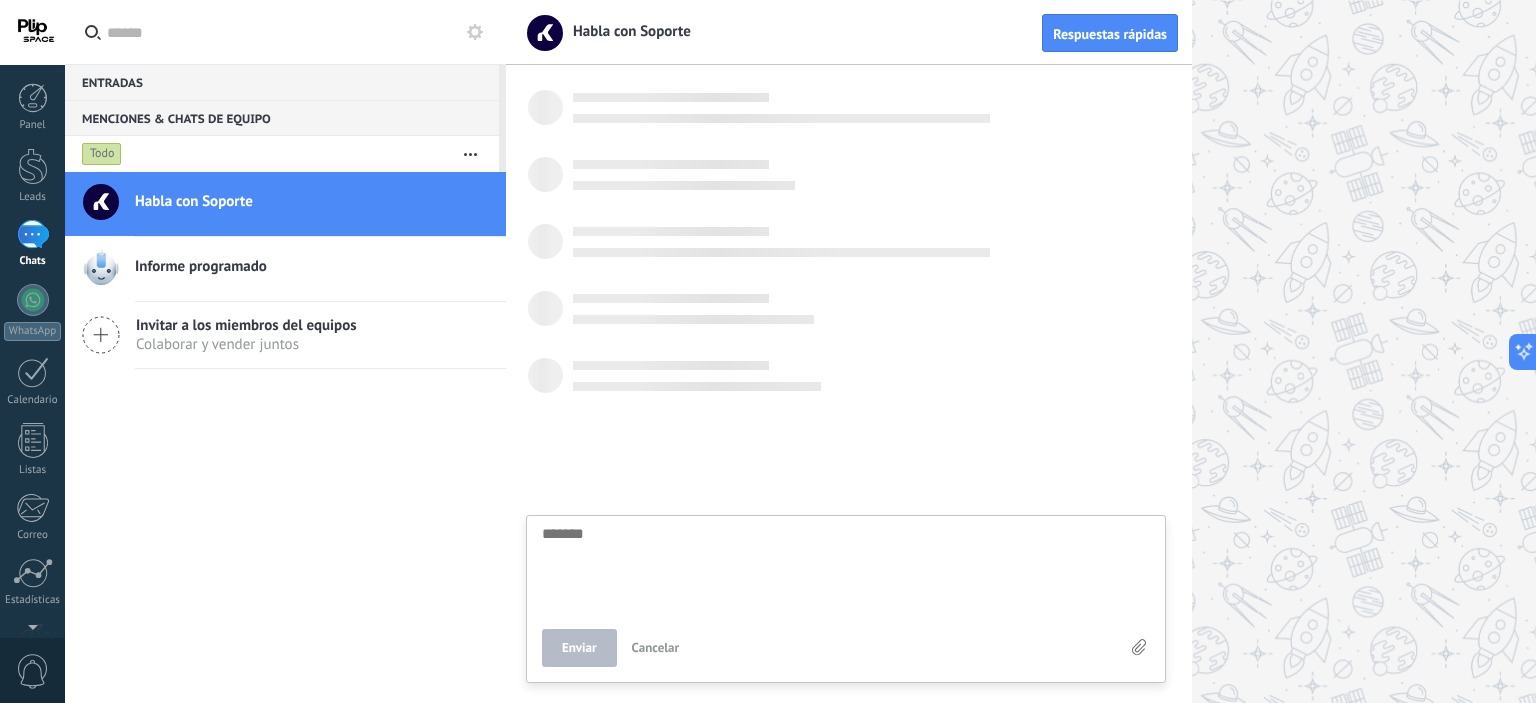 scroll, scrollTop: 19, scrollLeft: 0, axis: vertical 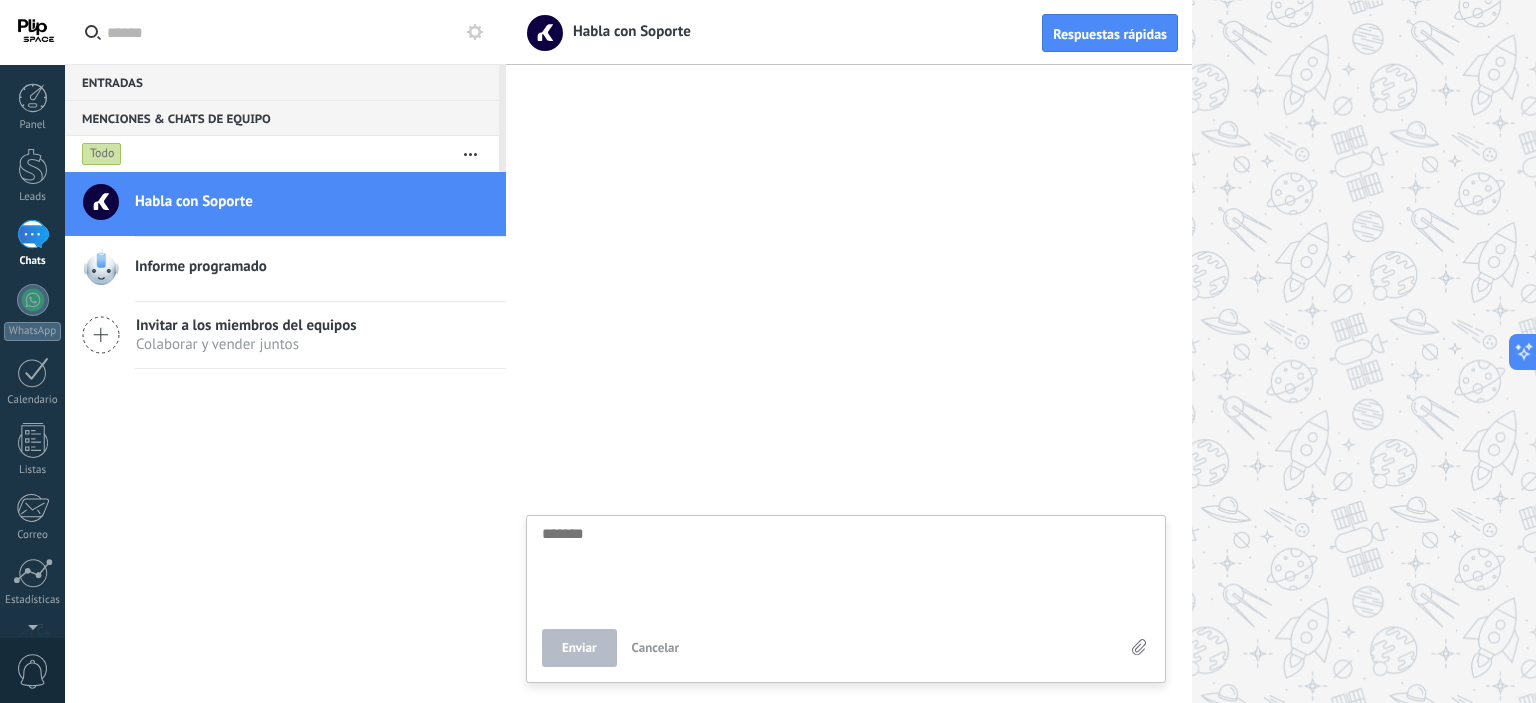 click at bounding box center [33, 234] 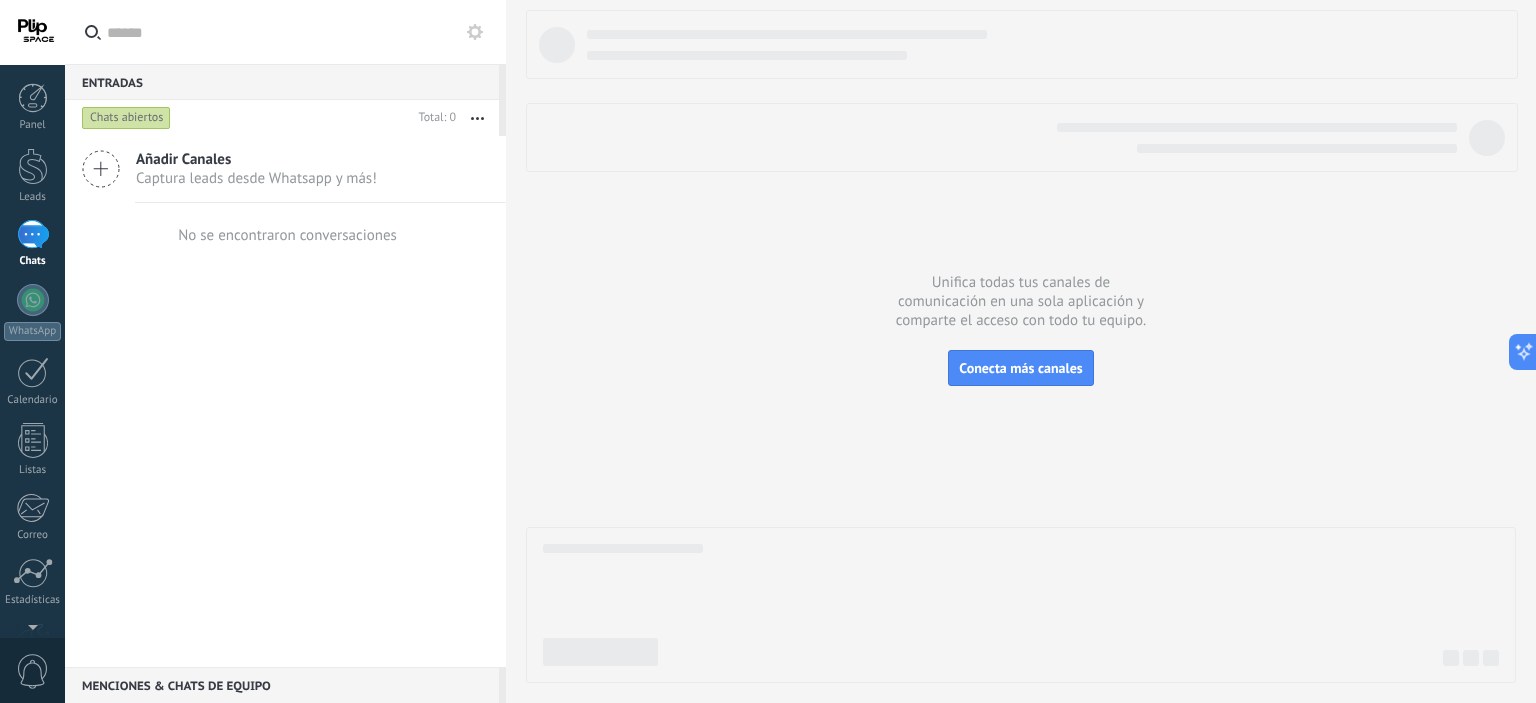 click at bounding box center [32, 32] 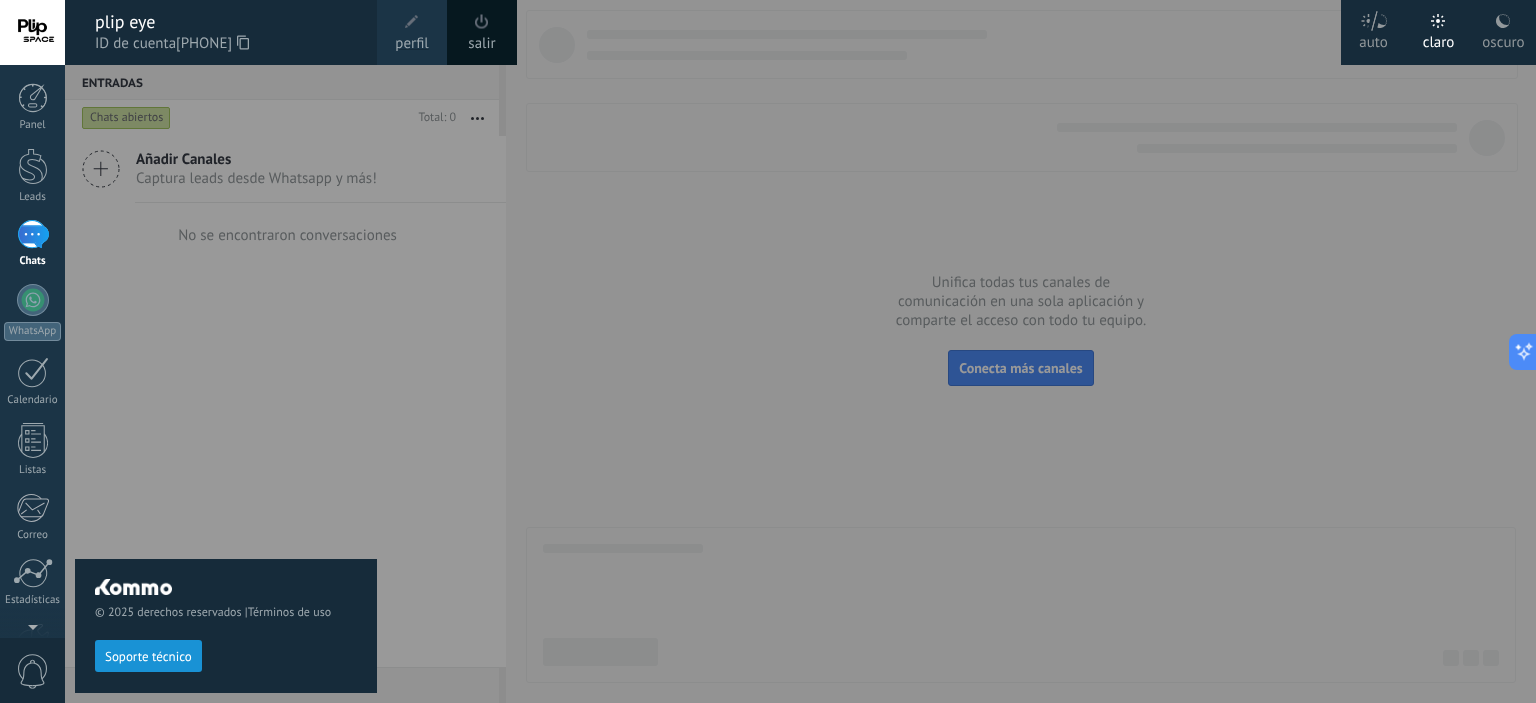 click at bounding box center (412, 22) 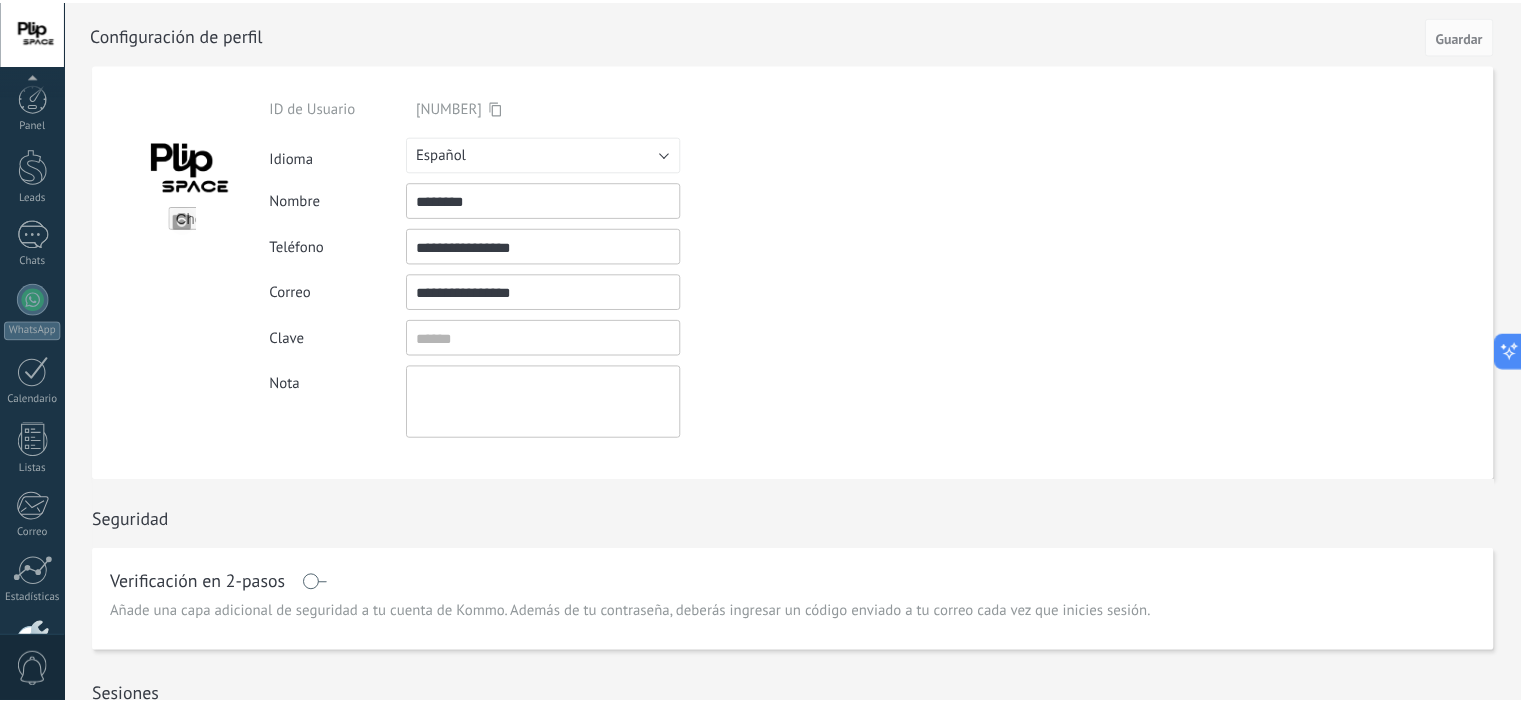 scroll, scrollTop: 128, scrollLeft: 0, axis: vertical 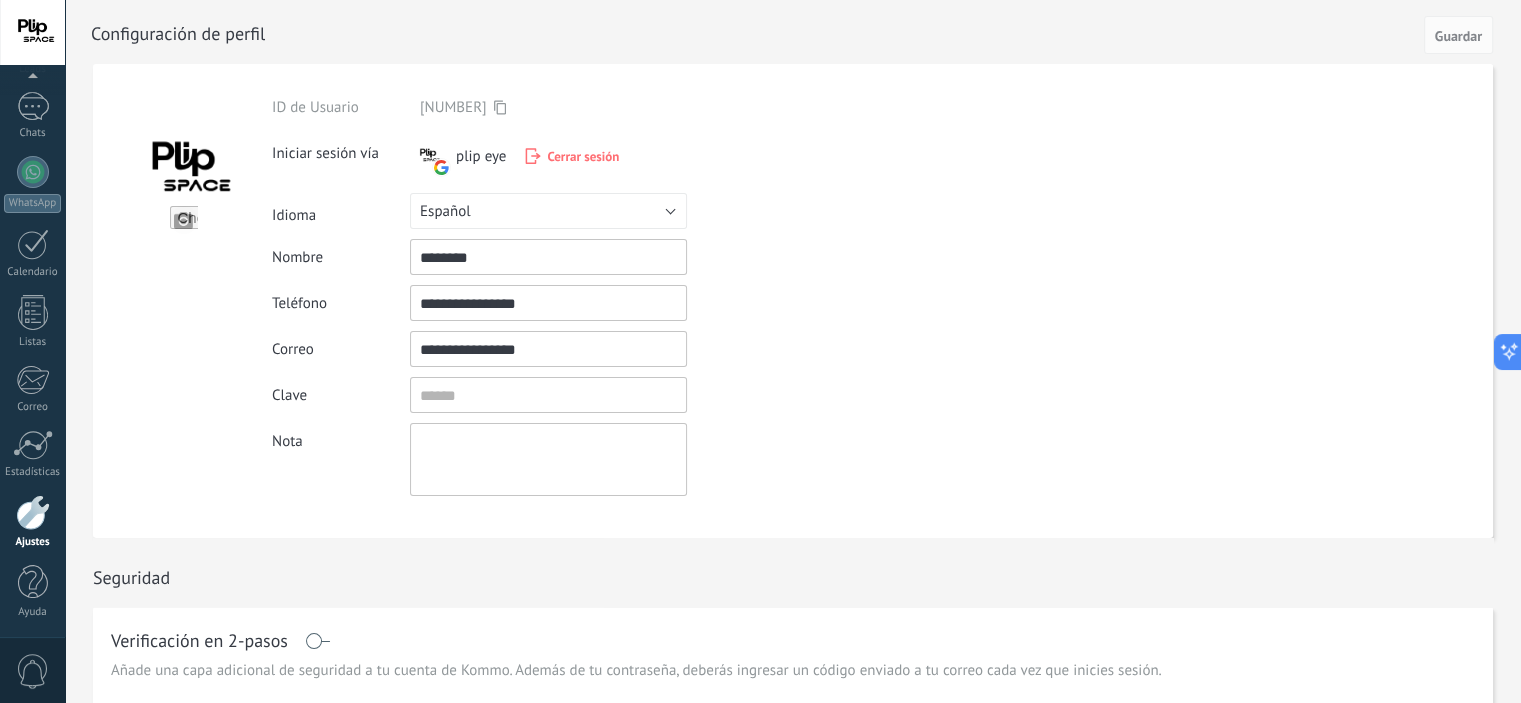click 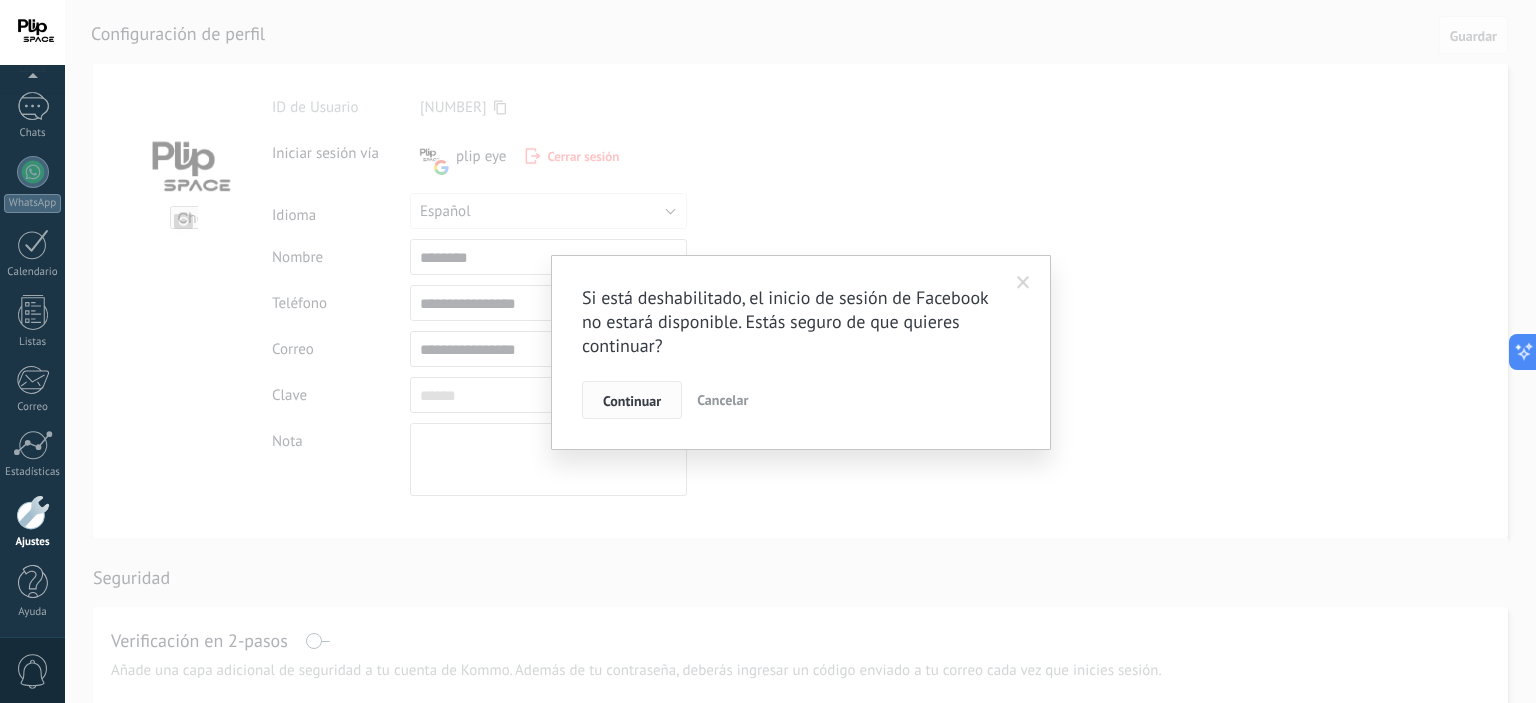 click on "Continuar" at bounding box center (632, 401) 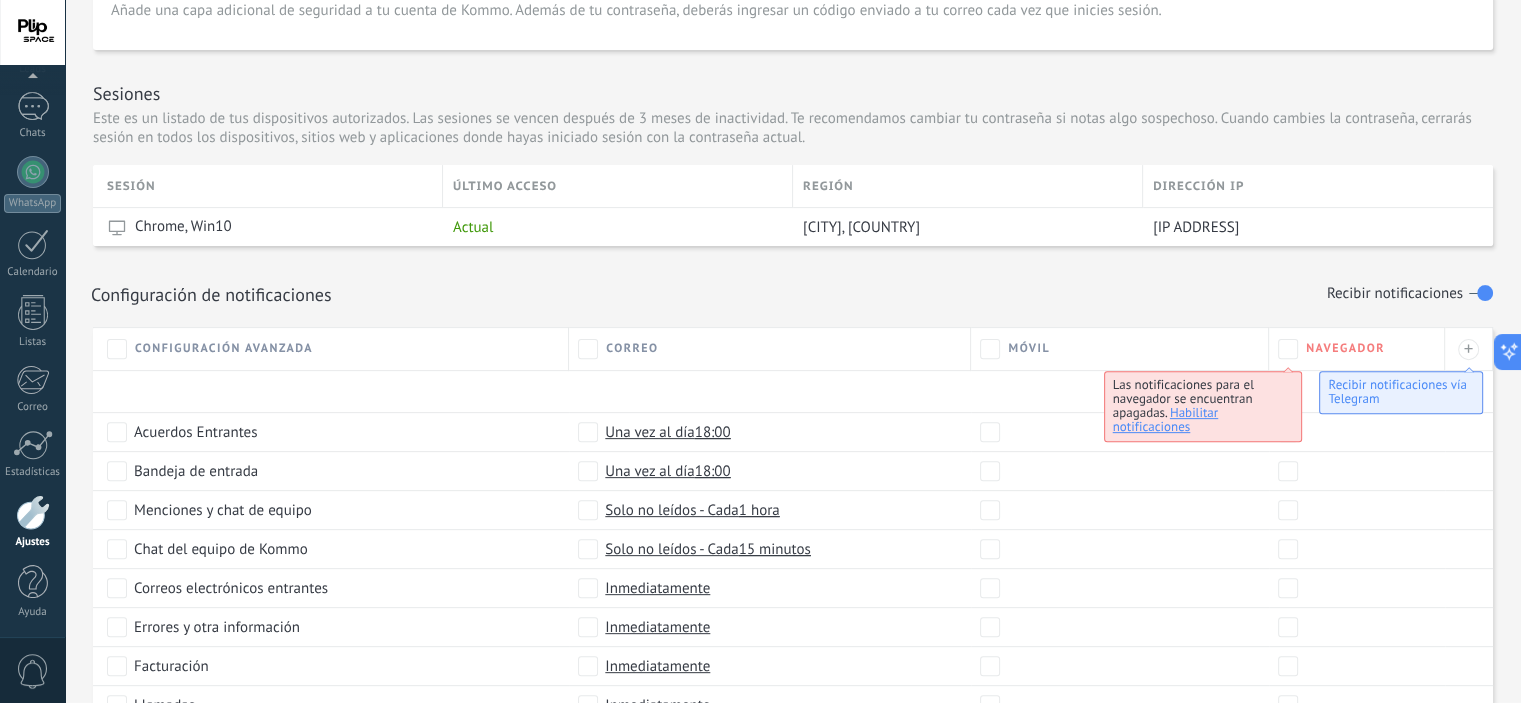 scroll, scrollTop: 0, scrollLeft: 0, axis: both 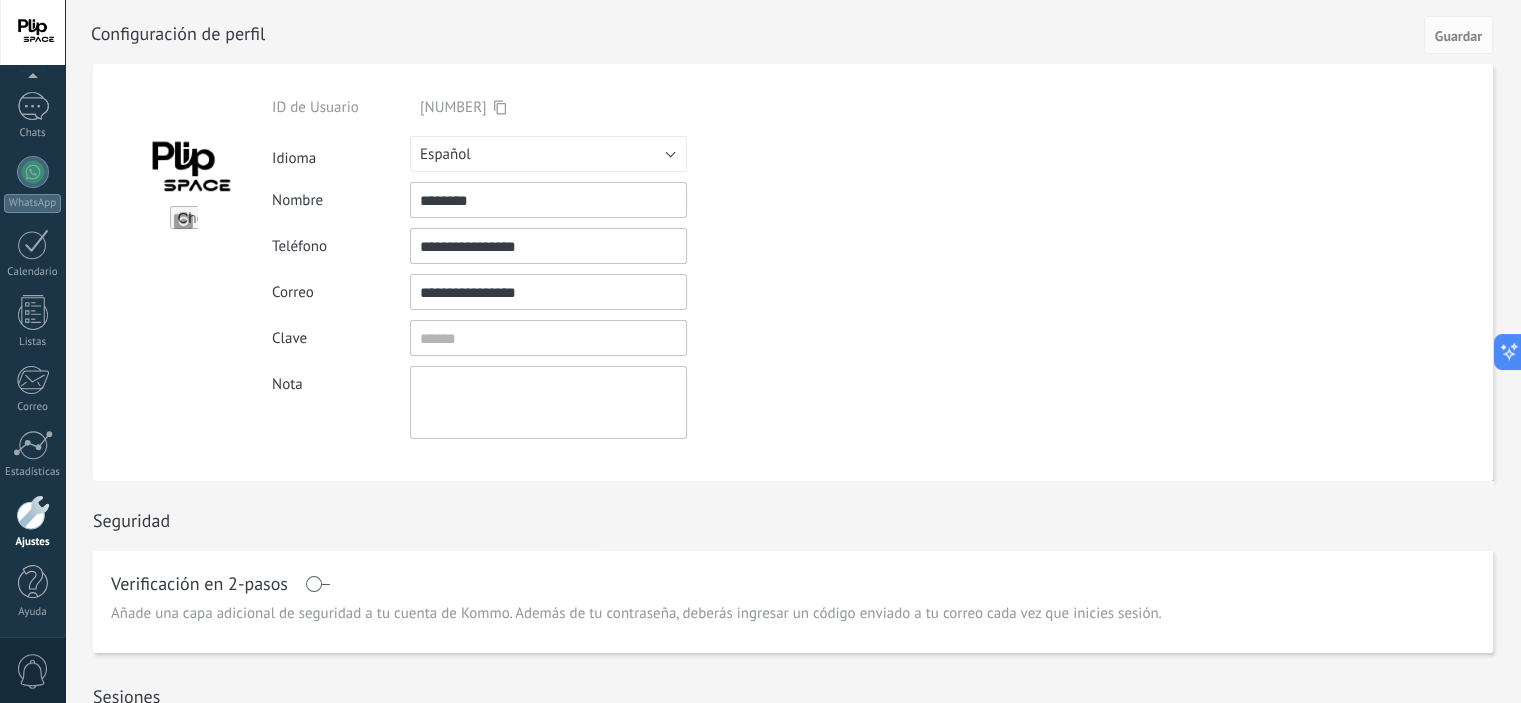 click at bounding box center [32, 32] 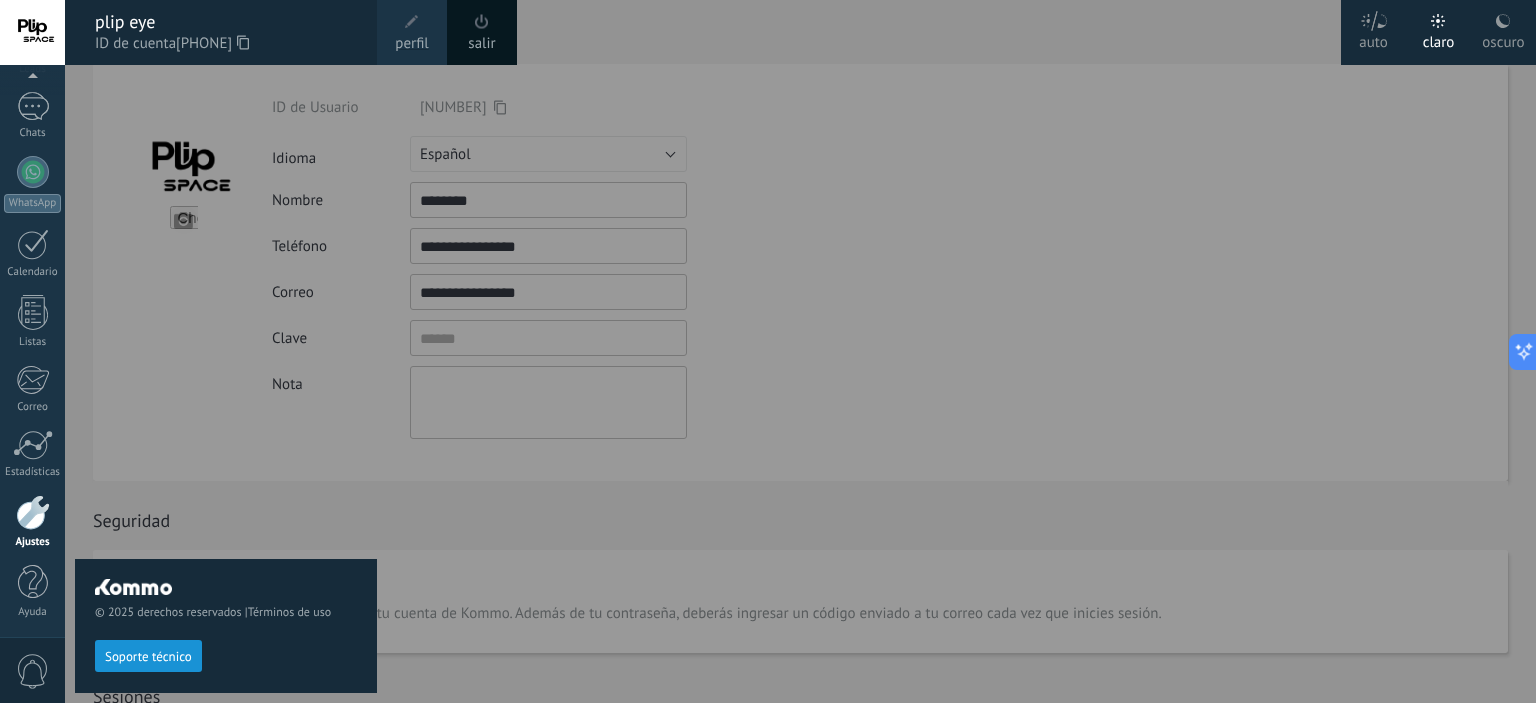 click at bounding box center [482, 22] 